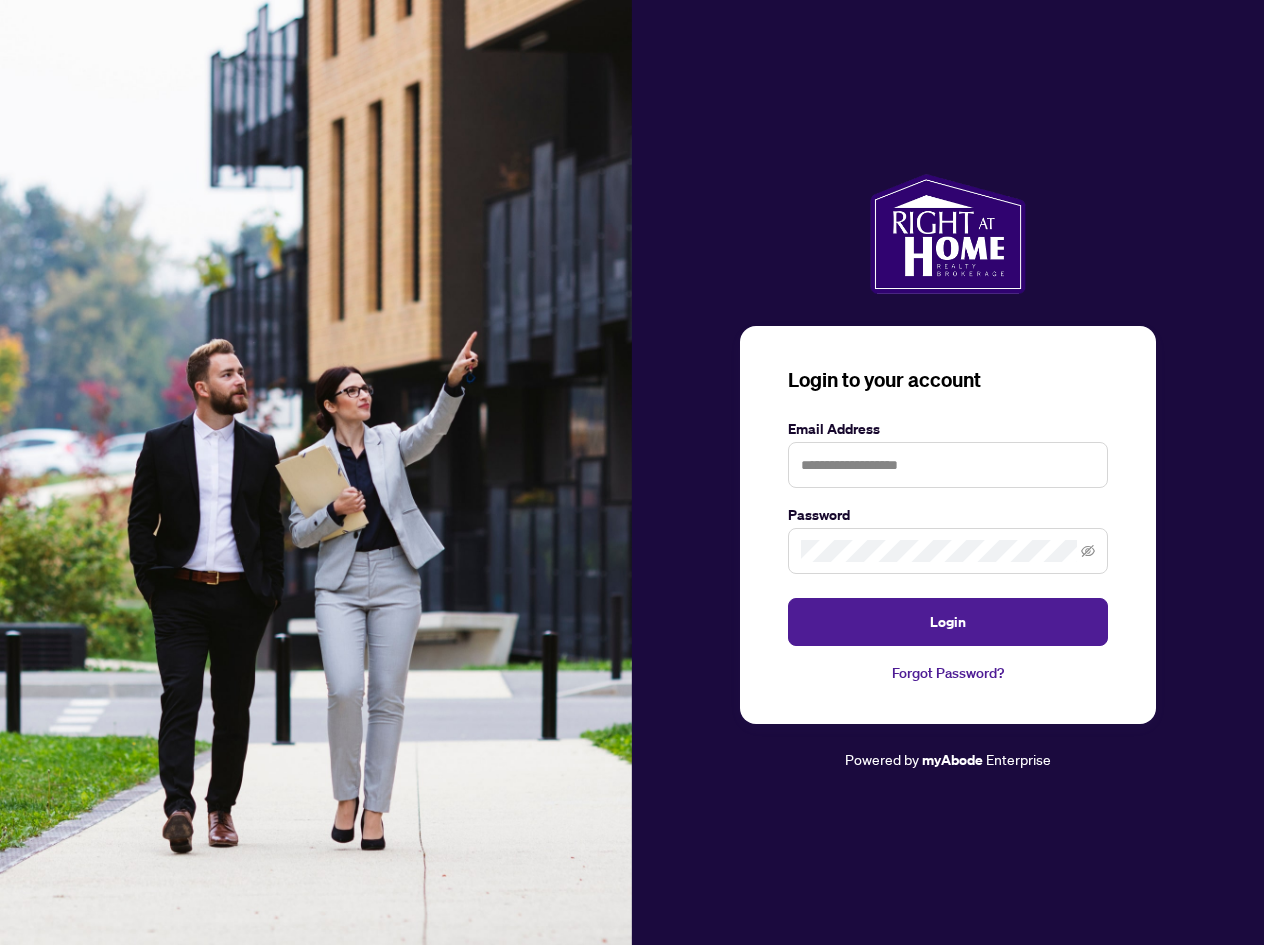 scroll, scrollTop: 0, scrollLeft: 0, axis: both 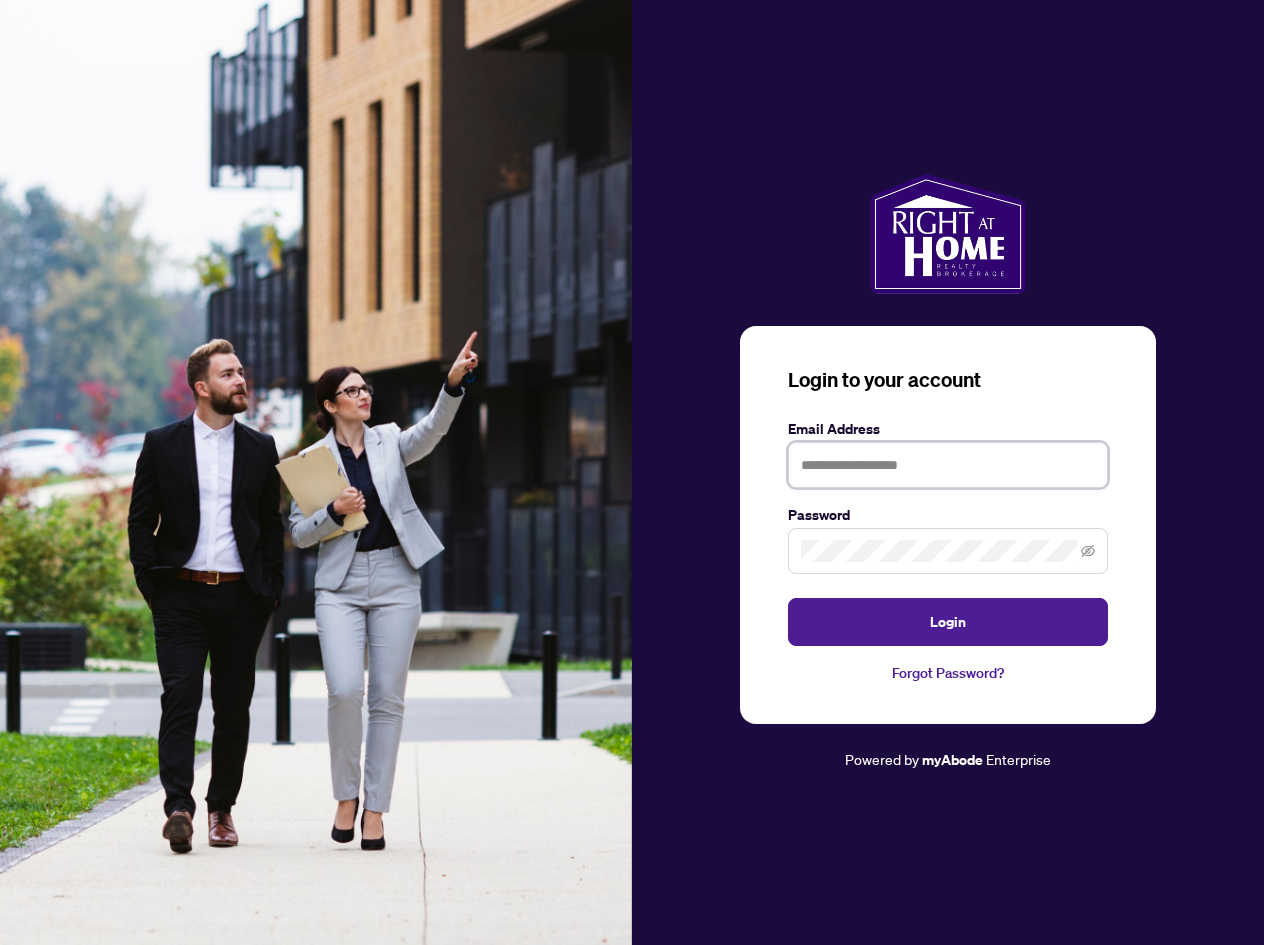 click at bounding box center [948, 465] 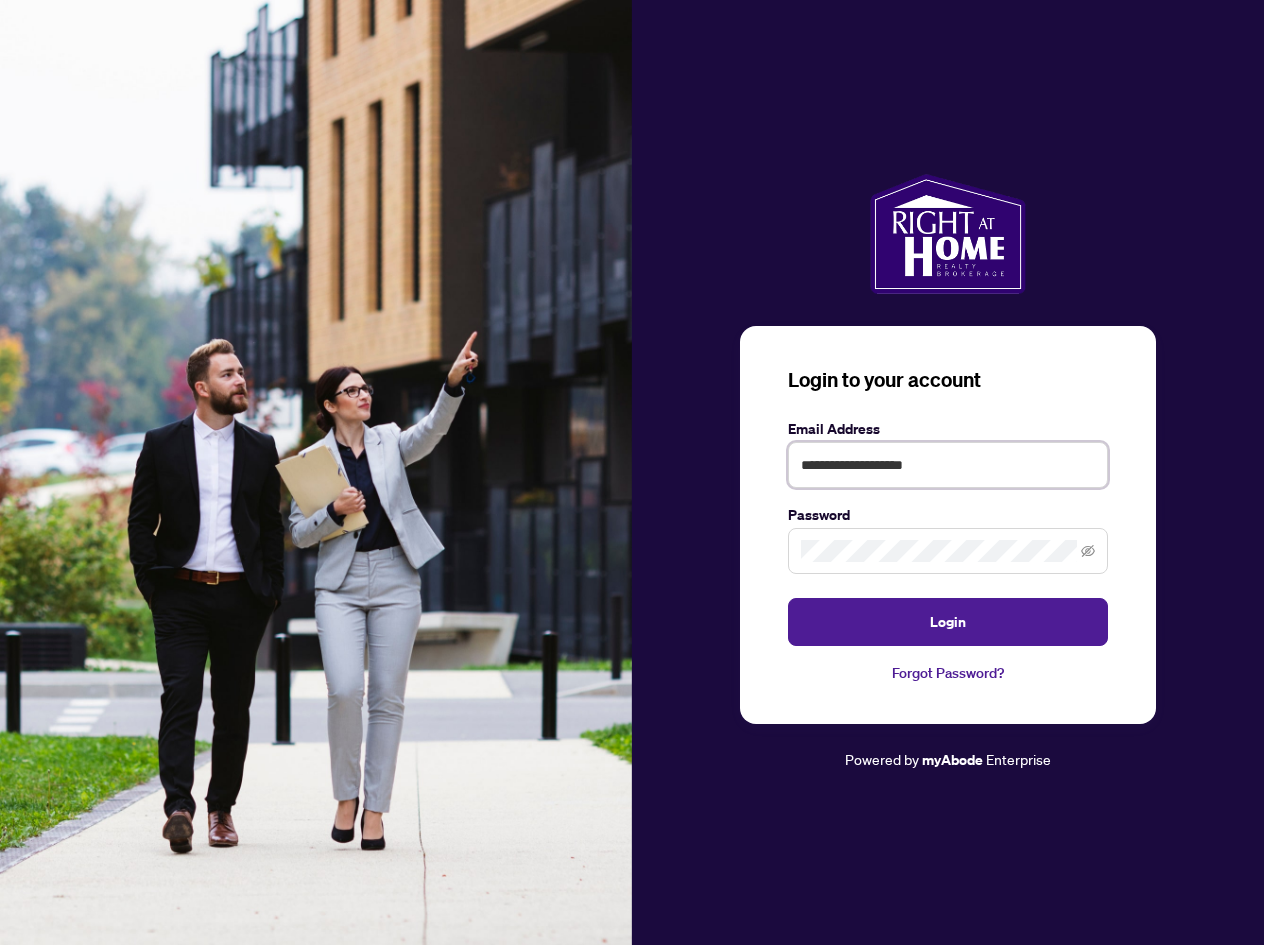 type on "**********" 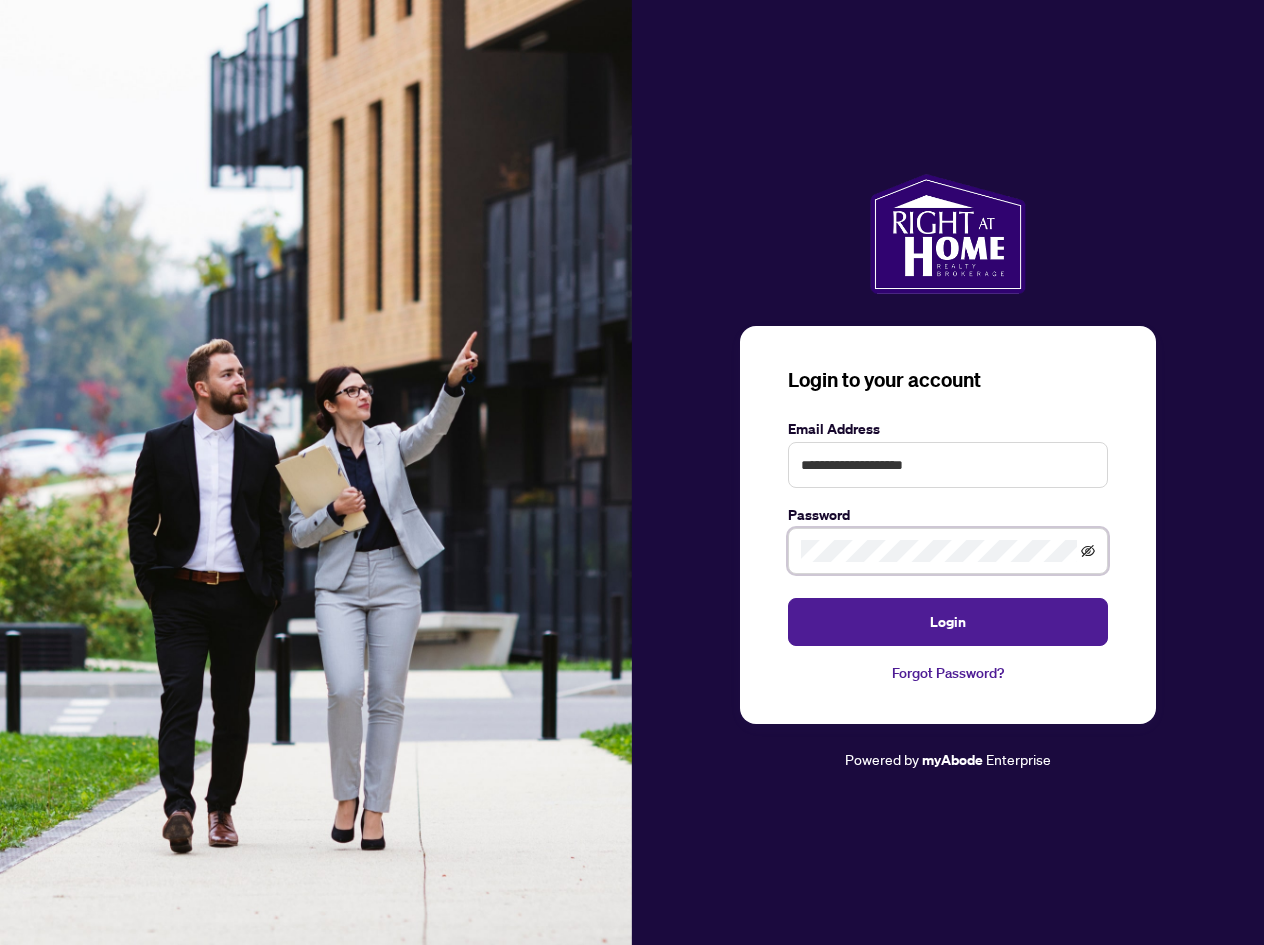 click 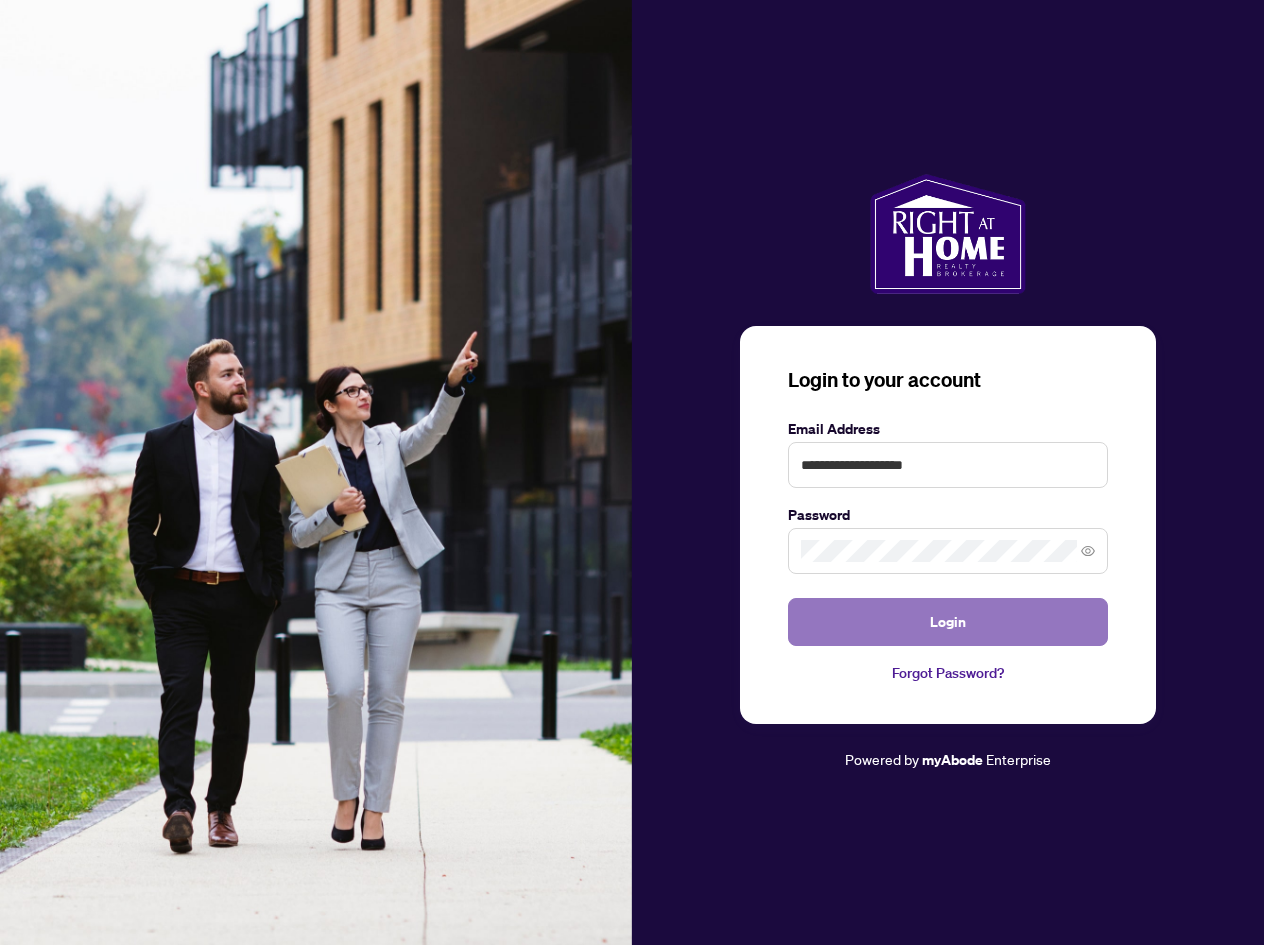 click on "Login" at bounding box center (948, 622) 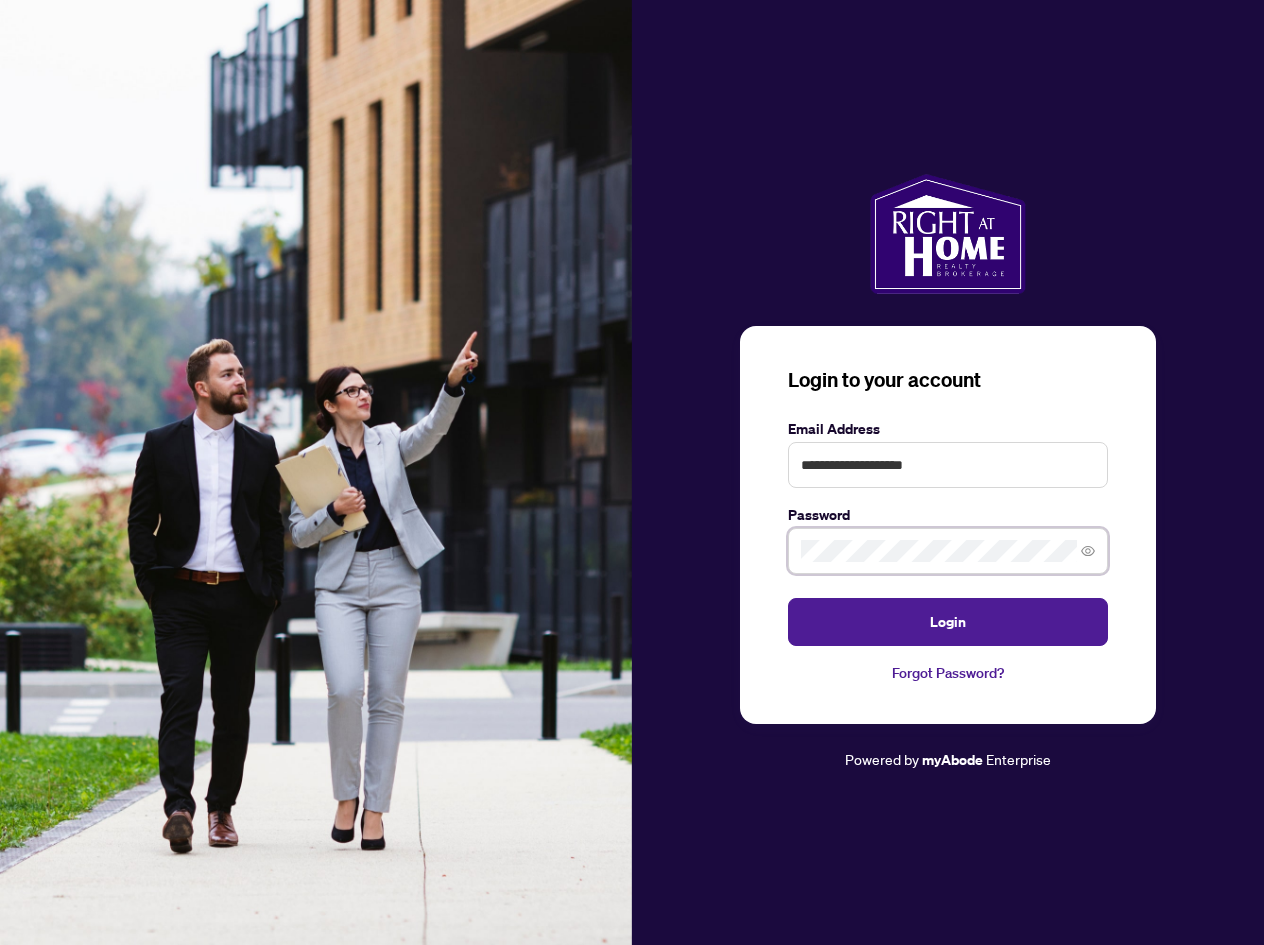 click on "**********" at bounding box center (632, 472) 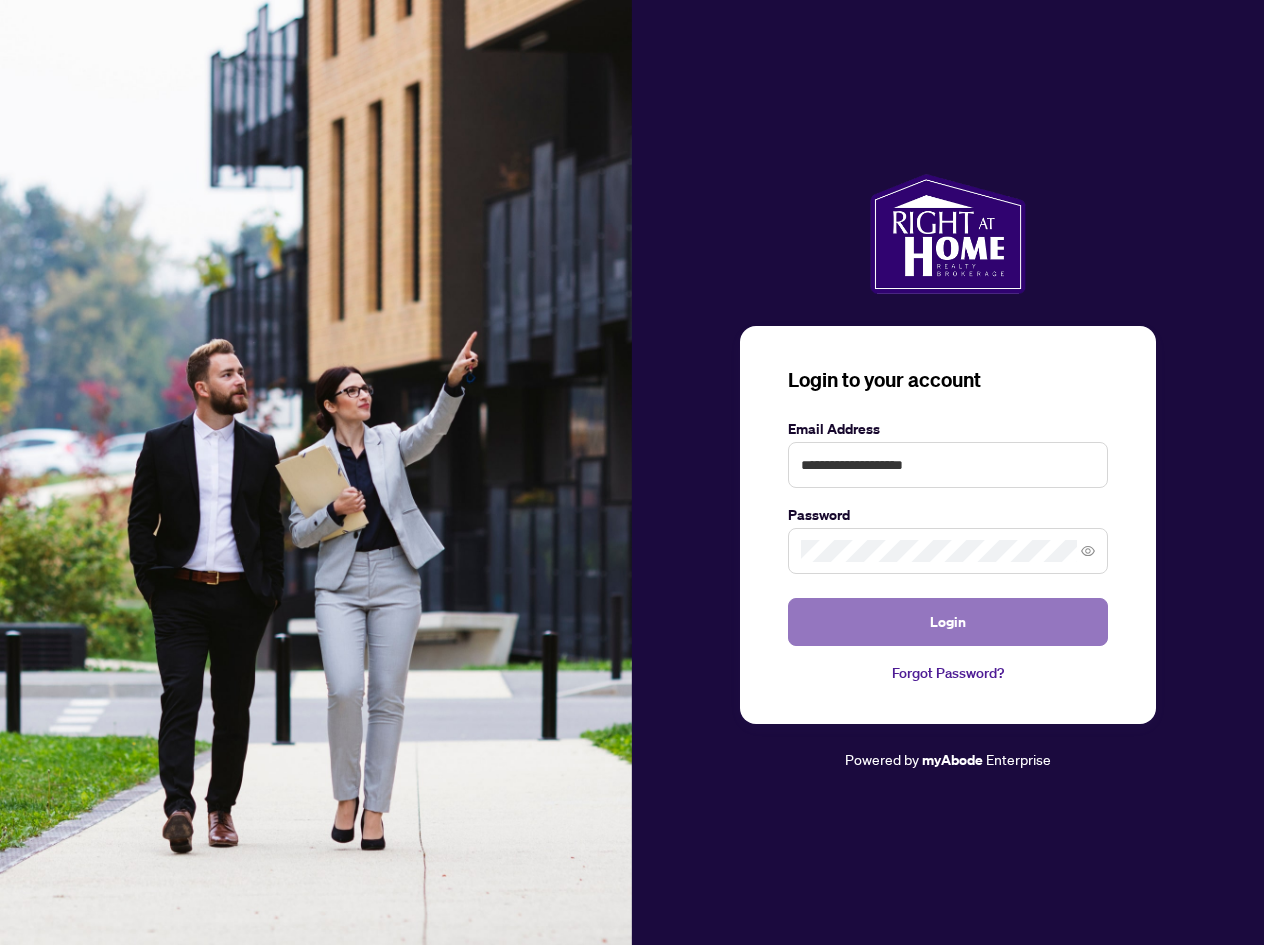 click on "Login" at bounding box center [948, 622] 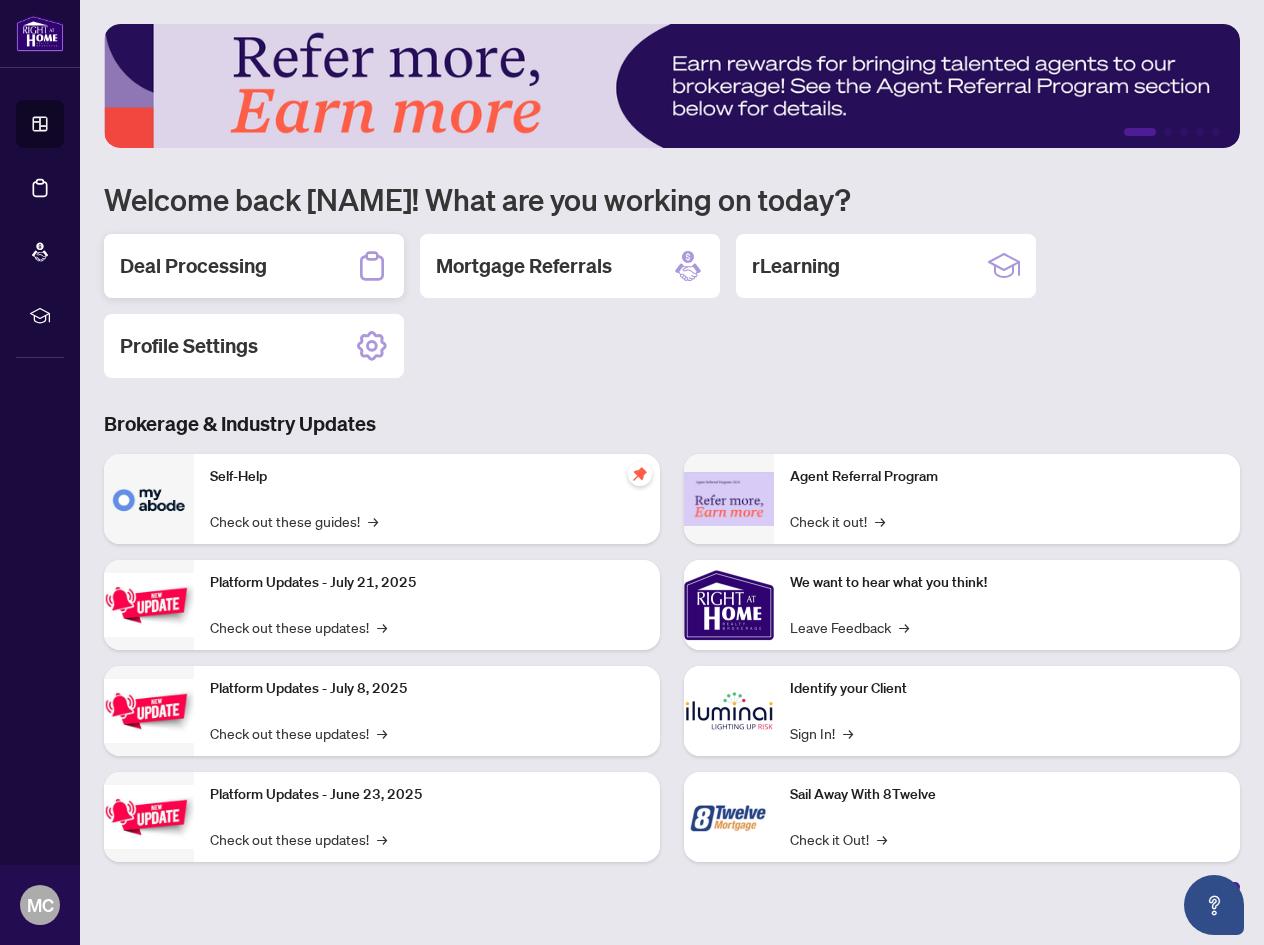 click on "Deal Processing" at bounding box center (193, 266) 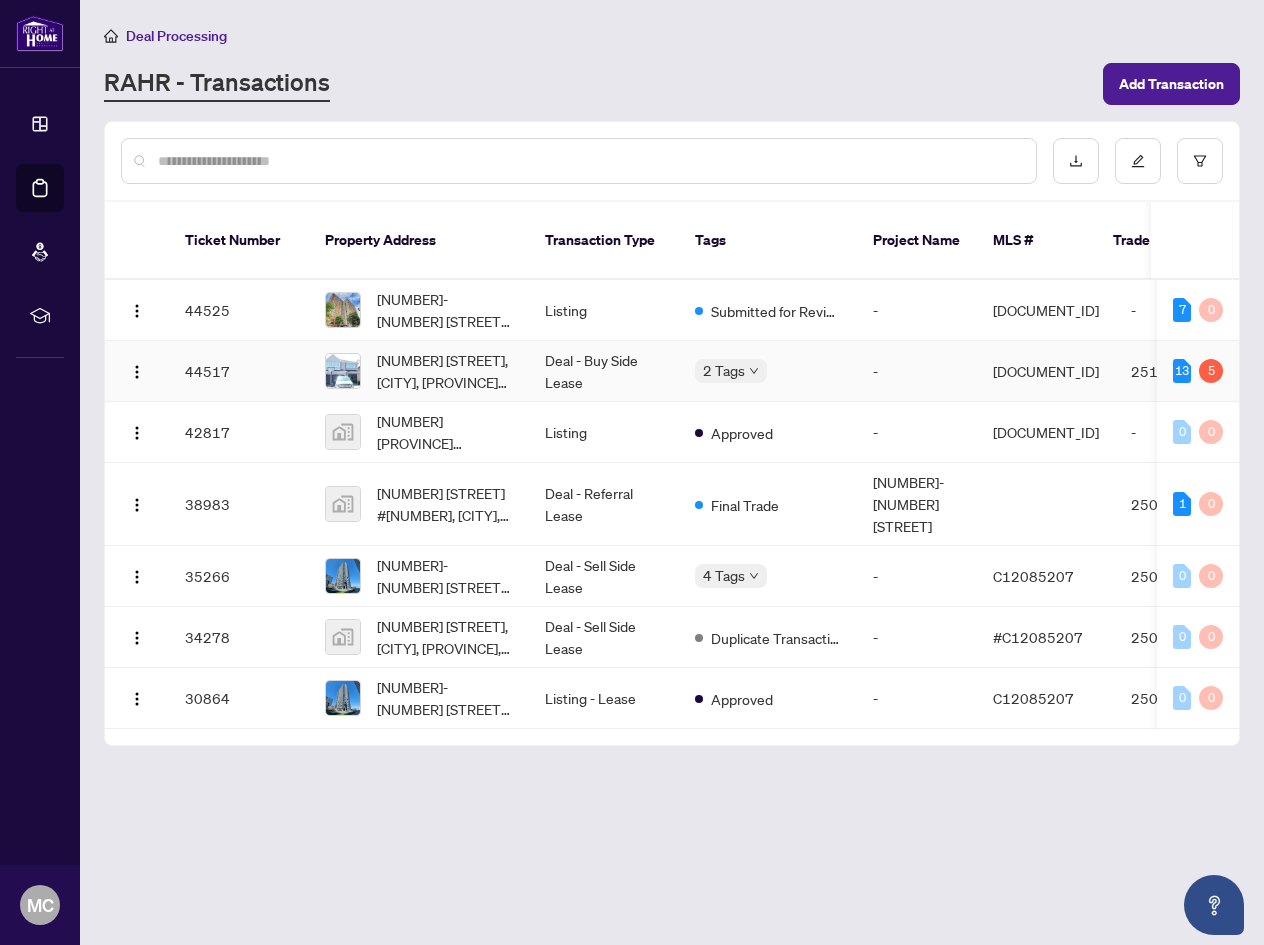 click on "Deal - Buy Side Lease" at bounding box center (604, 371) 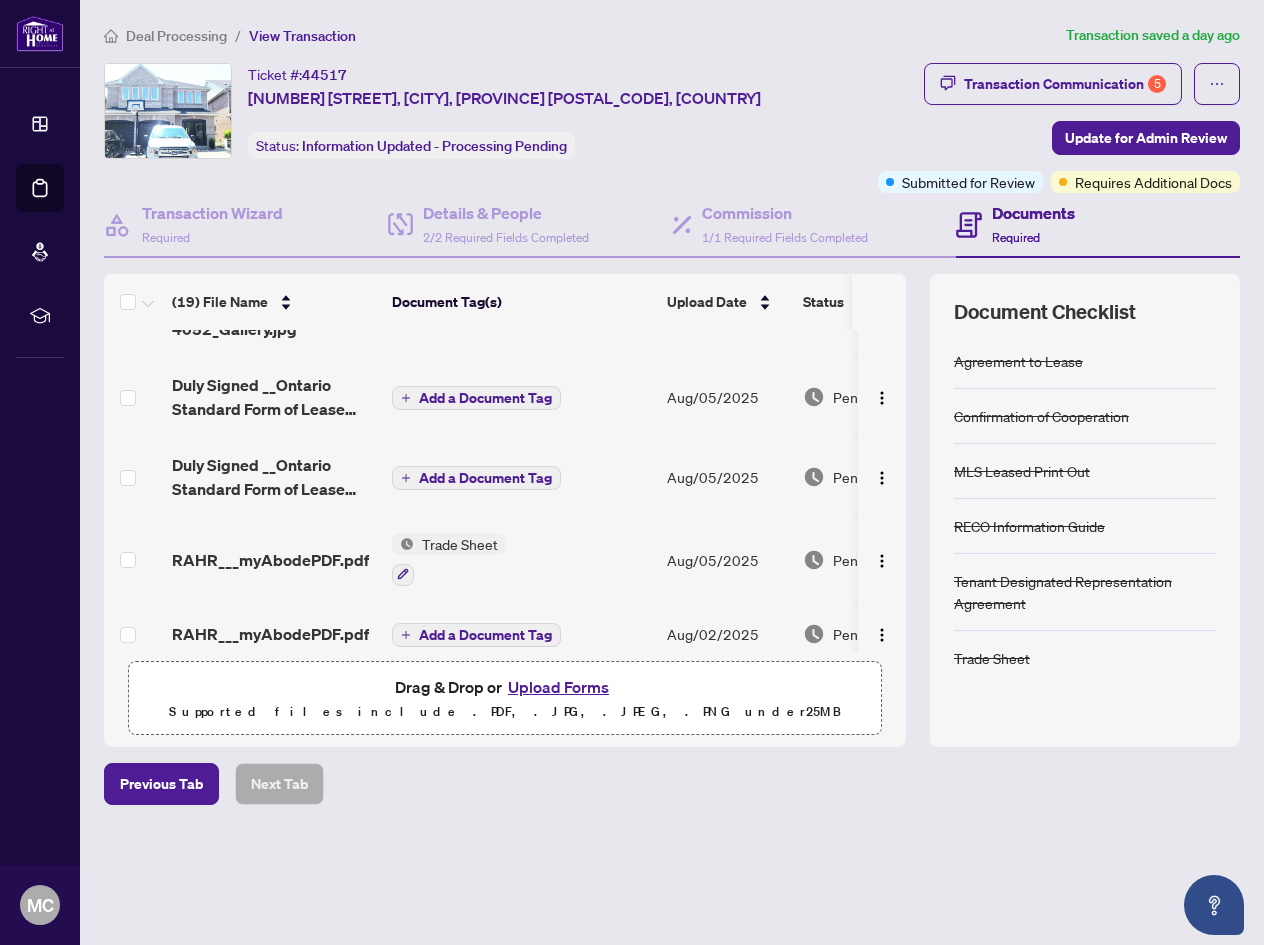 scroll, scrollTop: 0, scrollLeft: 0, axis: both 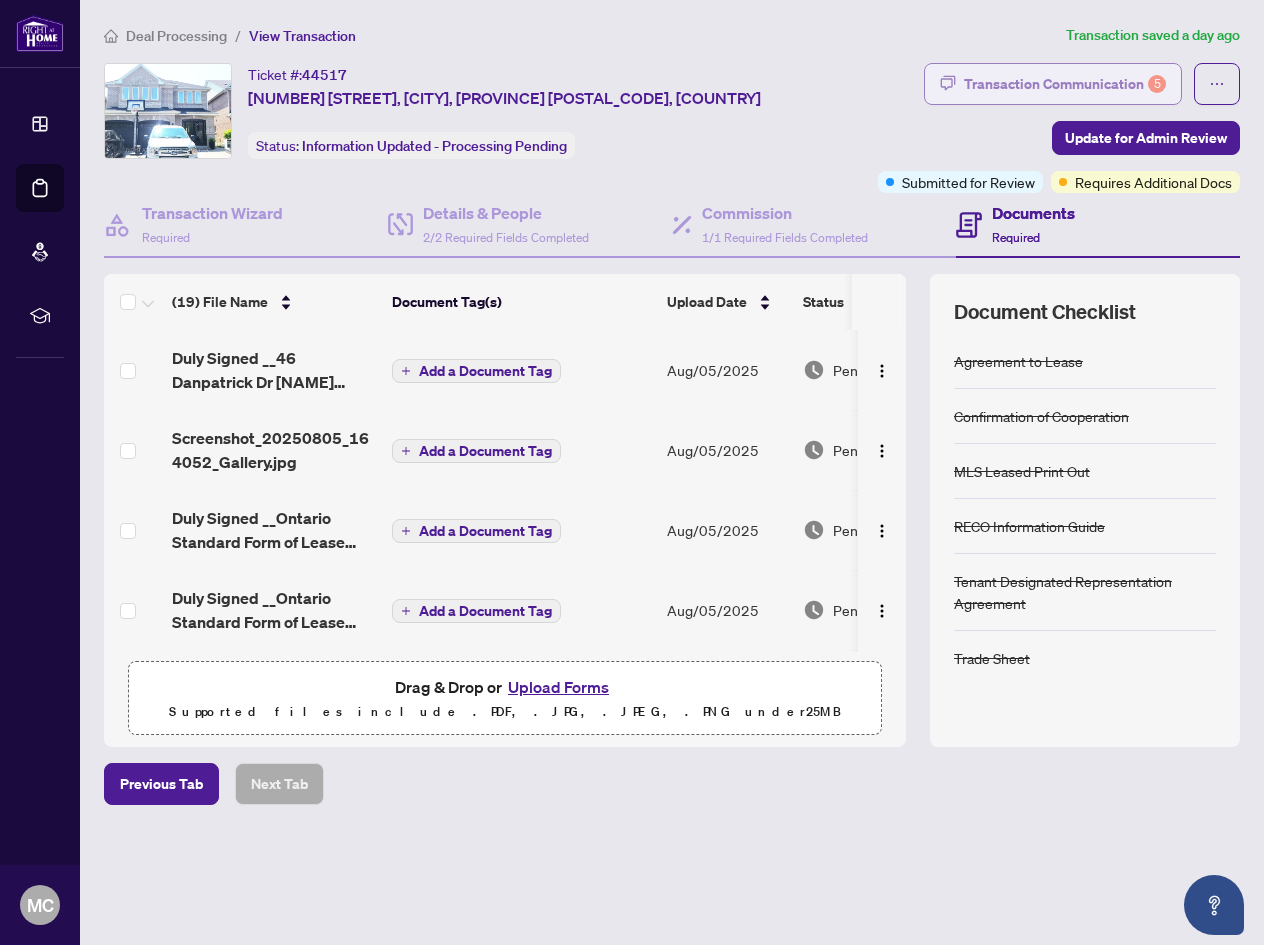 click on "Transaction Communication 5" at bounding box center [1065, 84] 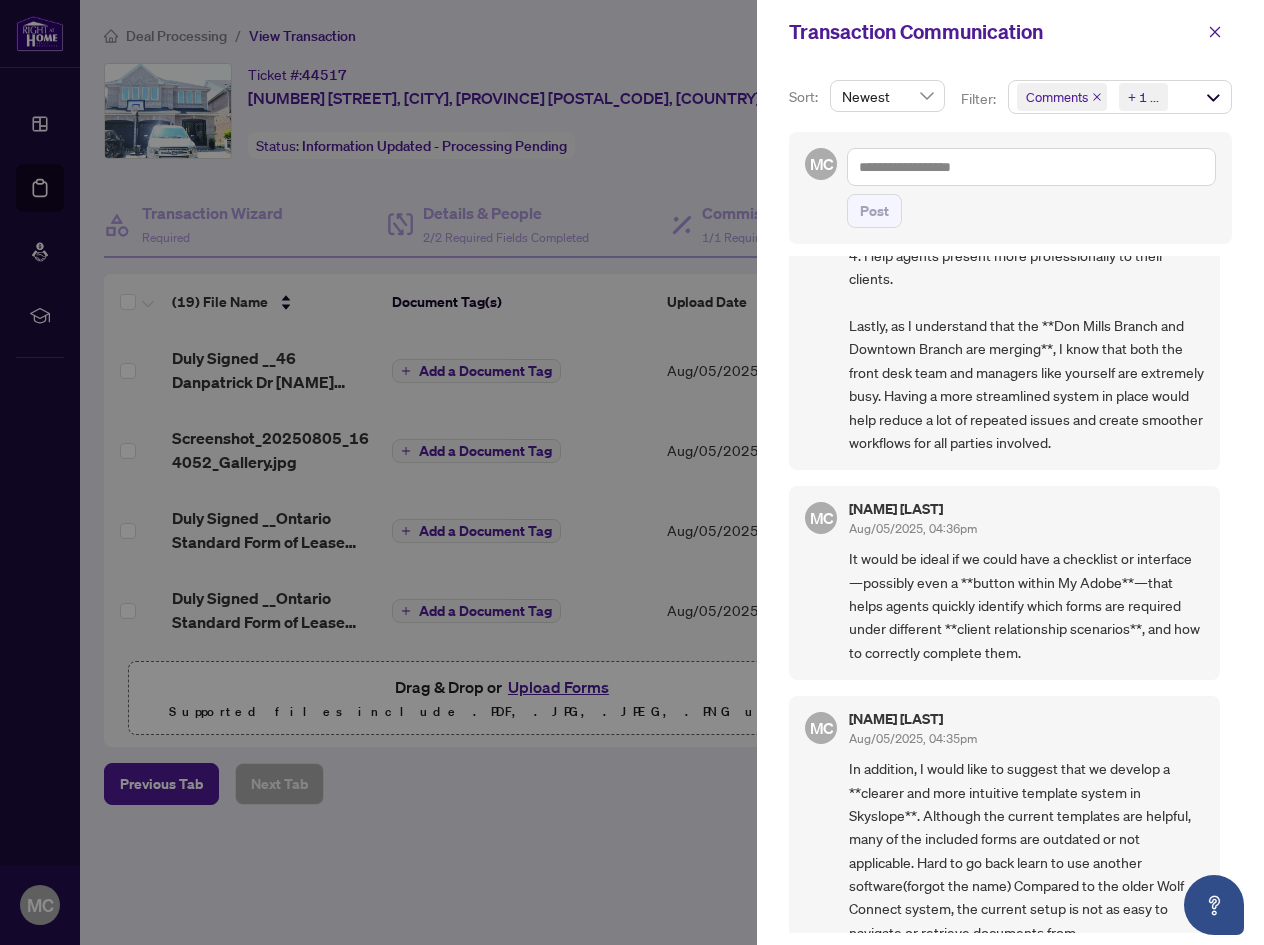 scroll, scrollTop: 0, scrollLeft: 0, axis: both 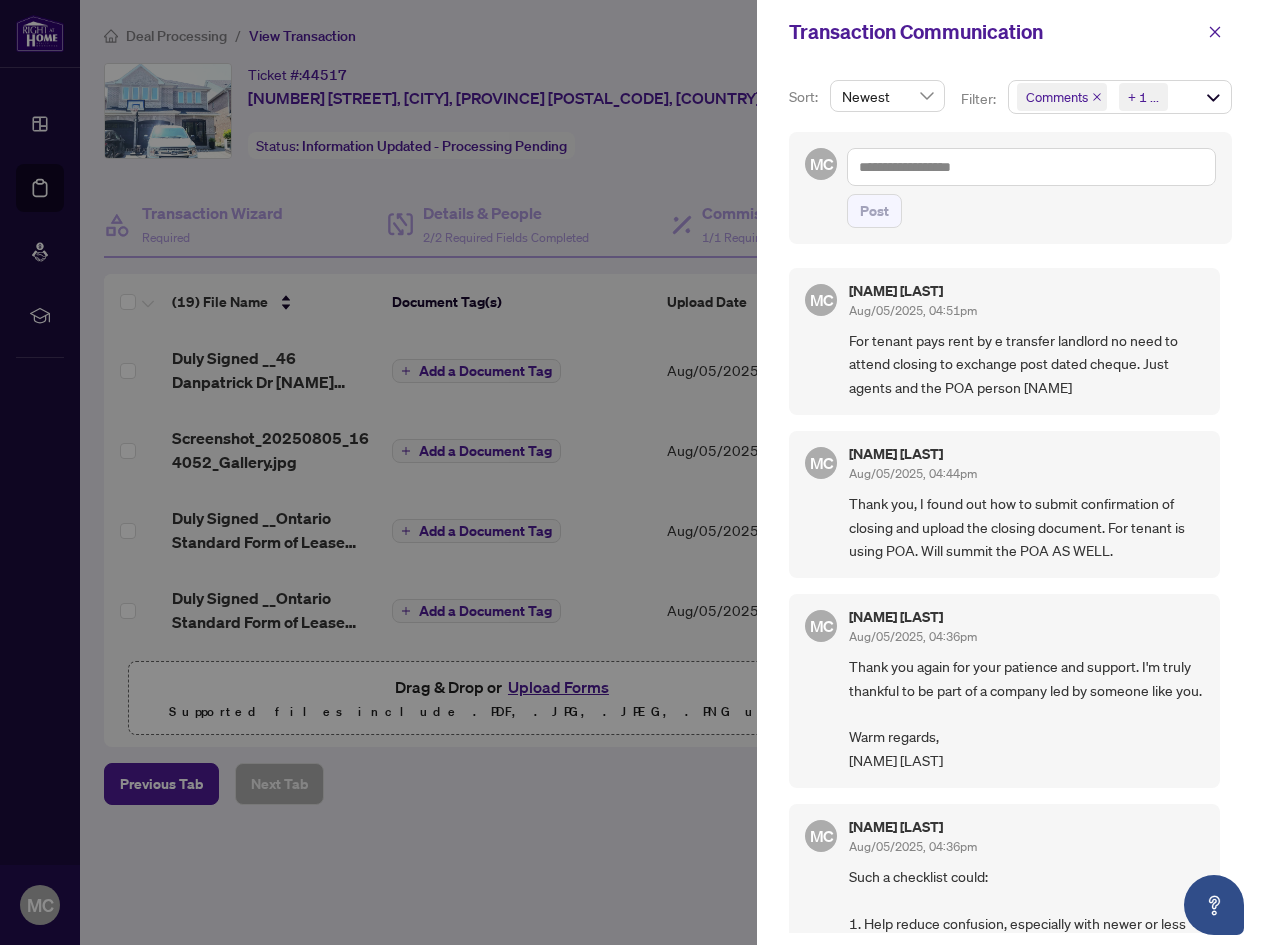 click at bounding box center [632, 472] 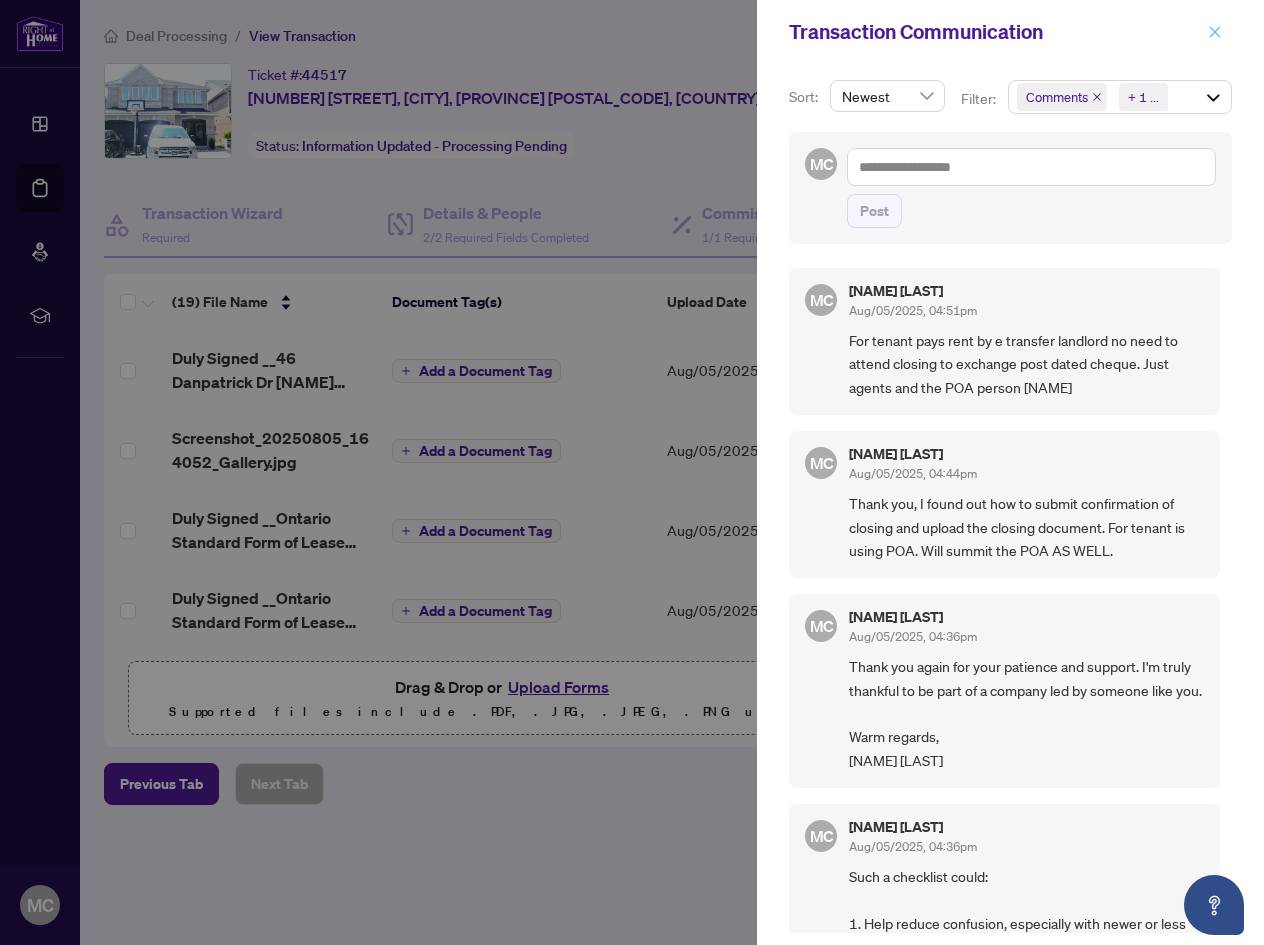 click at bounding box center [1215, 32] 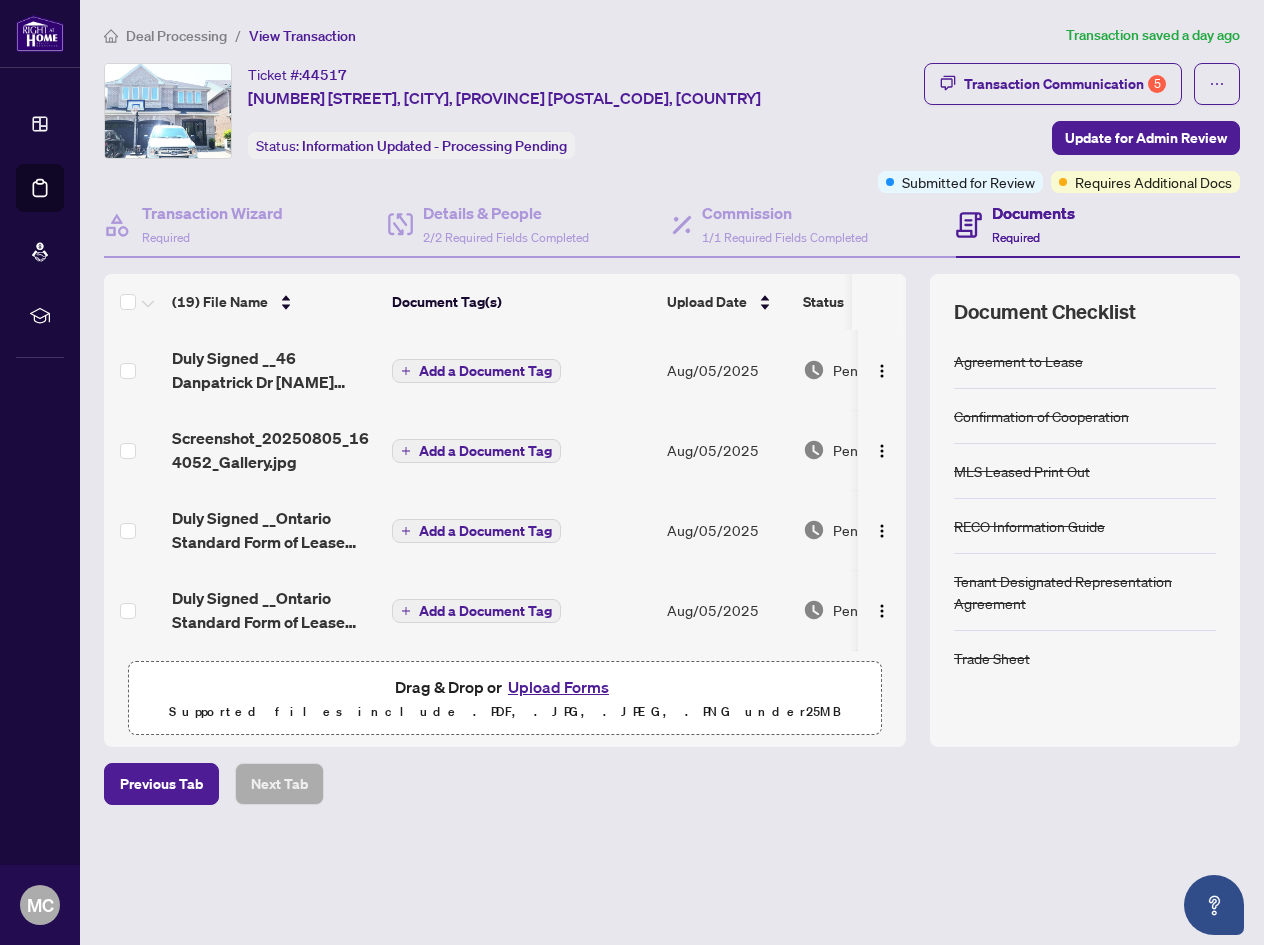 click on "Previous Tab Next Tab" at bounding box center (672, 784) 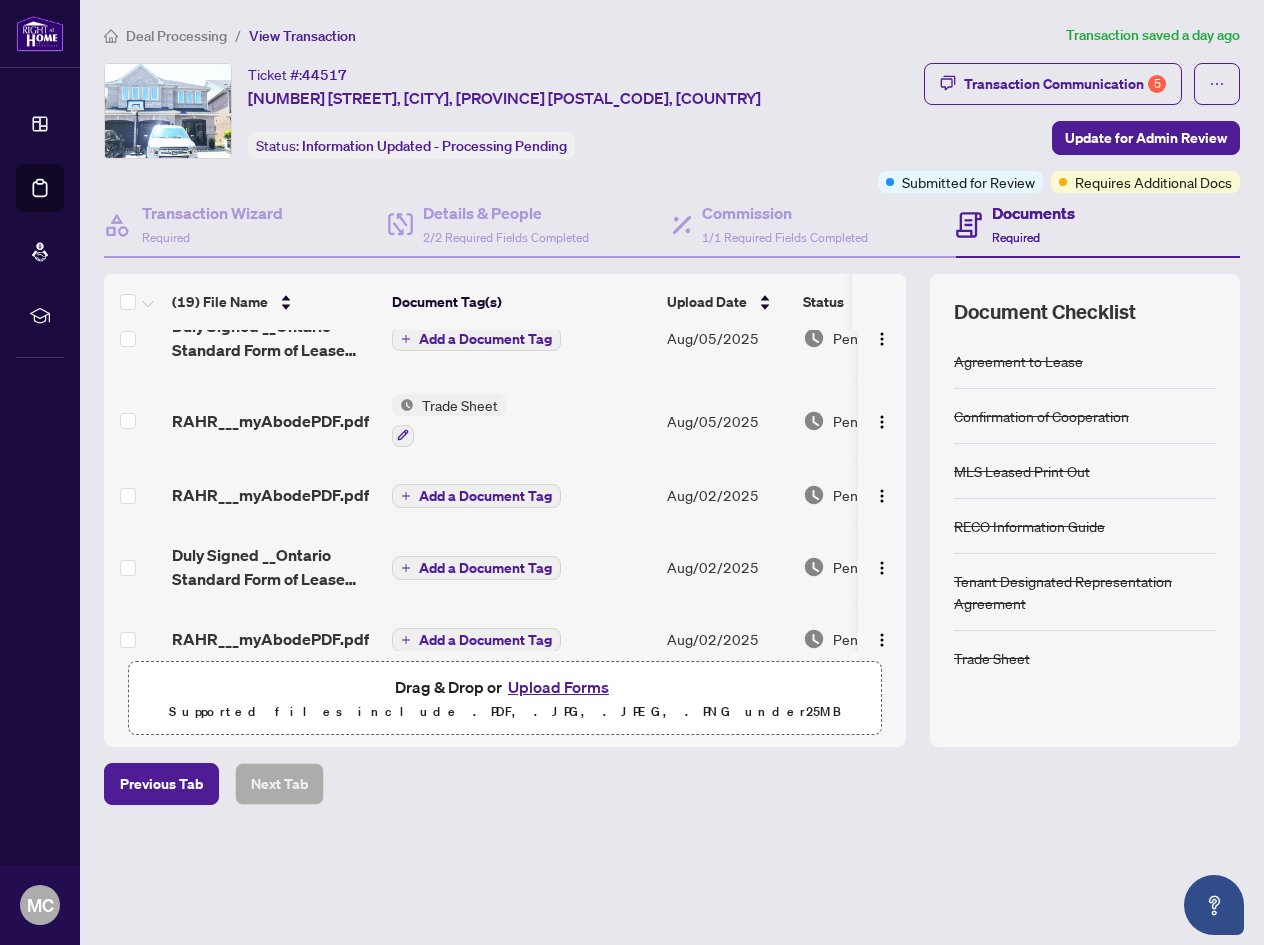 scroll, scrollTop: 0, scrollLeft: 0, axis: both 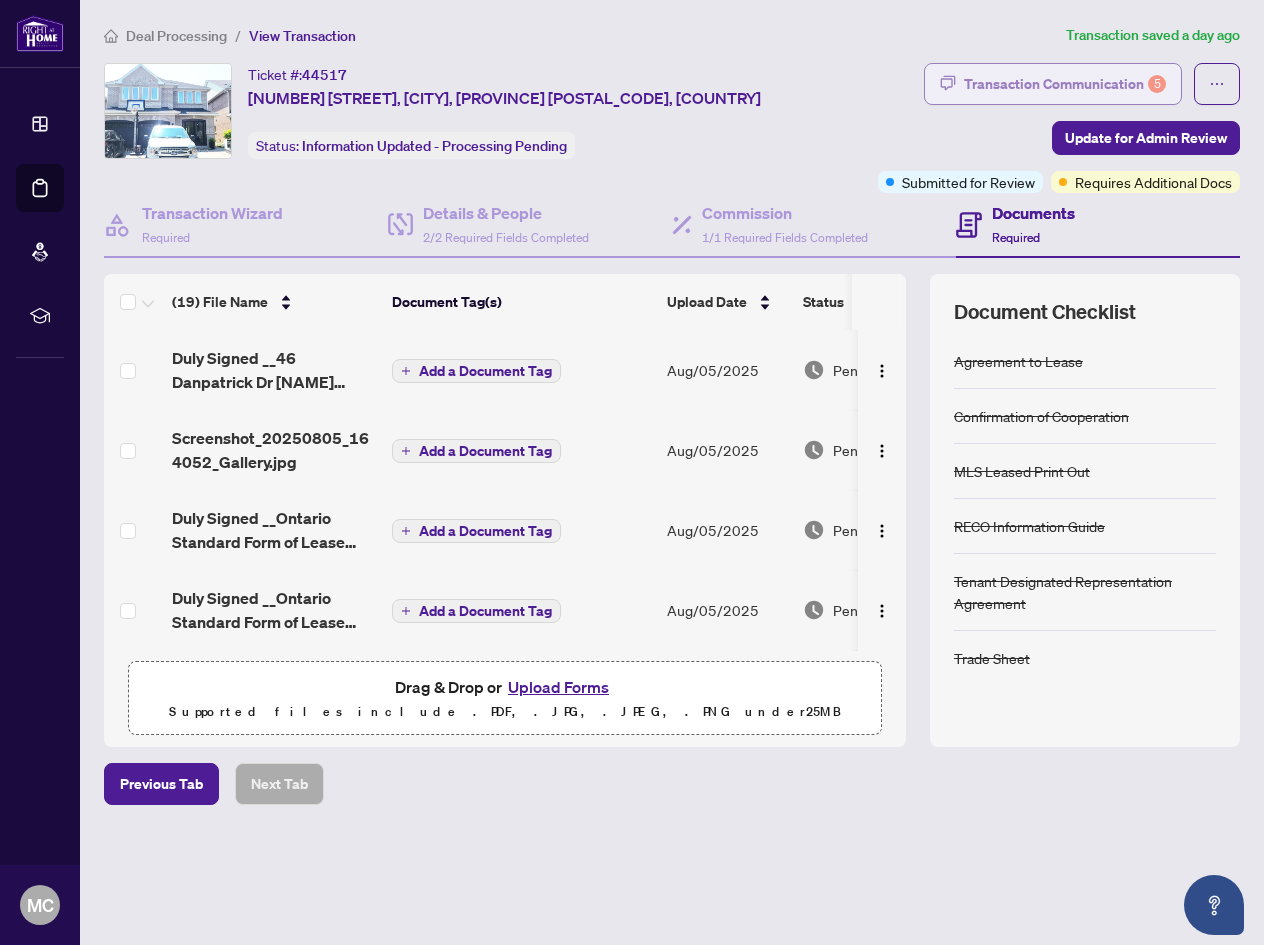 click on "Transaction Communication 5" at bounding box center [1065, 84] 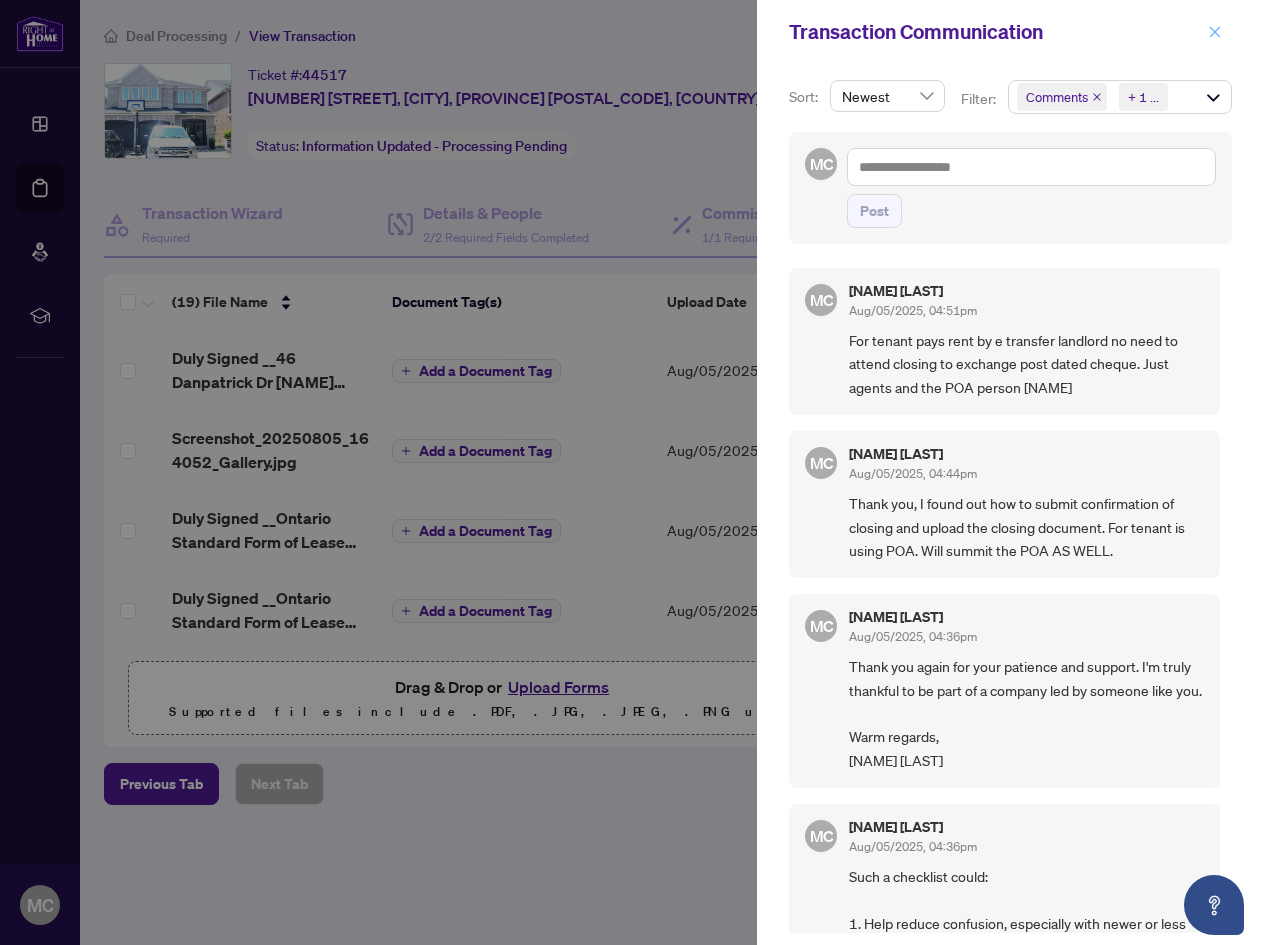 click 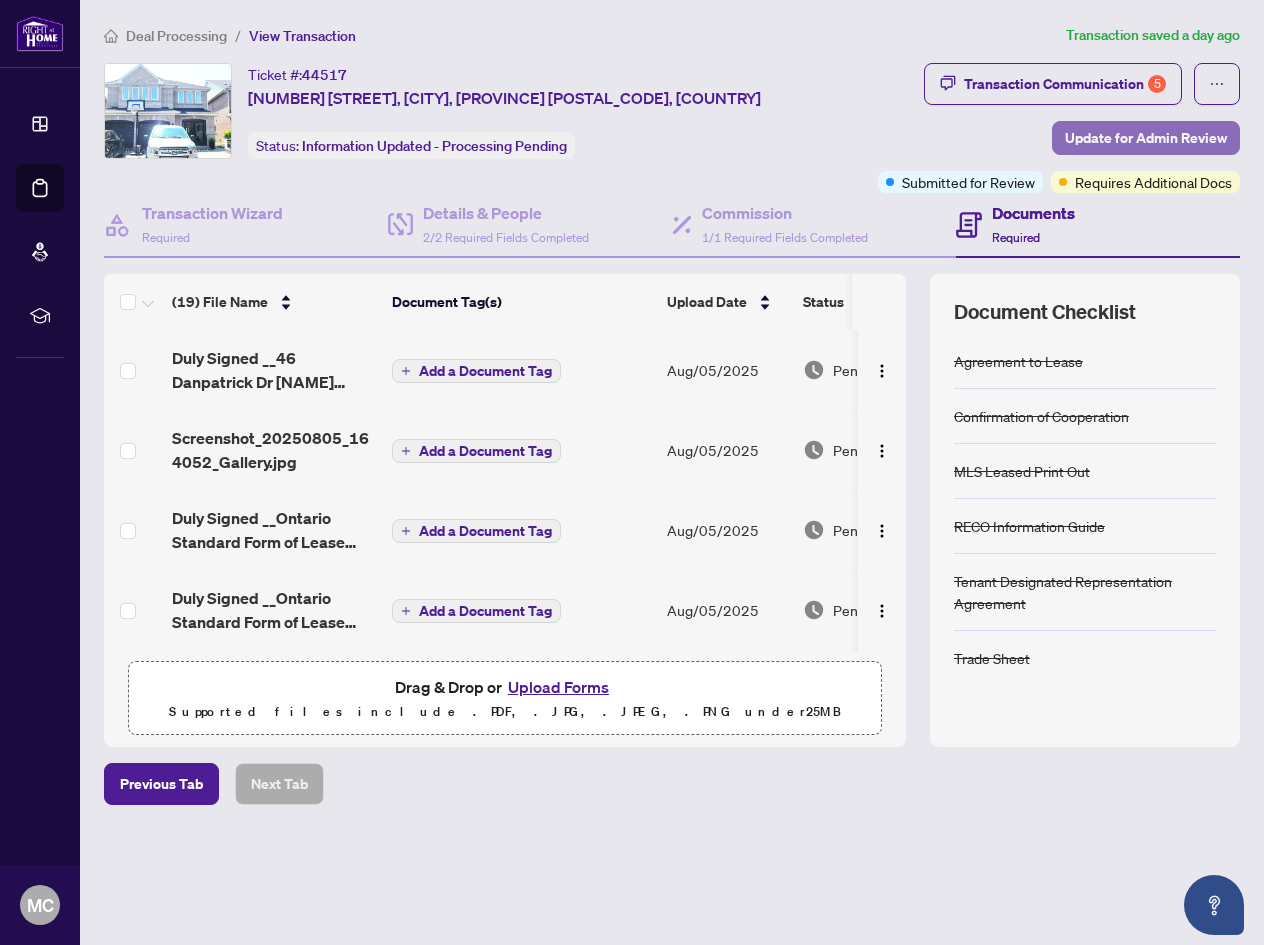 click on "Update for Admin Review" at bounding box center [1146, 138] 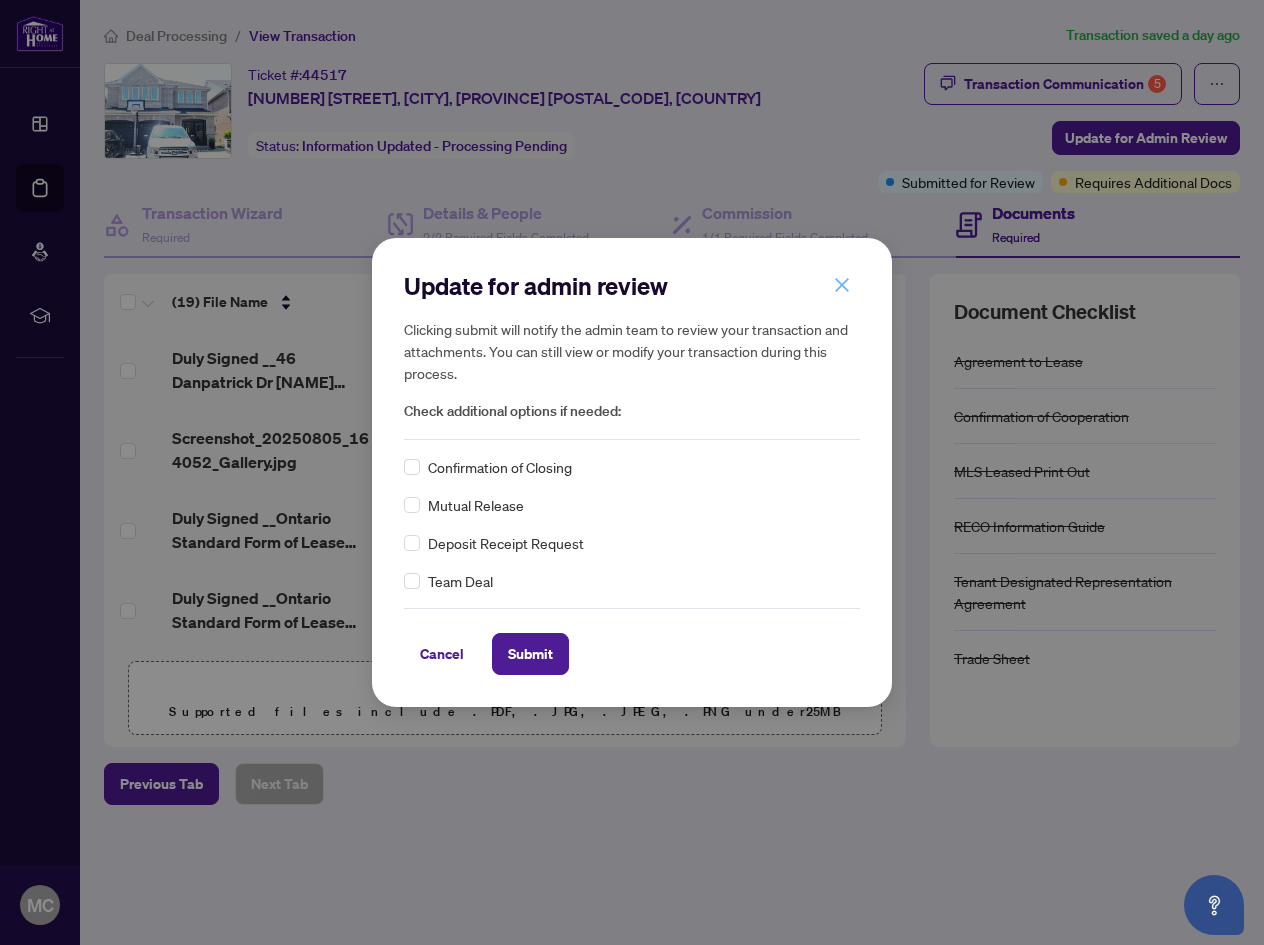 click 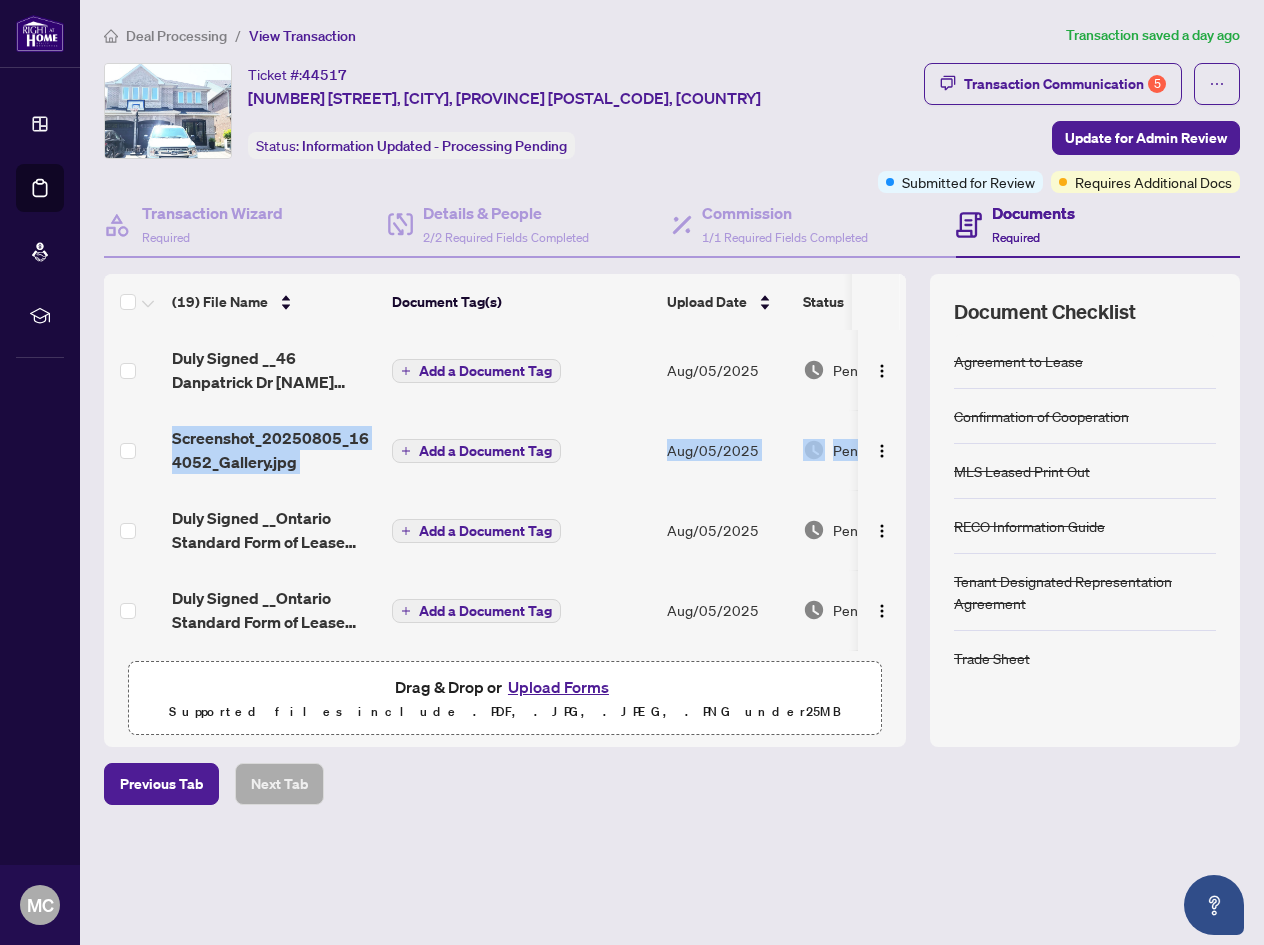 drag, startPoint x: 906, startPoint y: 371, endPoint x: 906, endPoint y: 411, distance: 40 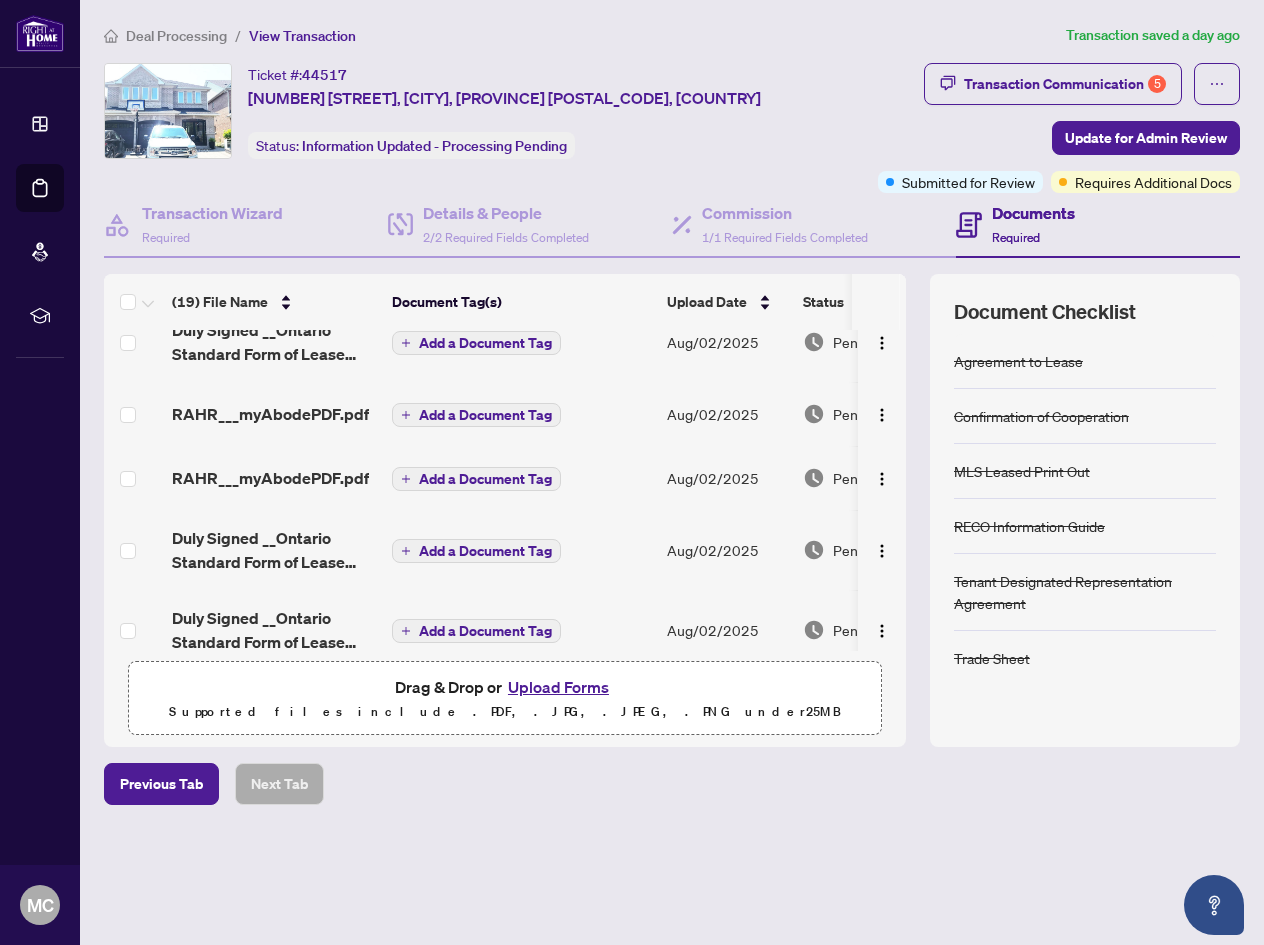 scroll, scrollTop: 0, scrollLeft: 0, axis: both 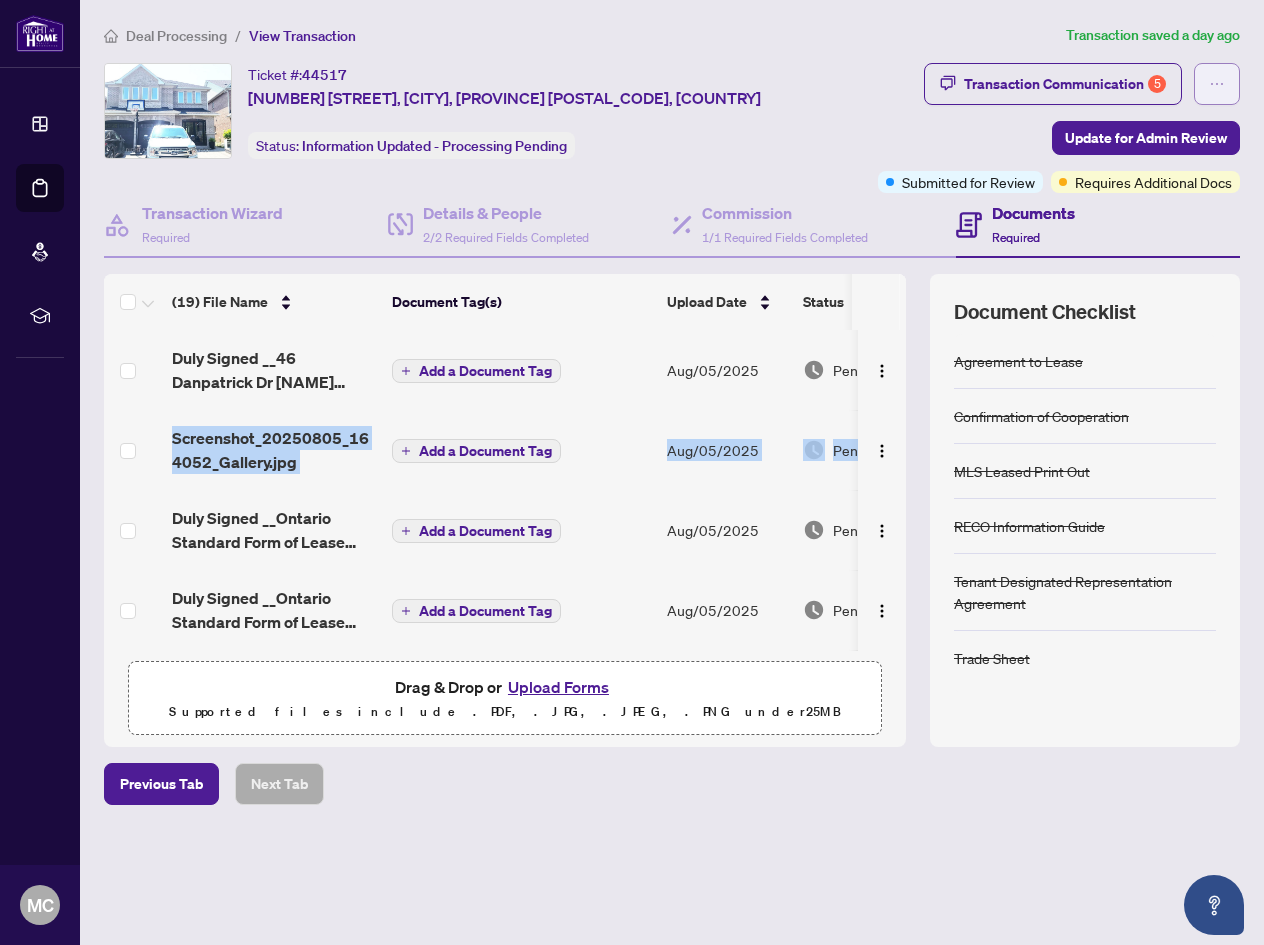 click at bounding box center (1217, 84) 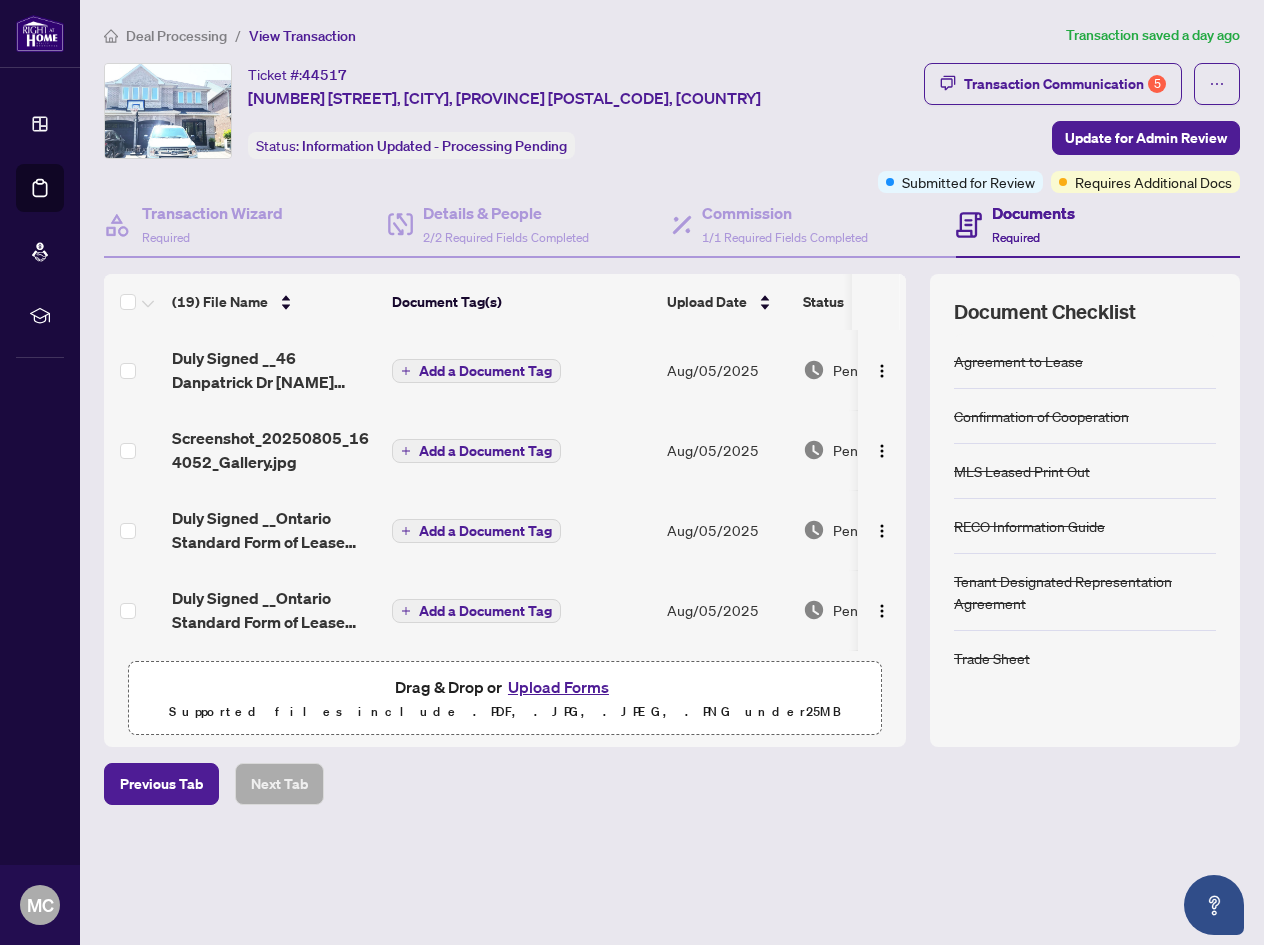 click on "Transaction Communication 5 Update for Admin Review Submitted for Review Requires Additional Docs" at bounding box center [1032, 128] 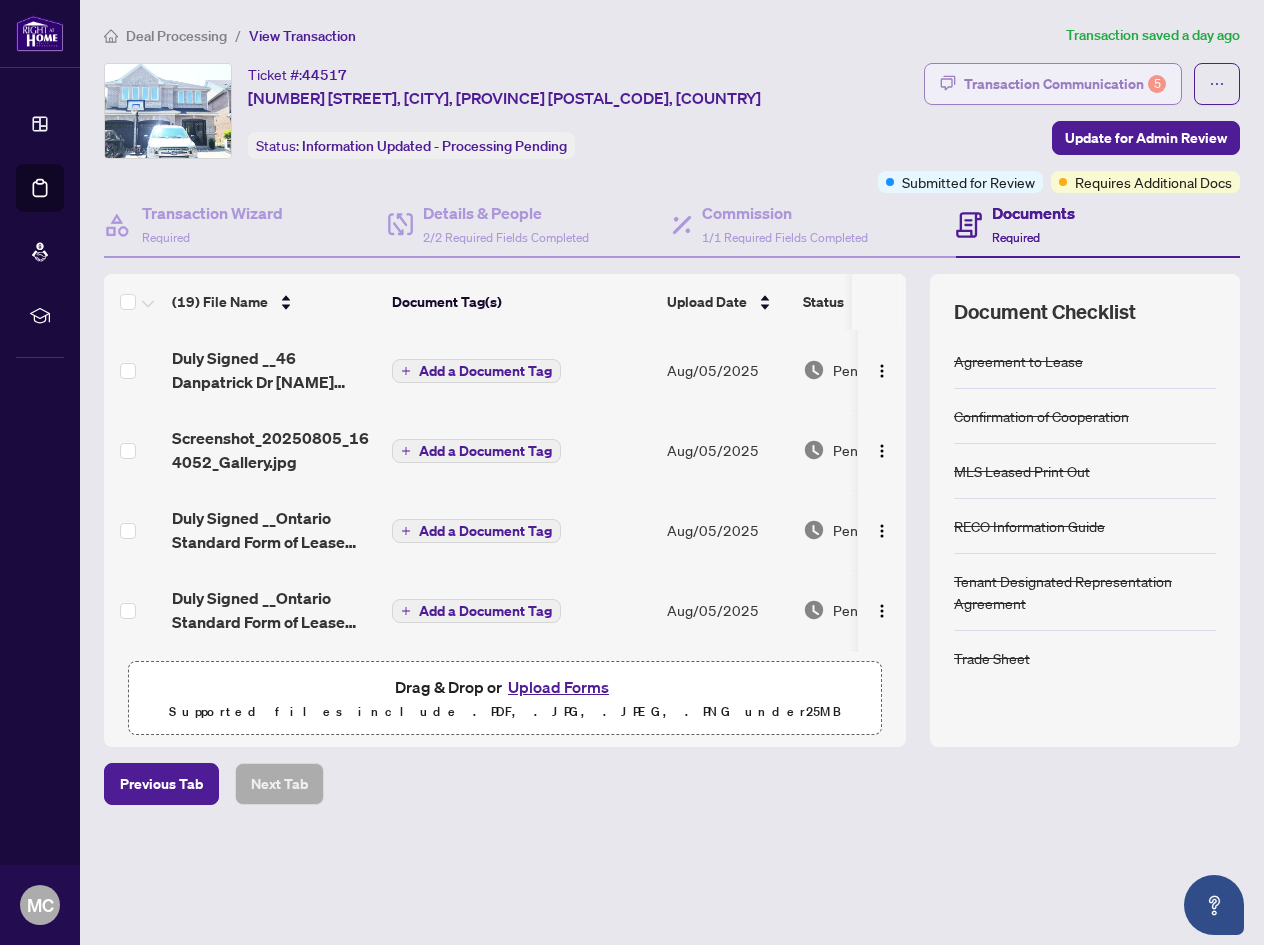 click on "Transaction Communication 5" at bounding box center (1065, 84) 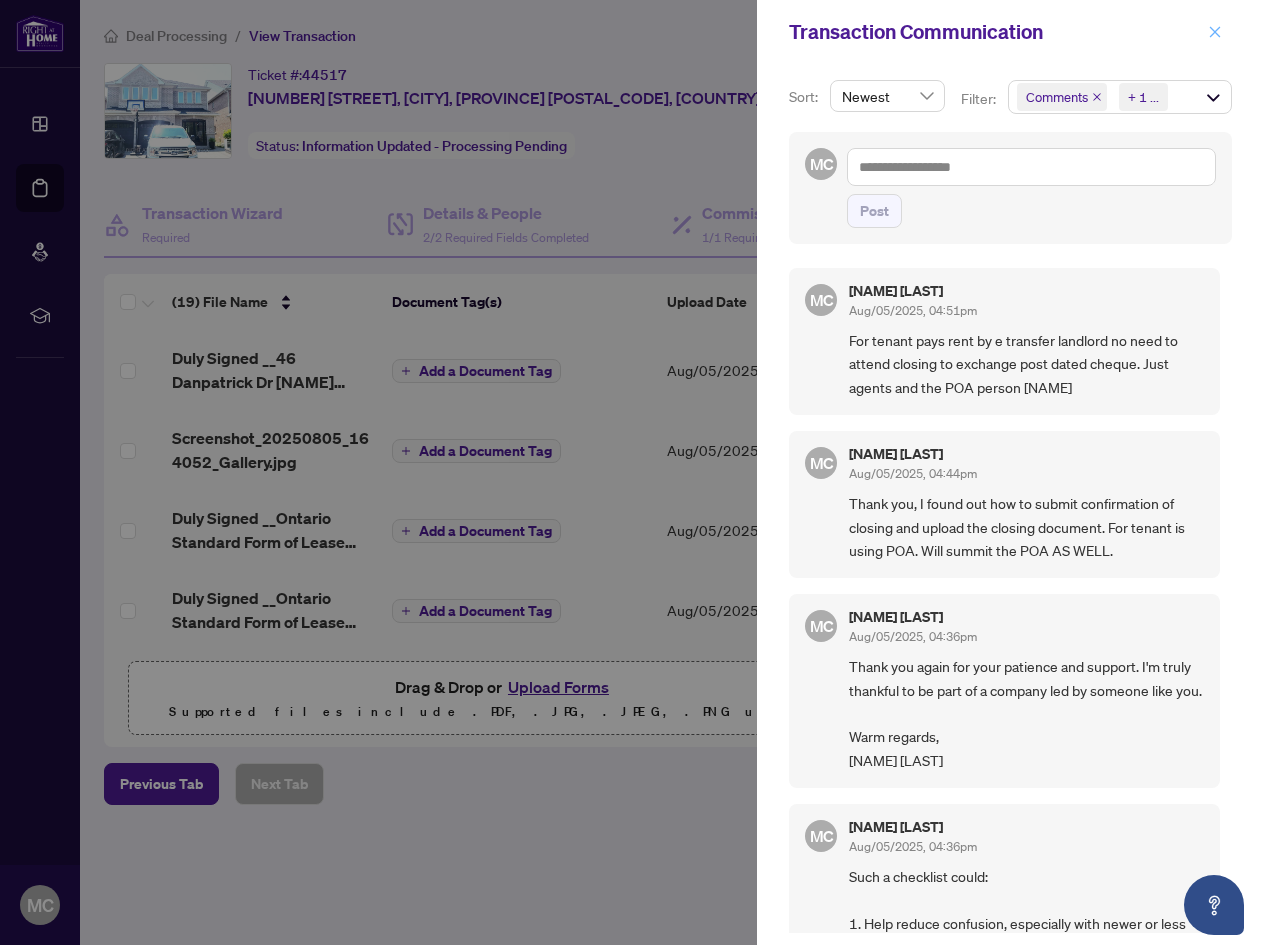 click 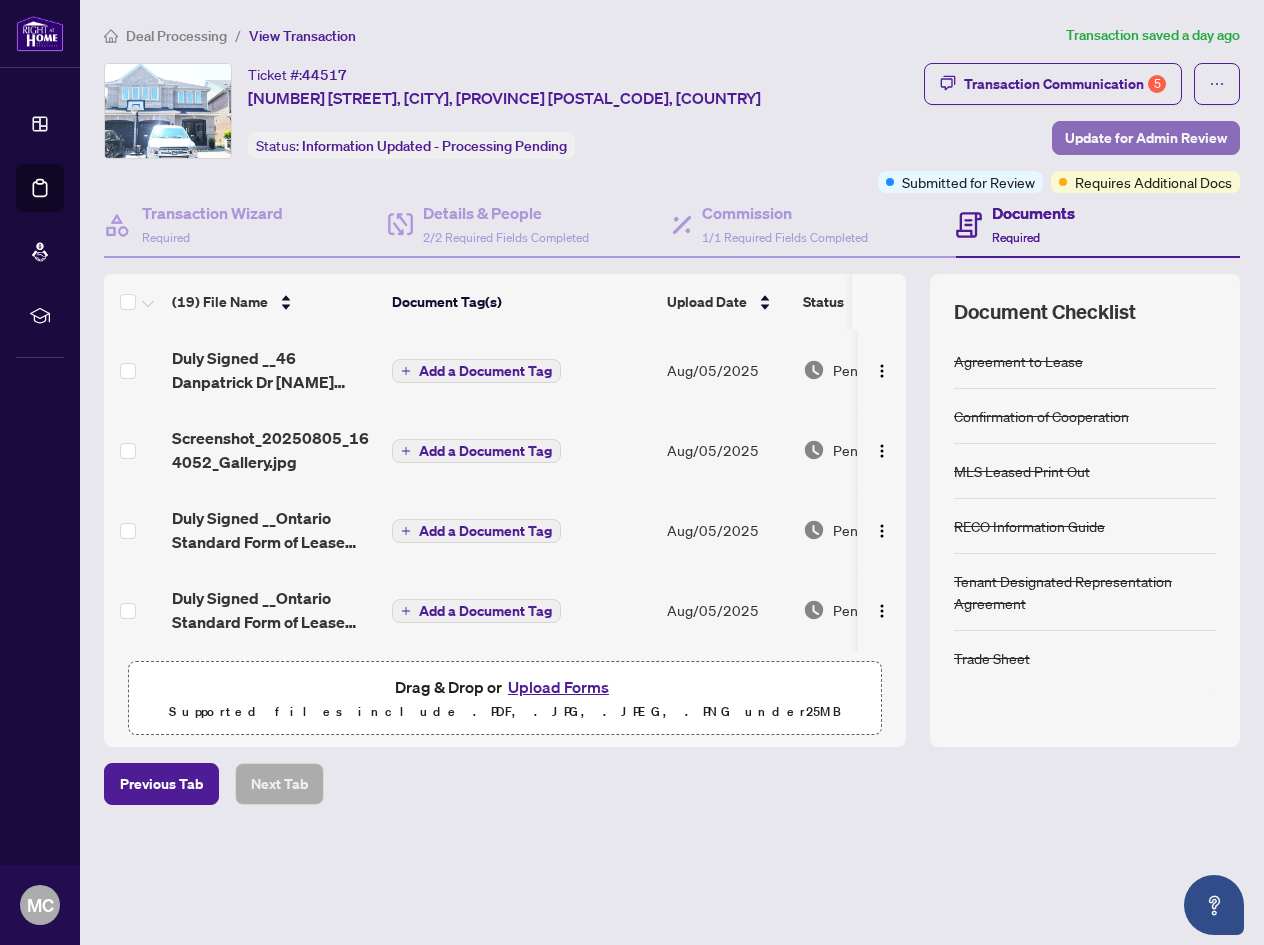 click on "Update for Admin Review" at bounding box center (1146, 138) 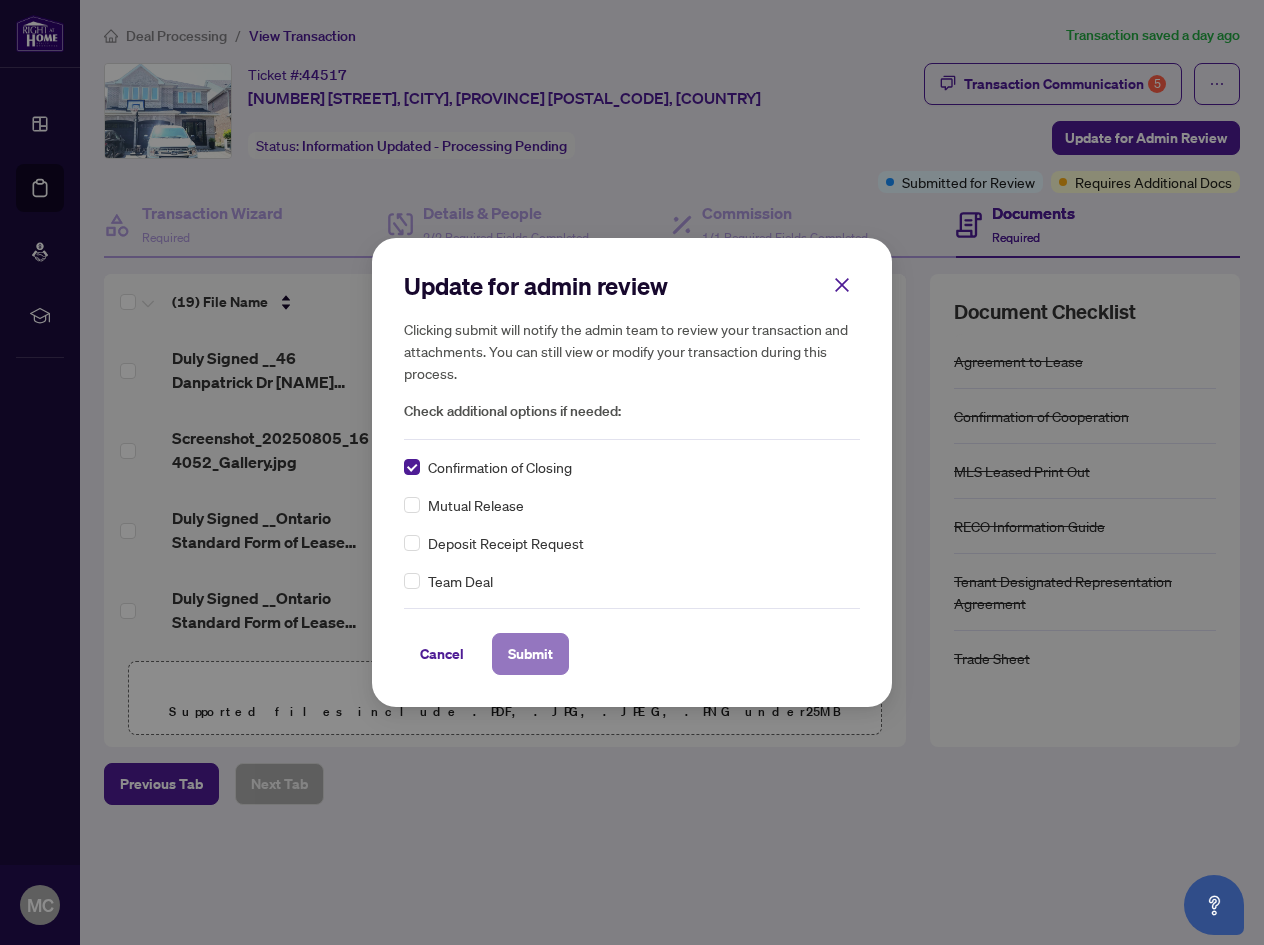click on "Submit" at bounding box center (530, 654) 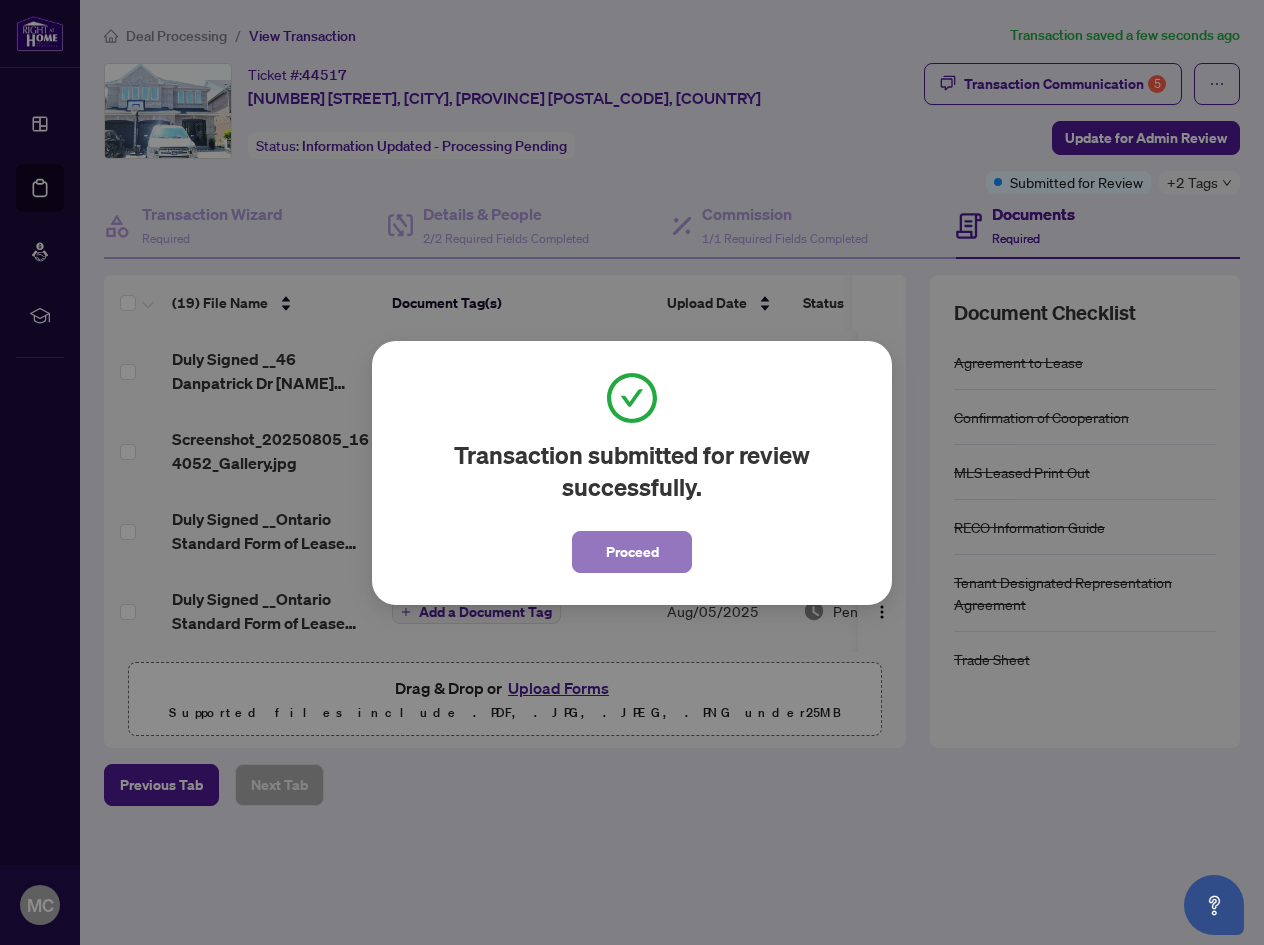 click on "Proceed" at bounding box center [632, 552] 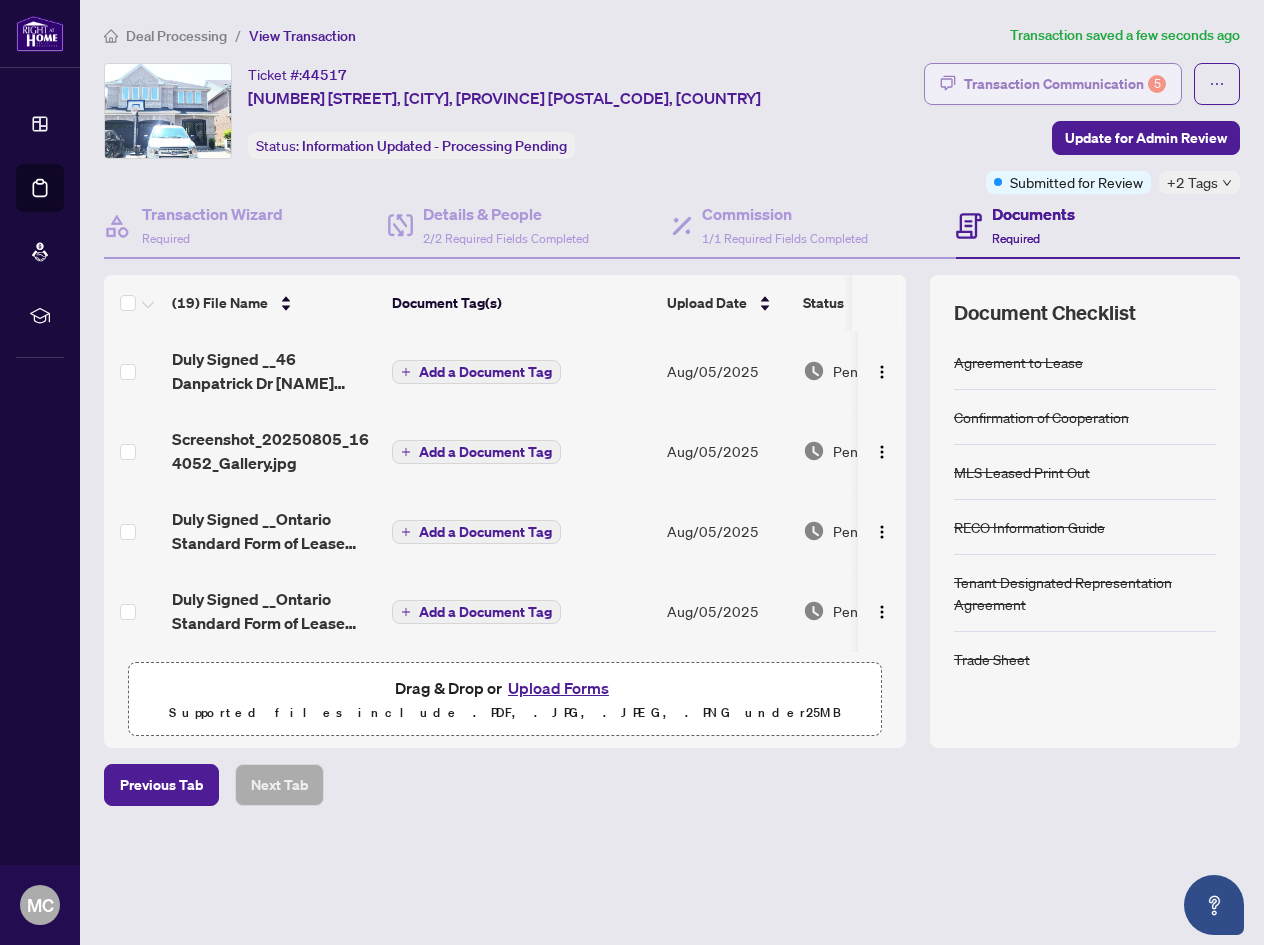 click on "Transaction Communication 5" at bounding box center [1065, 84] 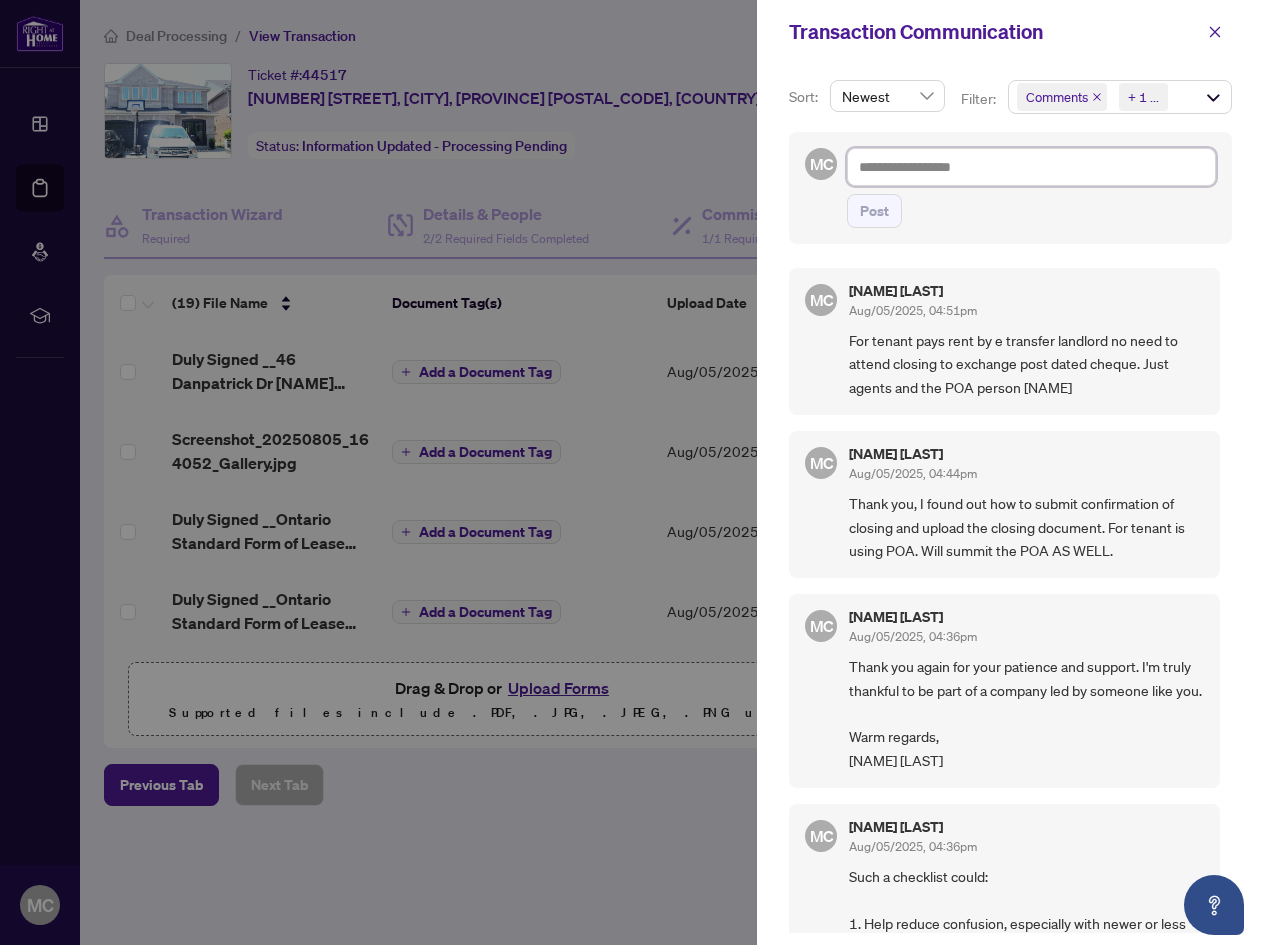 click at bounding box center (1031, 167) 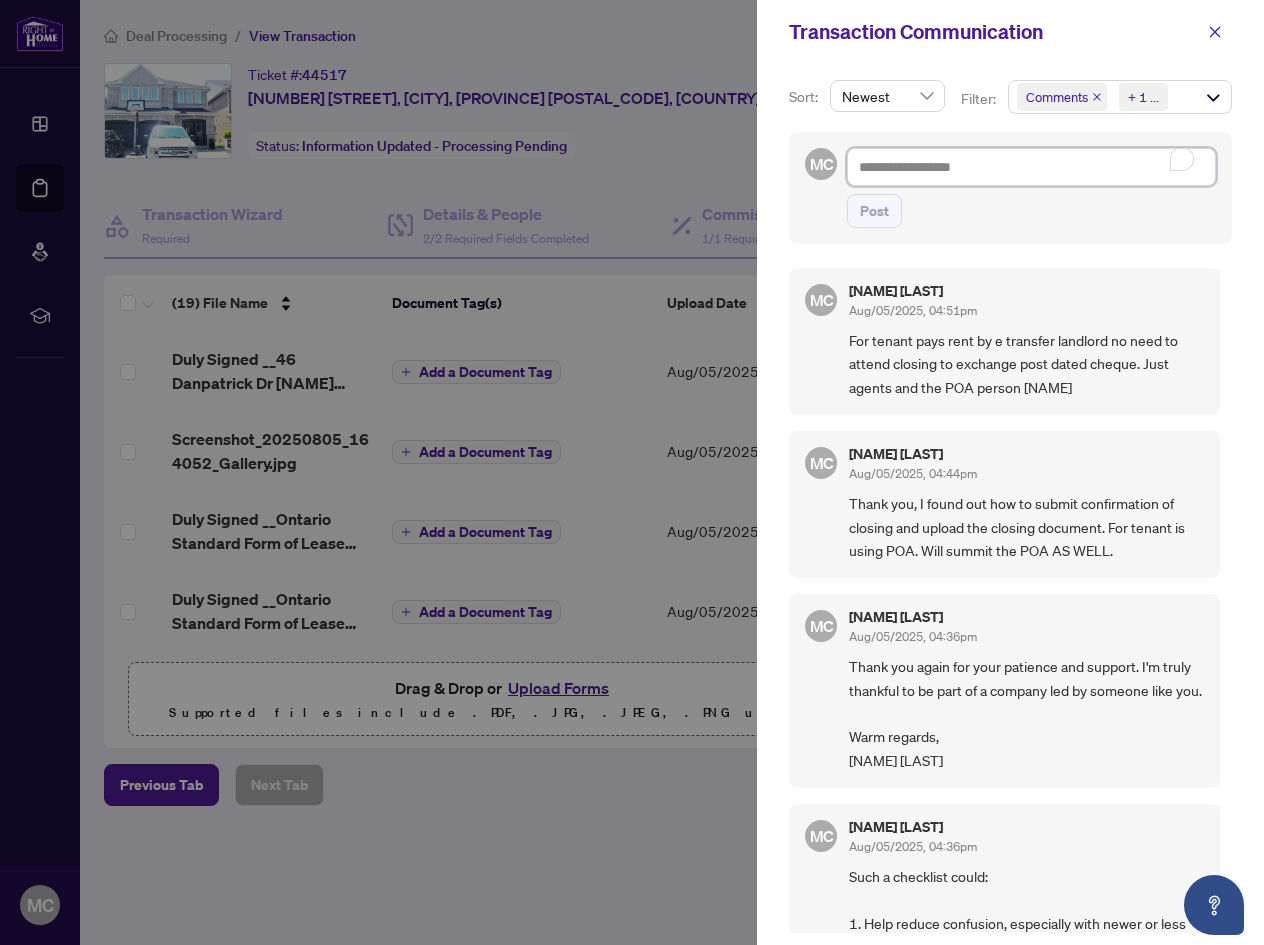 type on "*" 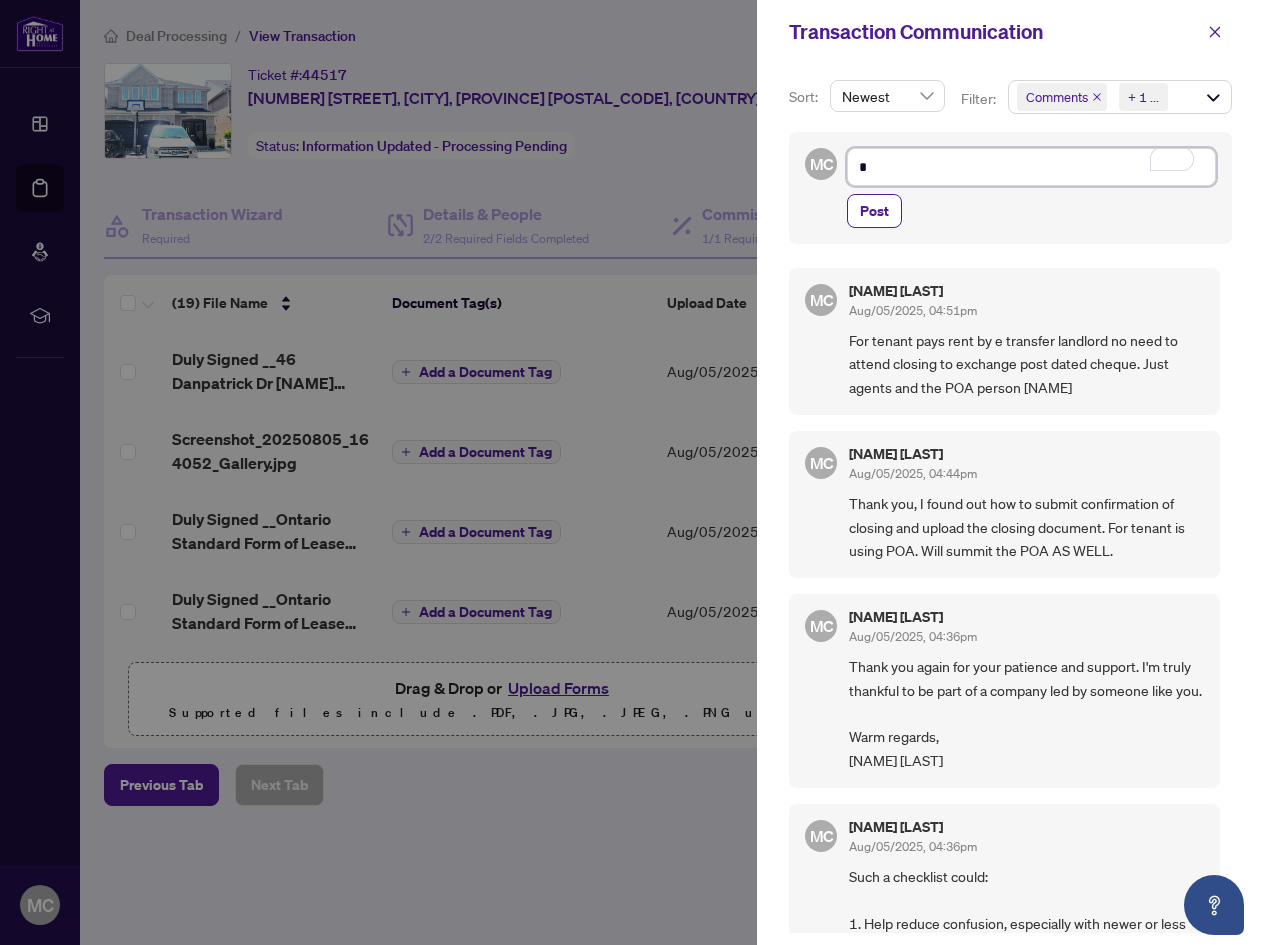 type on "**" 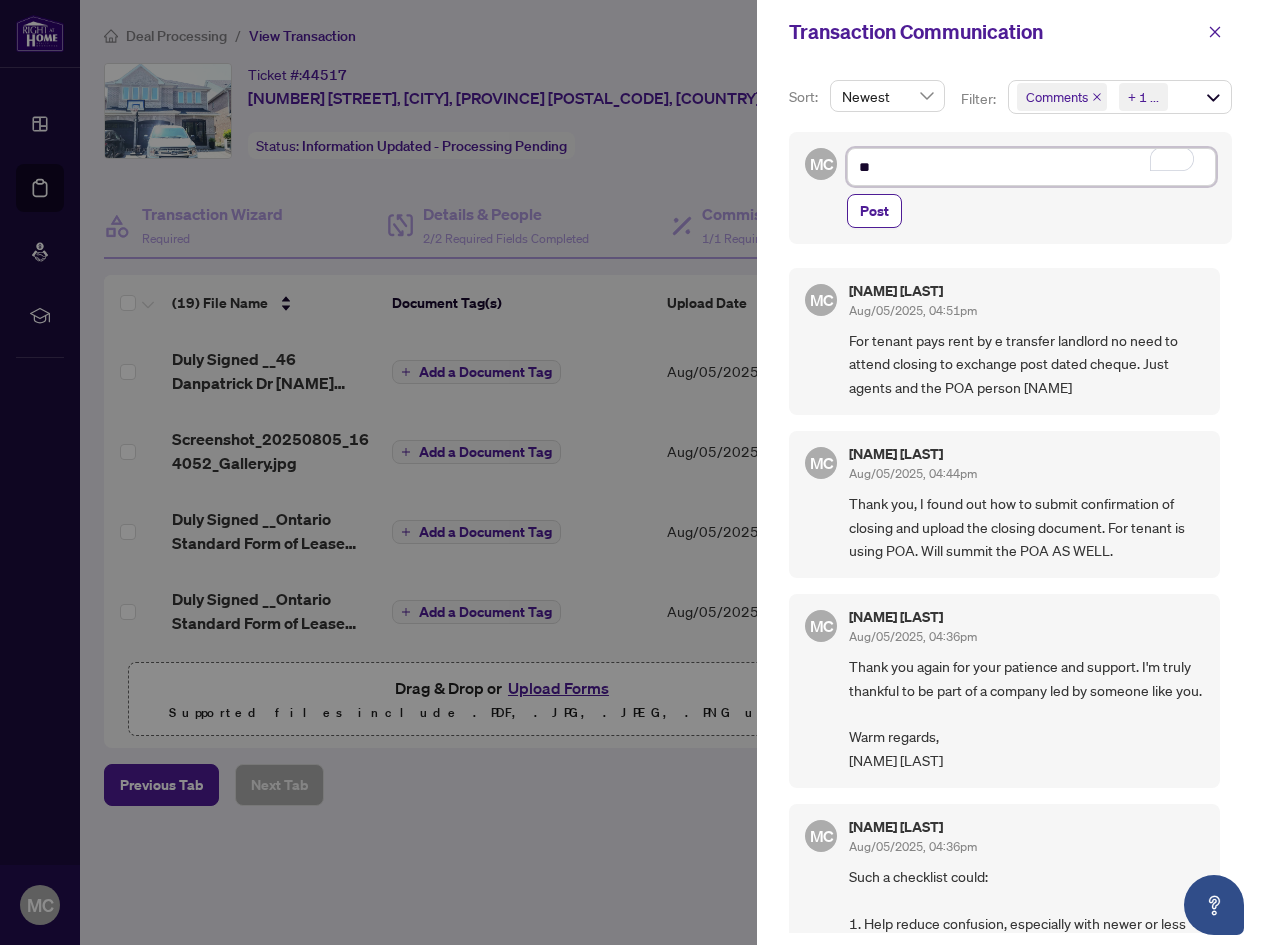 type on "**" 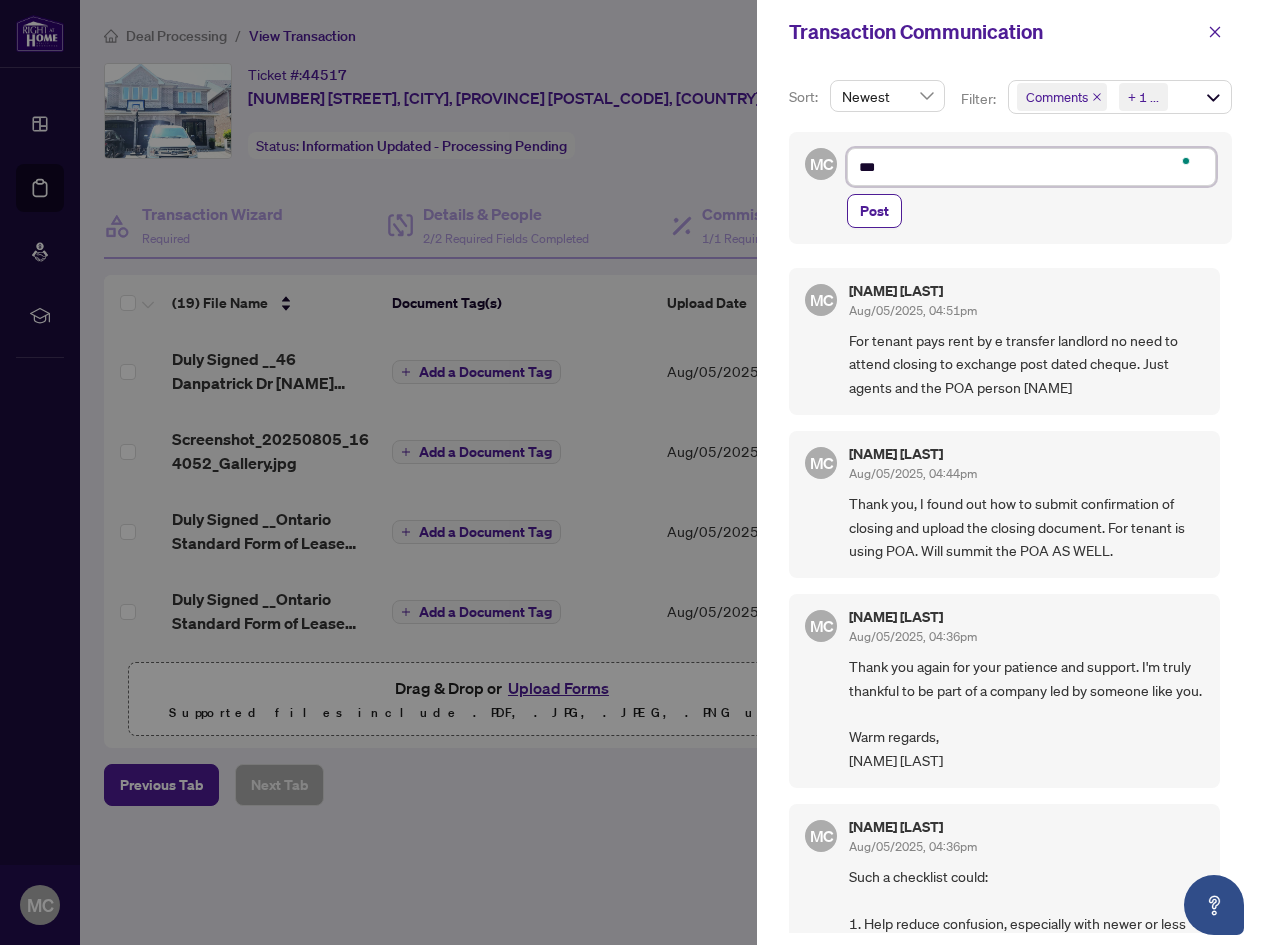 type on "**" 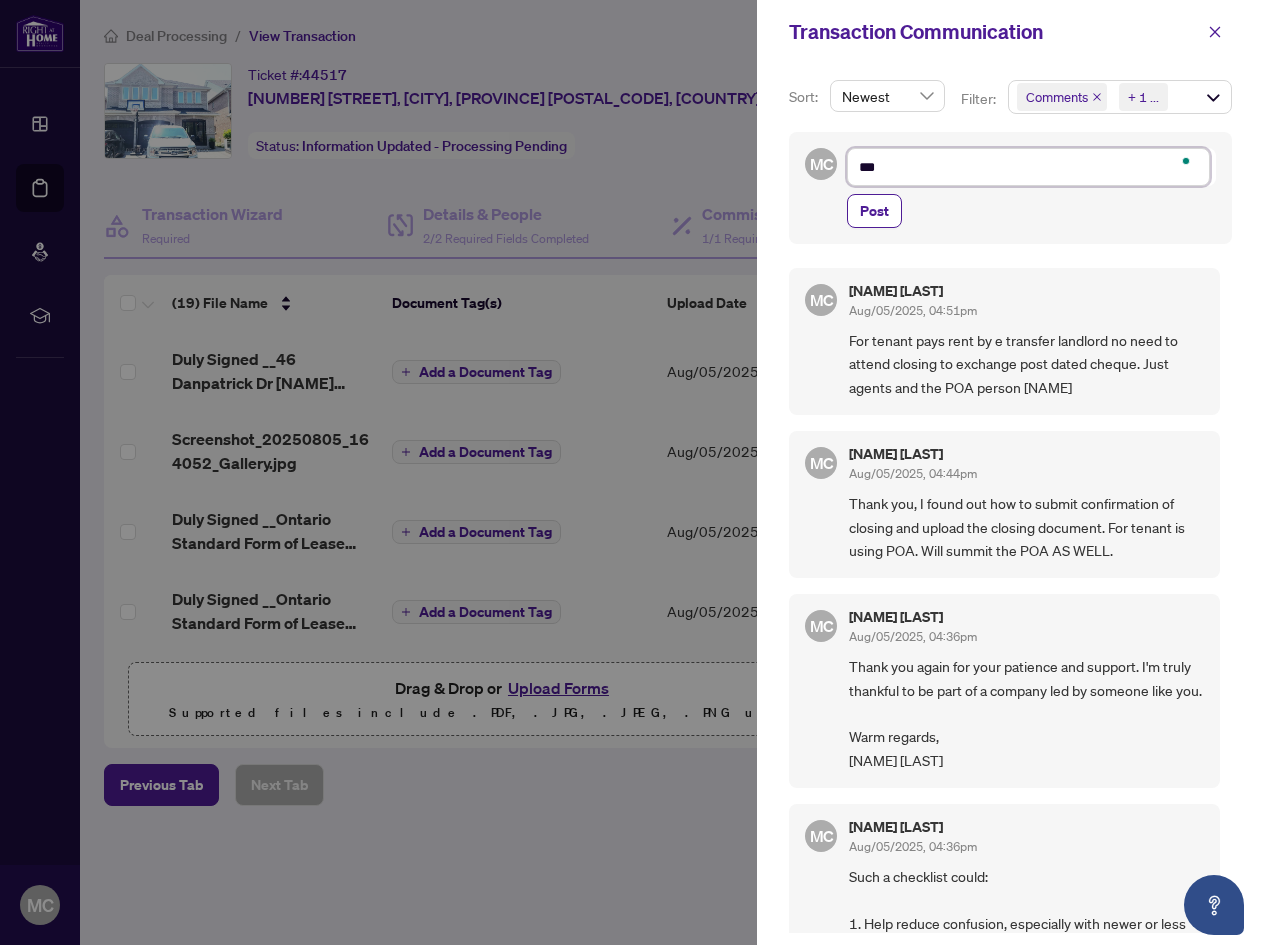 type on "****" 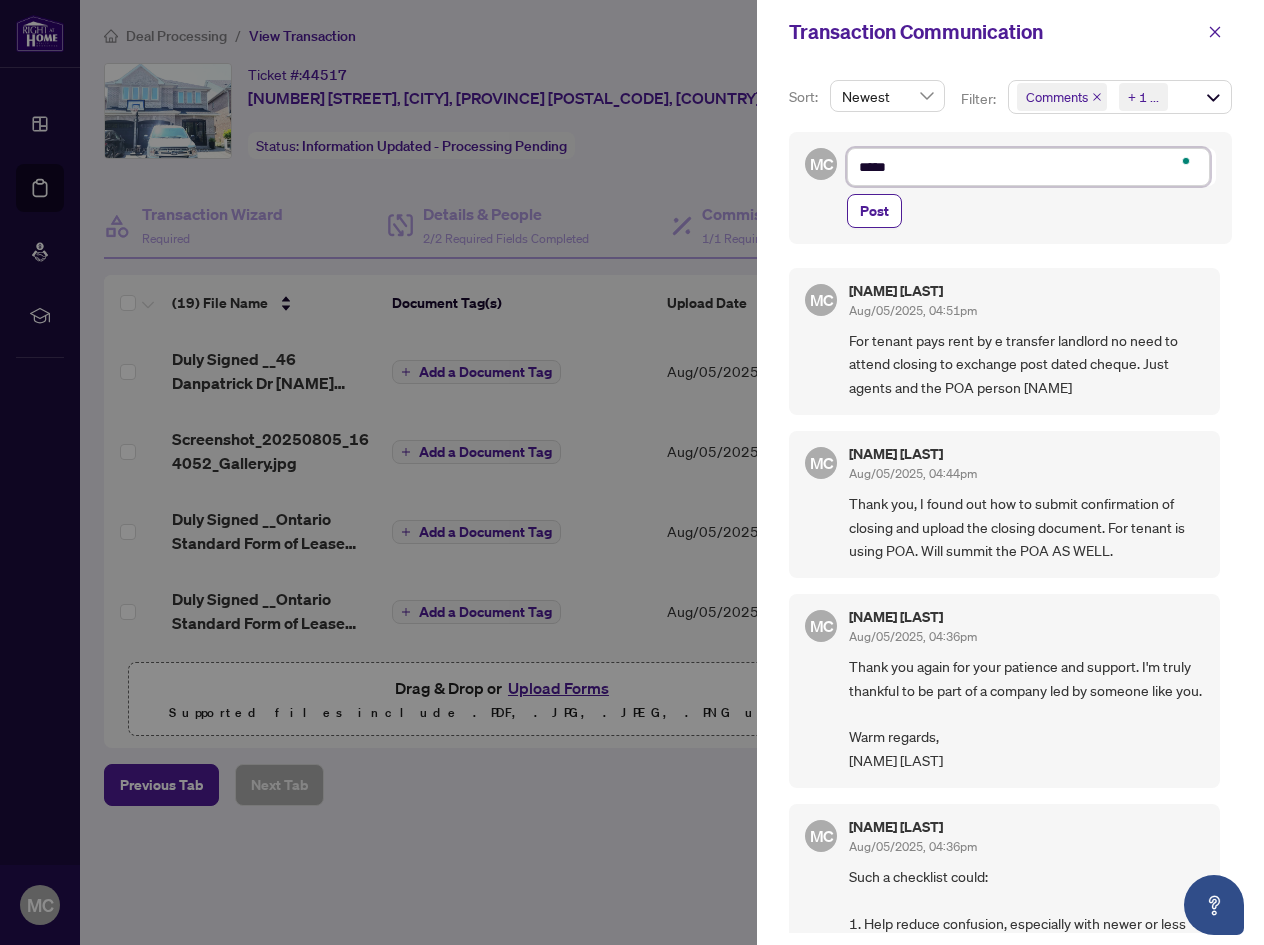 type on "******" 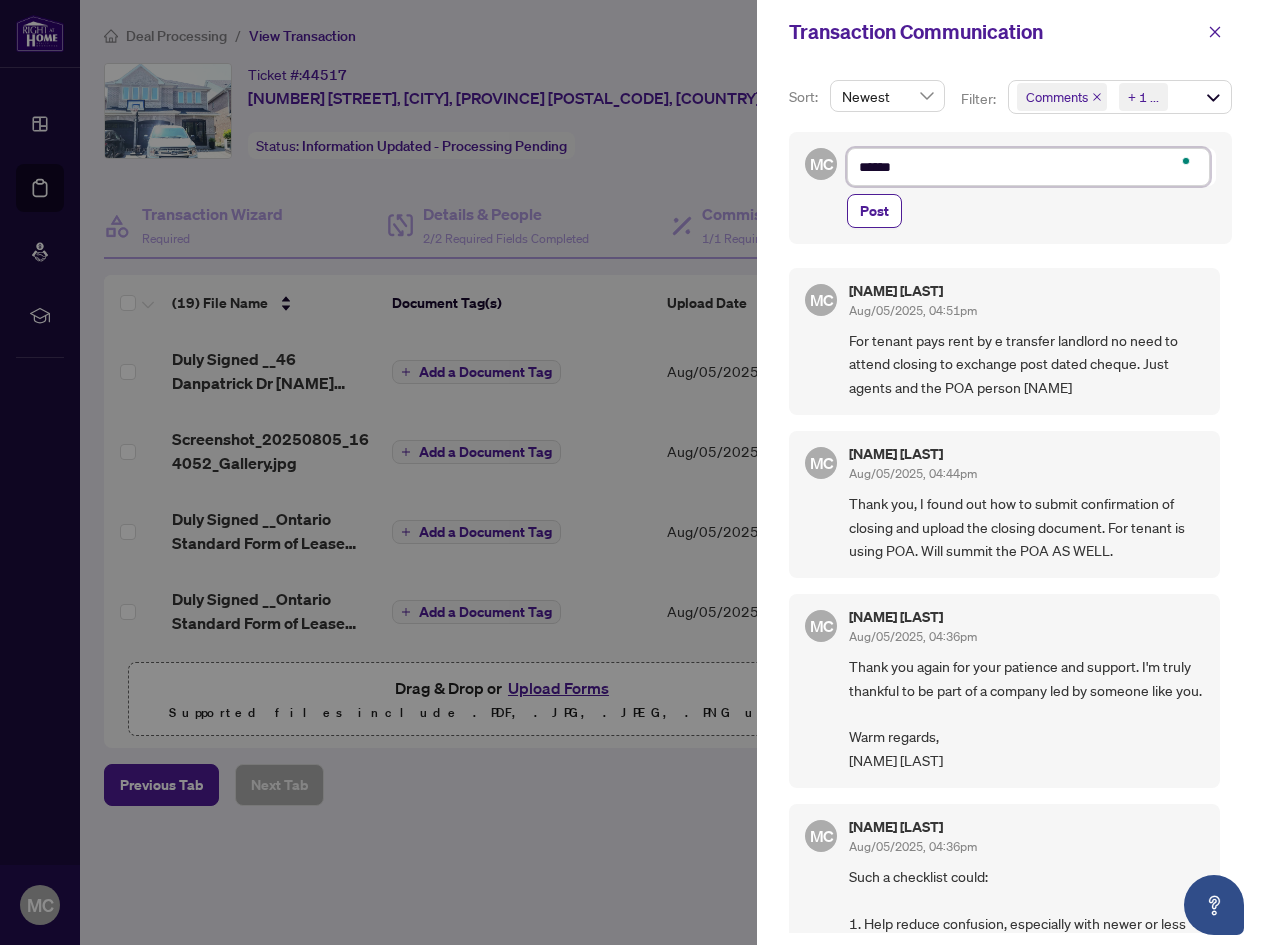 type on "*******" 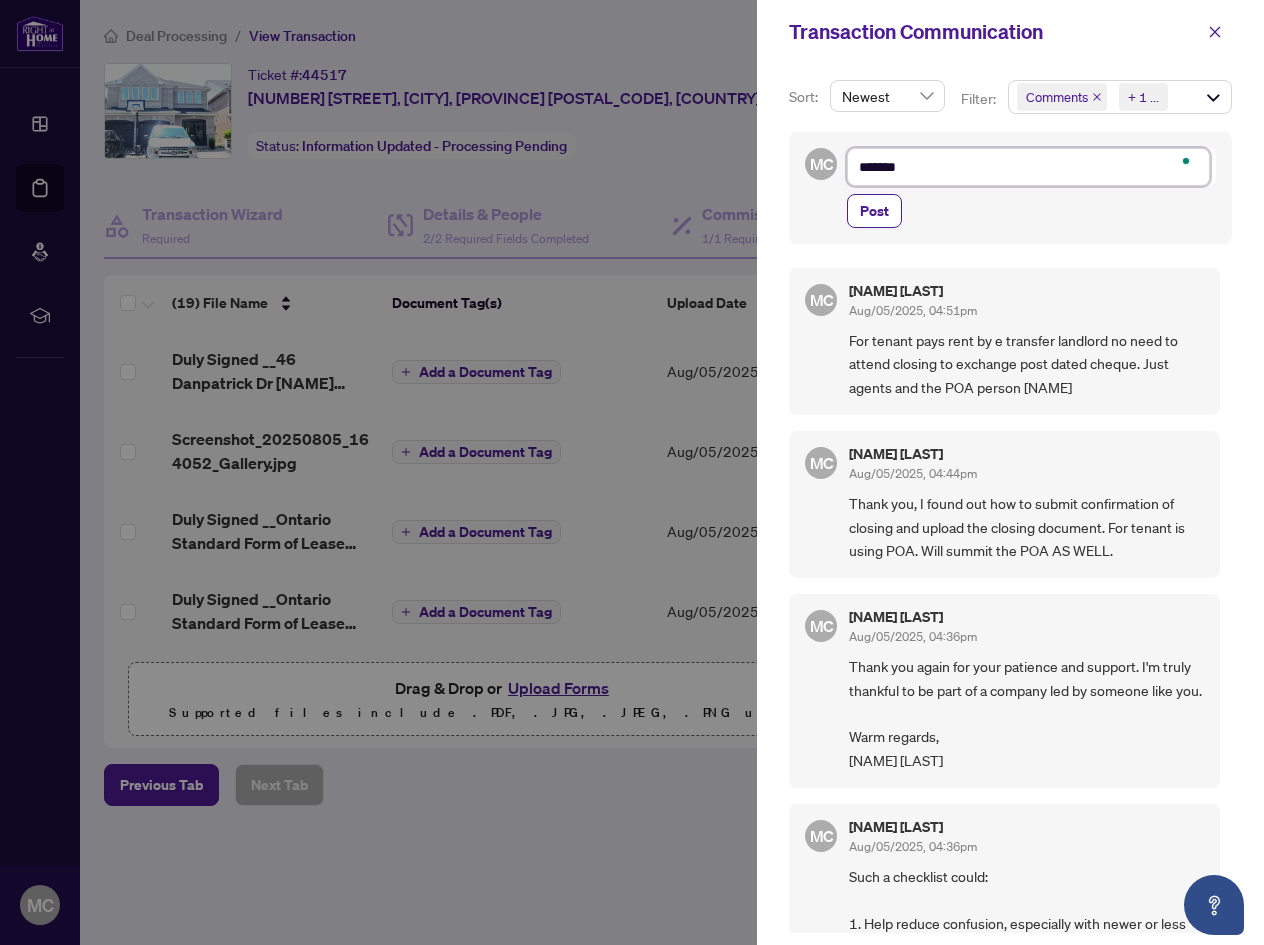type on "*******" 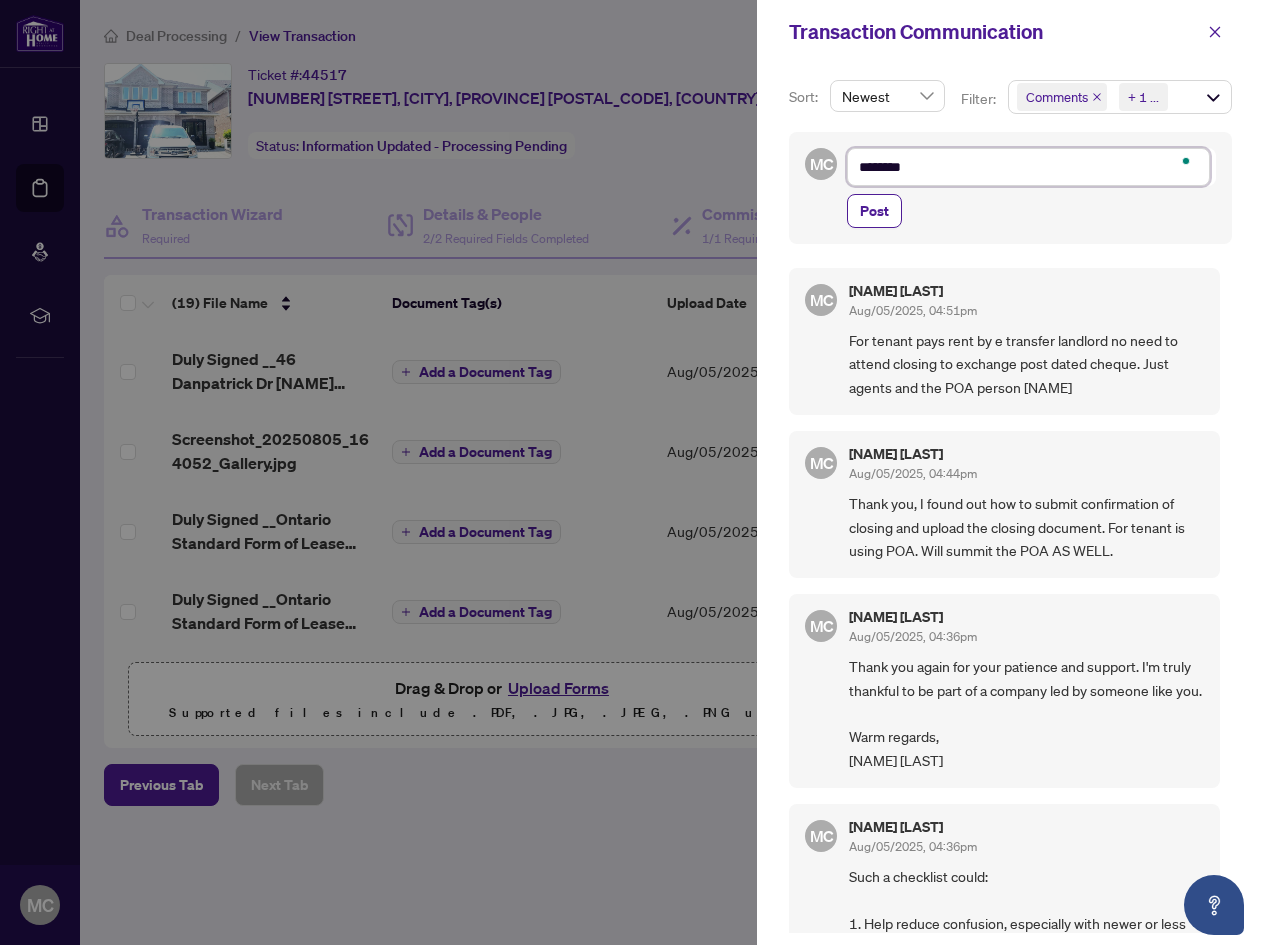type on "*********" 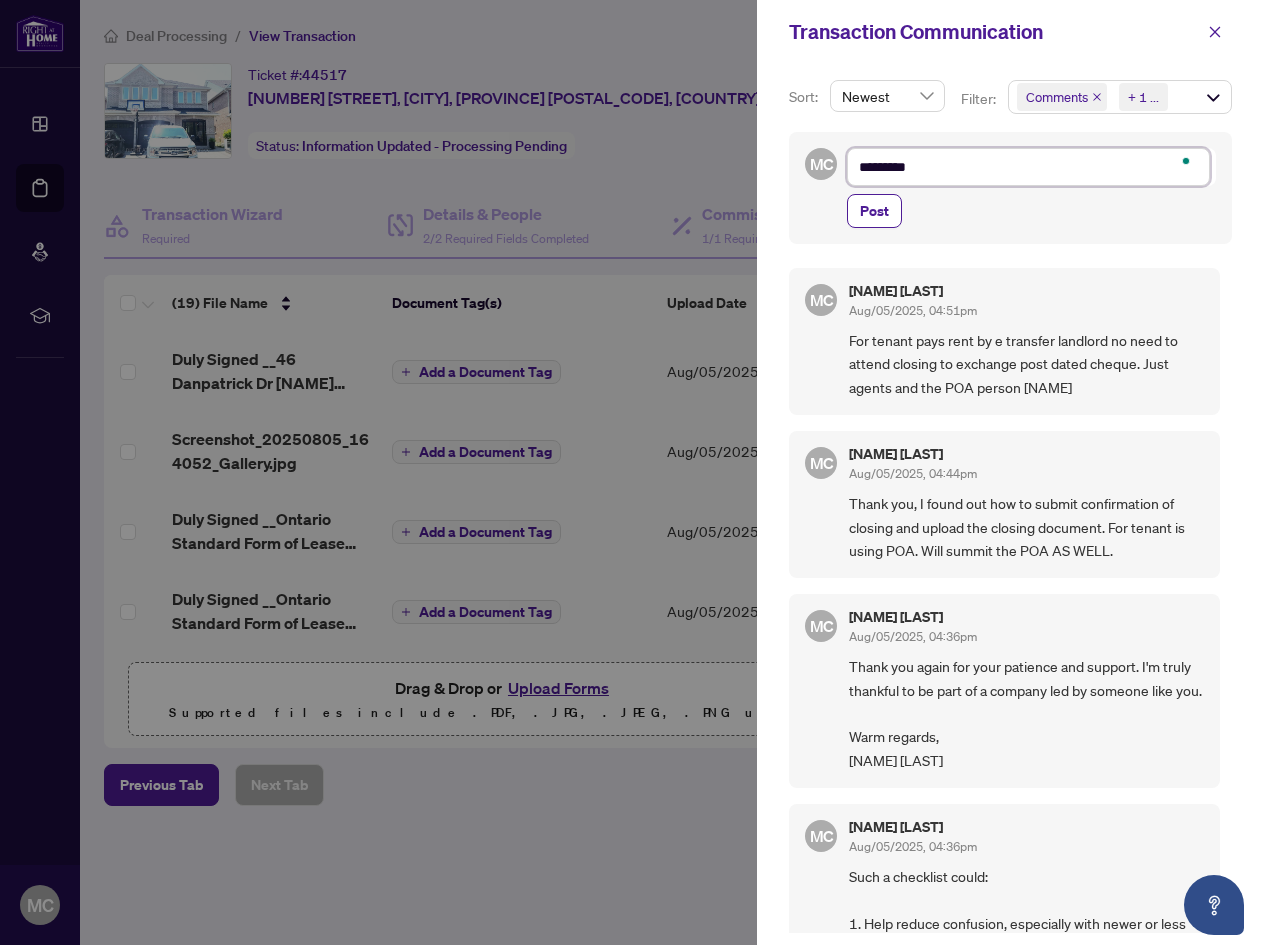 type on "*********" 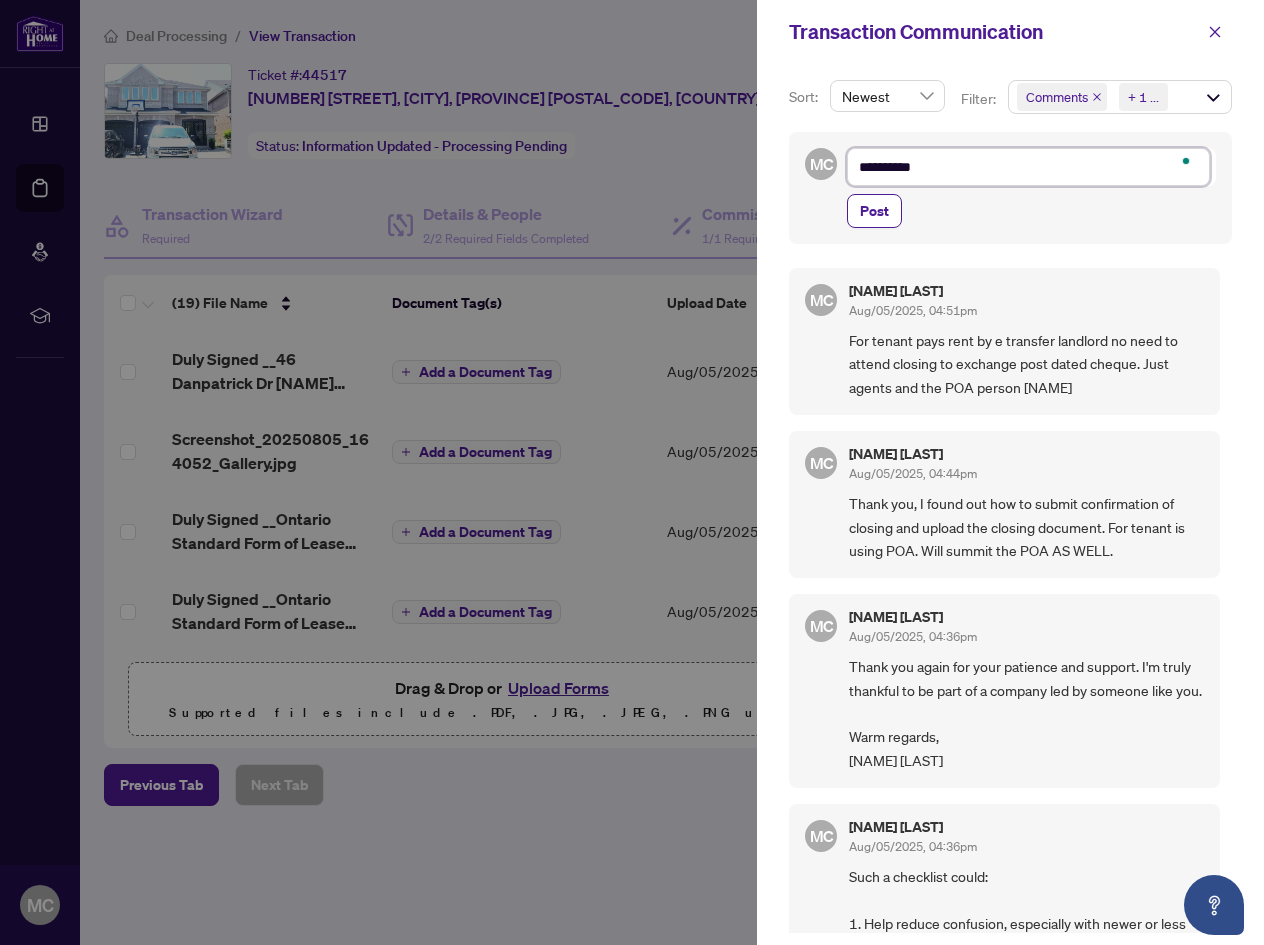 type on "**********" 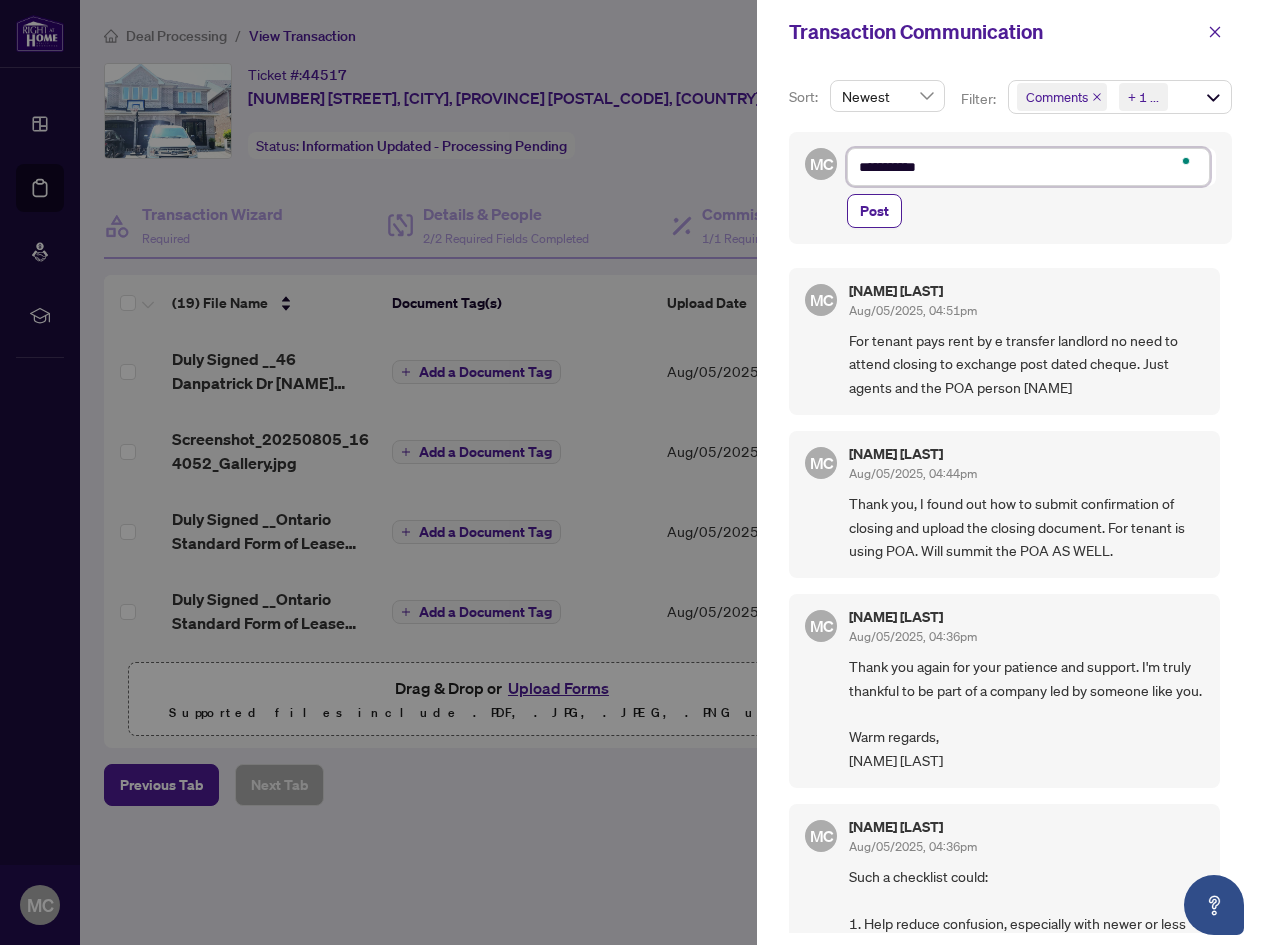 type on "**********" 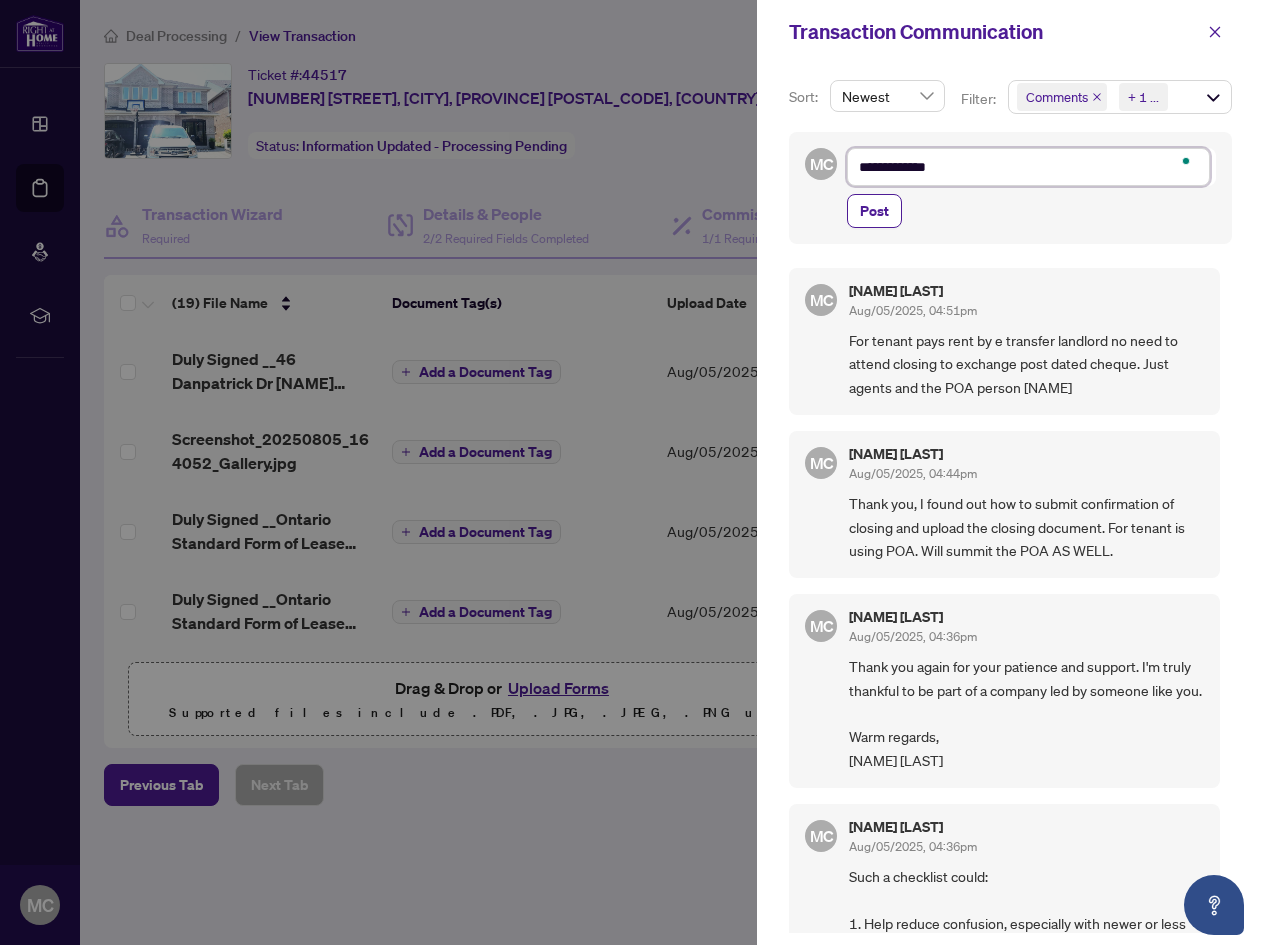 type on "**********" 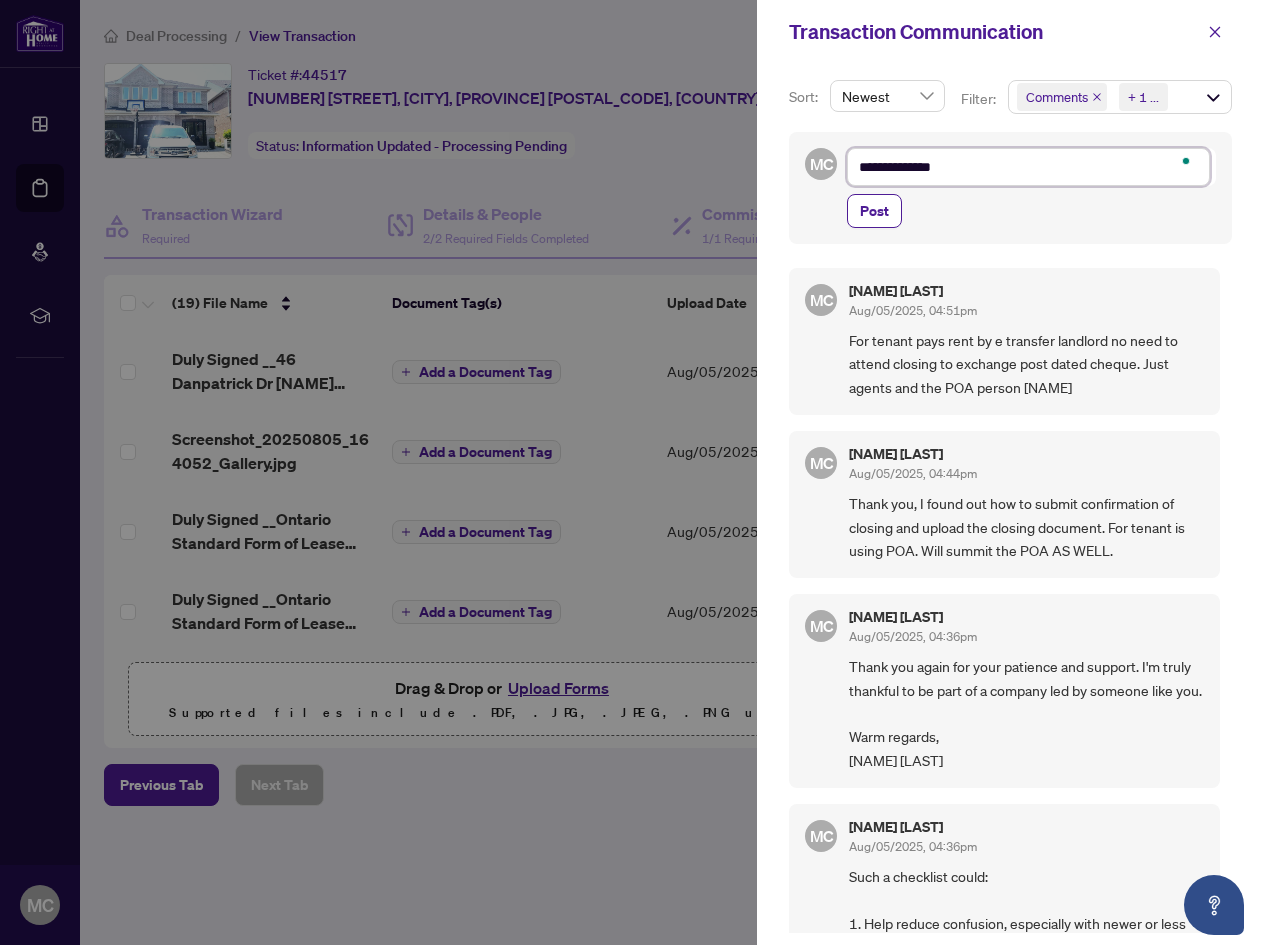 type on "**********" 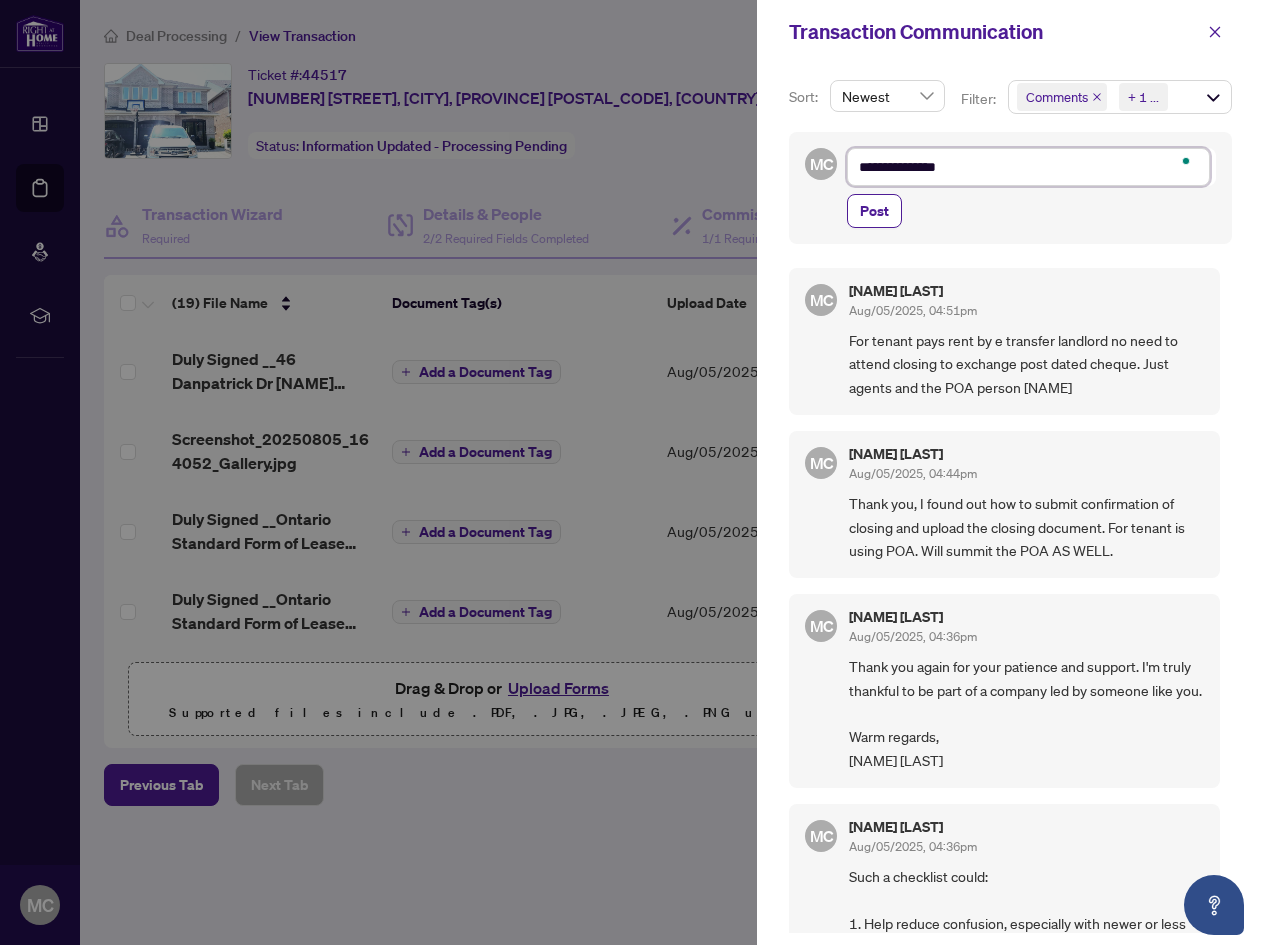 type on "**********" 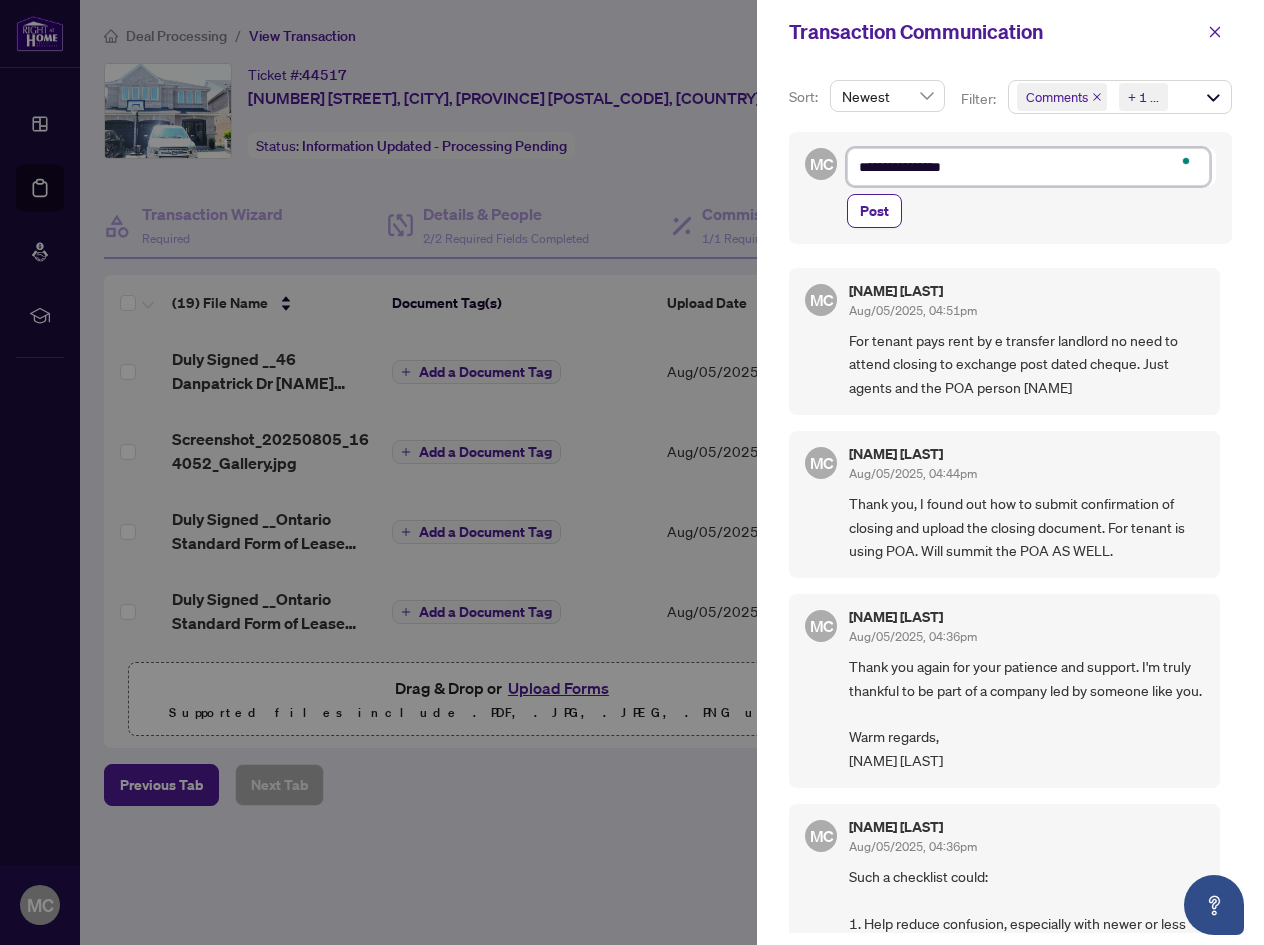 type on "**********" 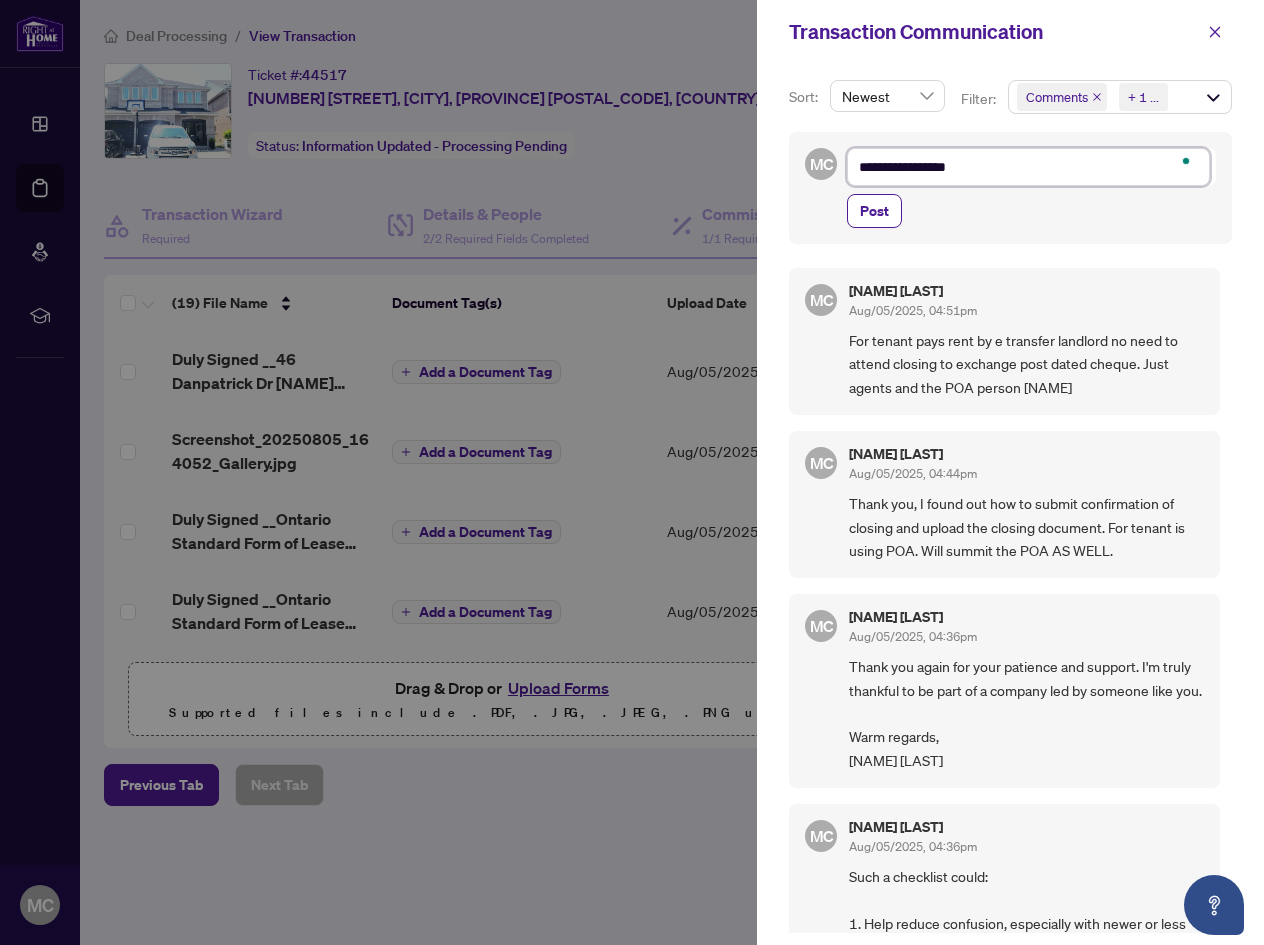 type on "**********" 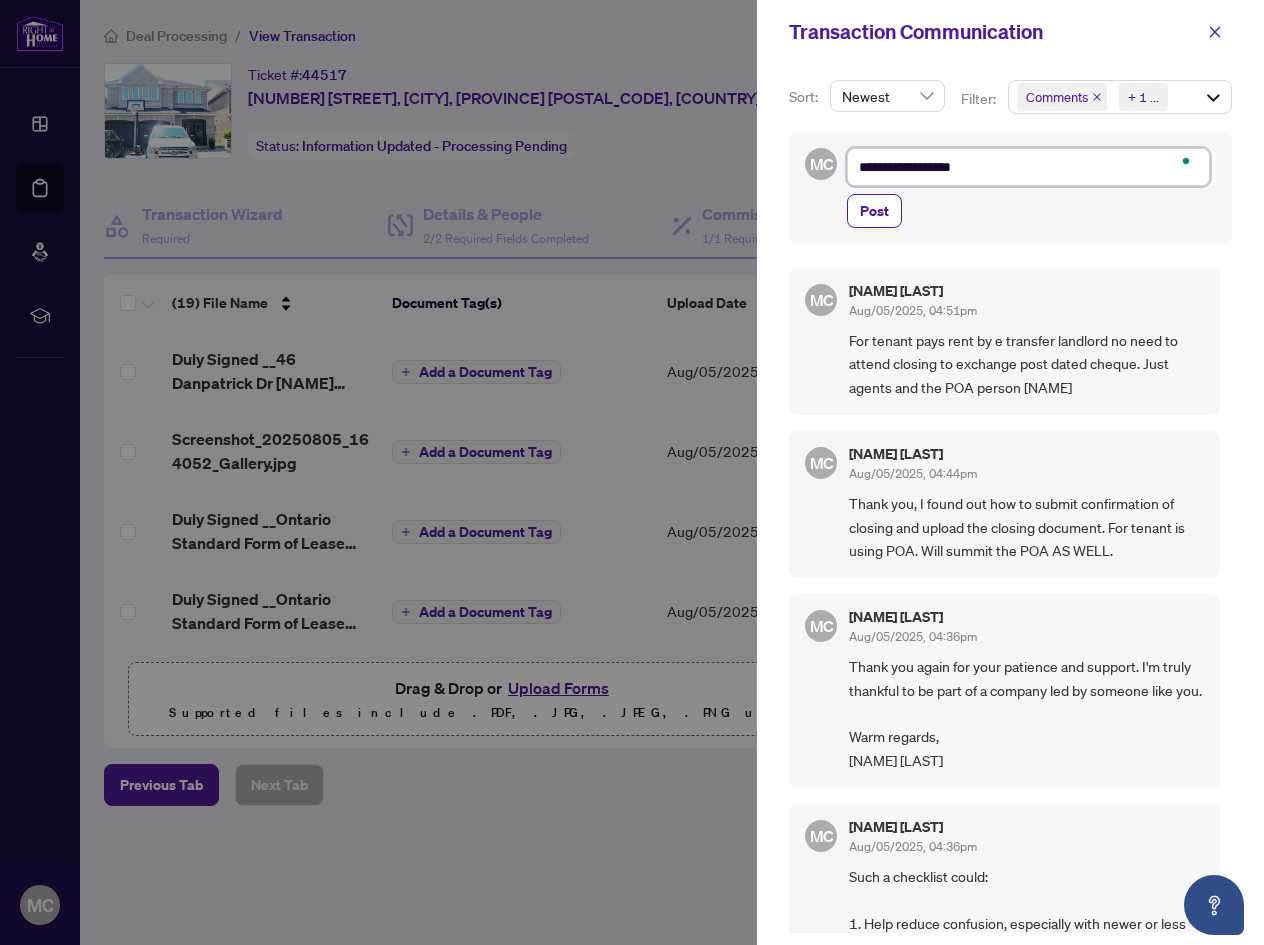 type on "**********" 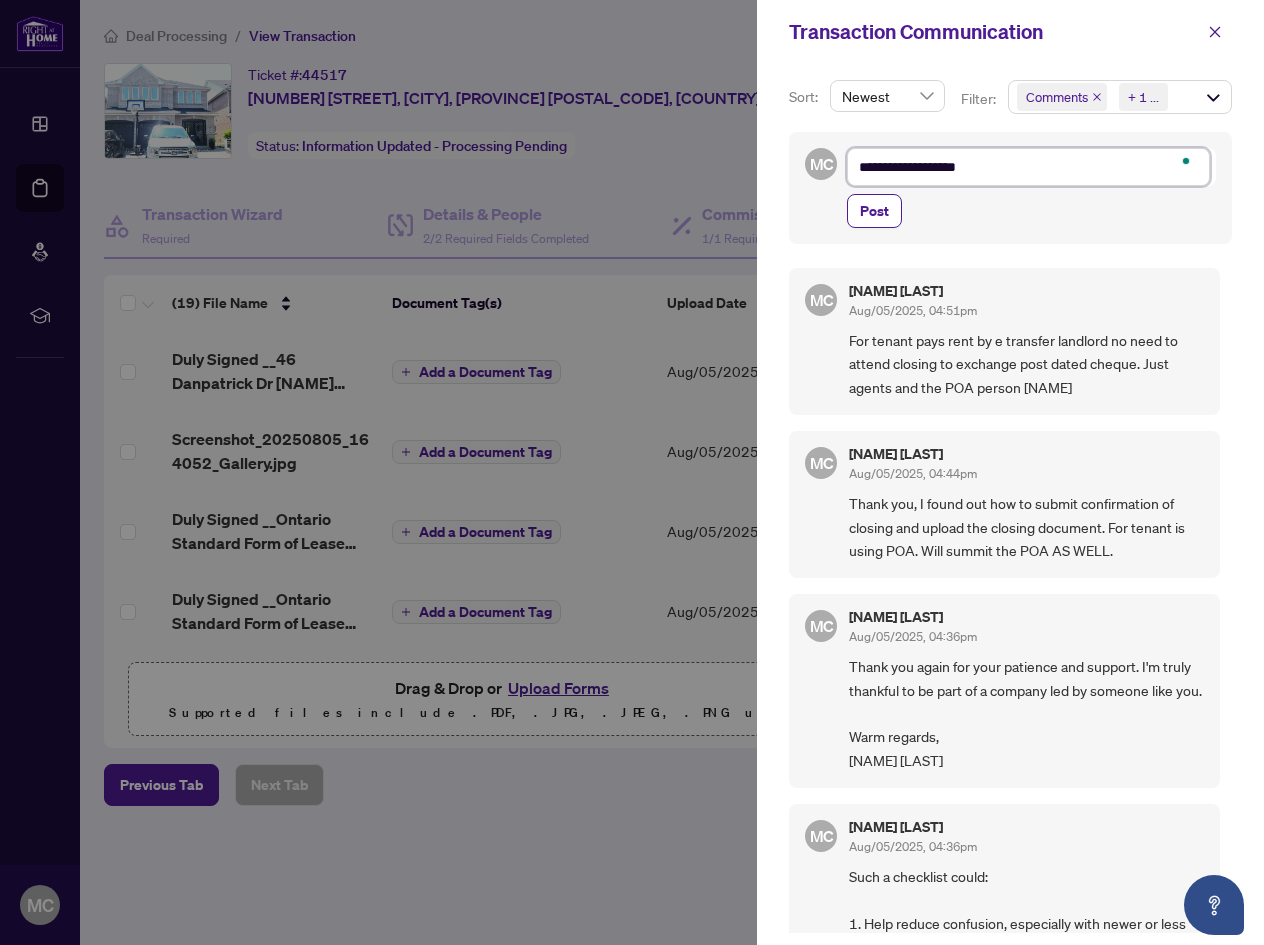 type on "**********" 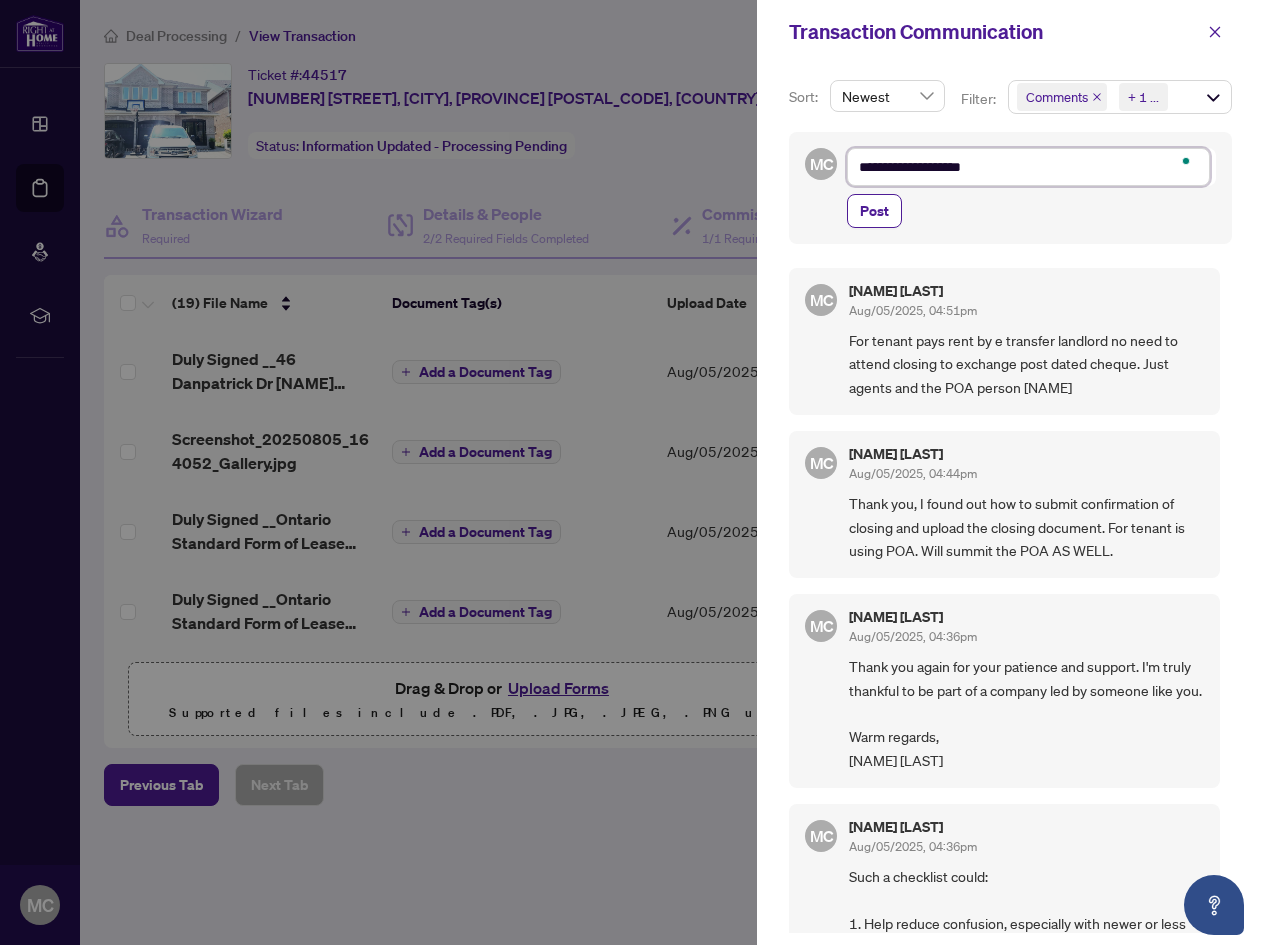 type on "**********" 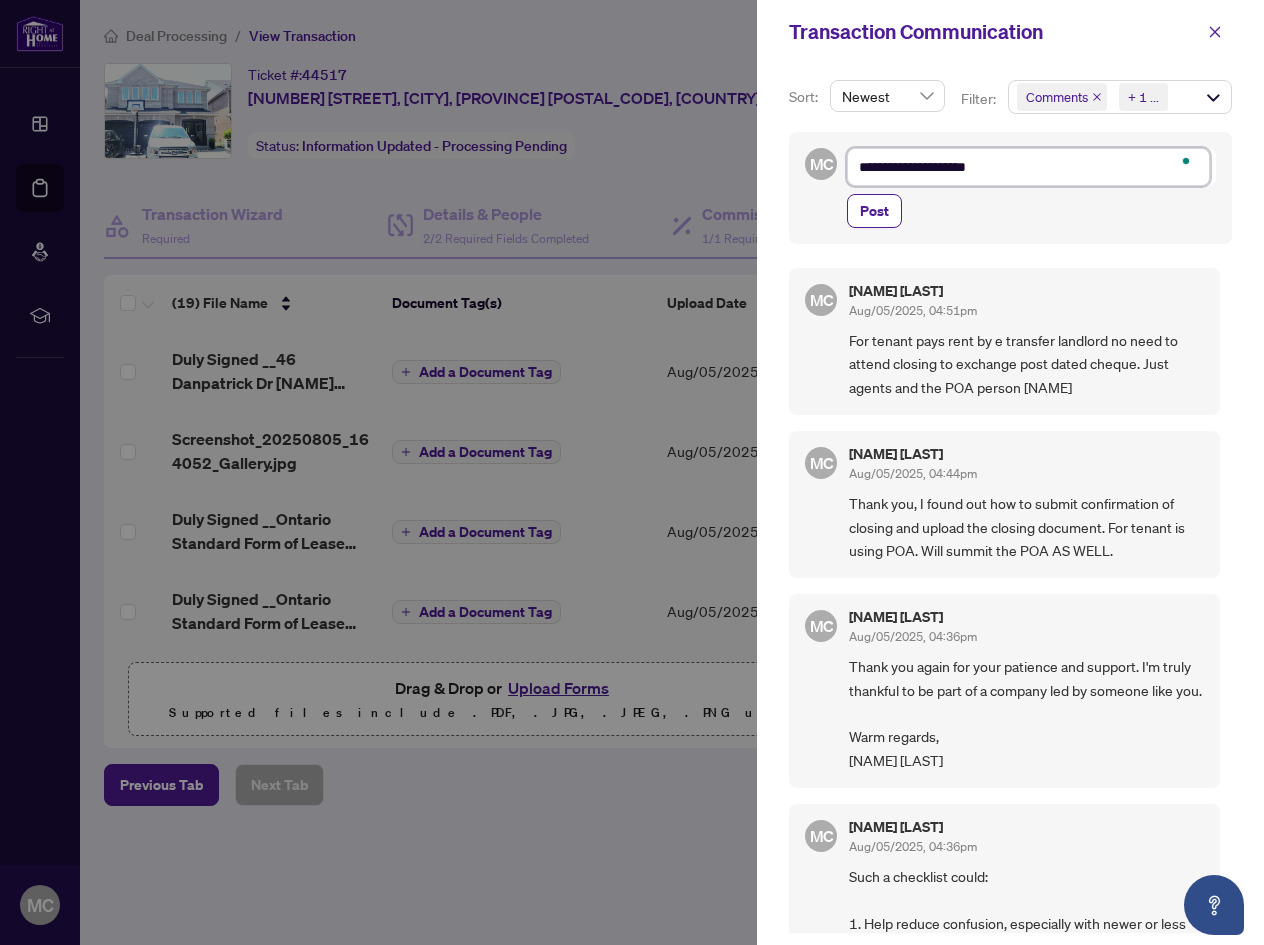 type on "**********" 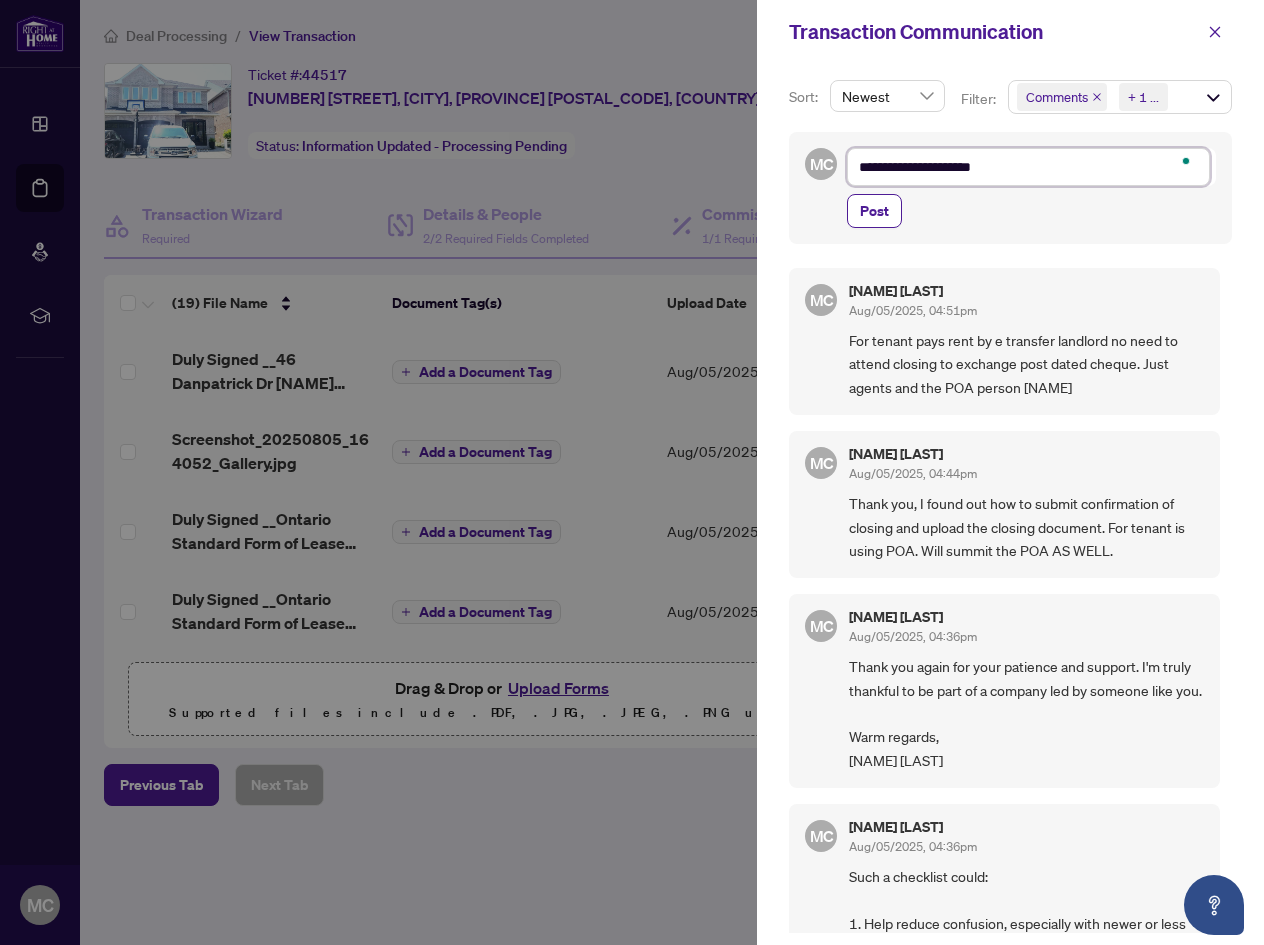 type on "**********" 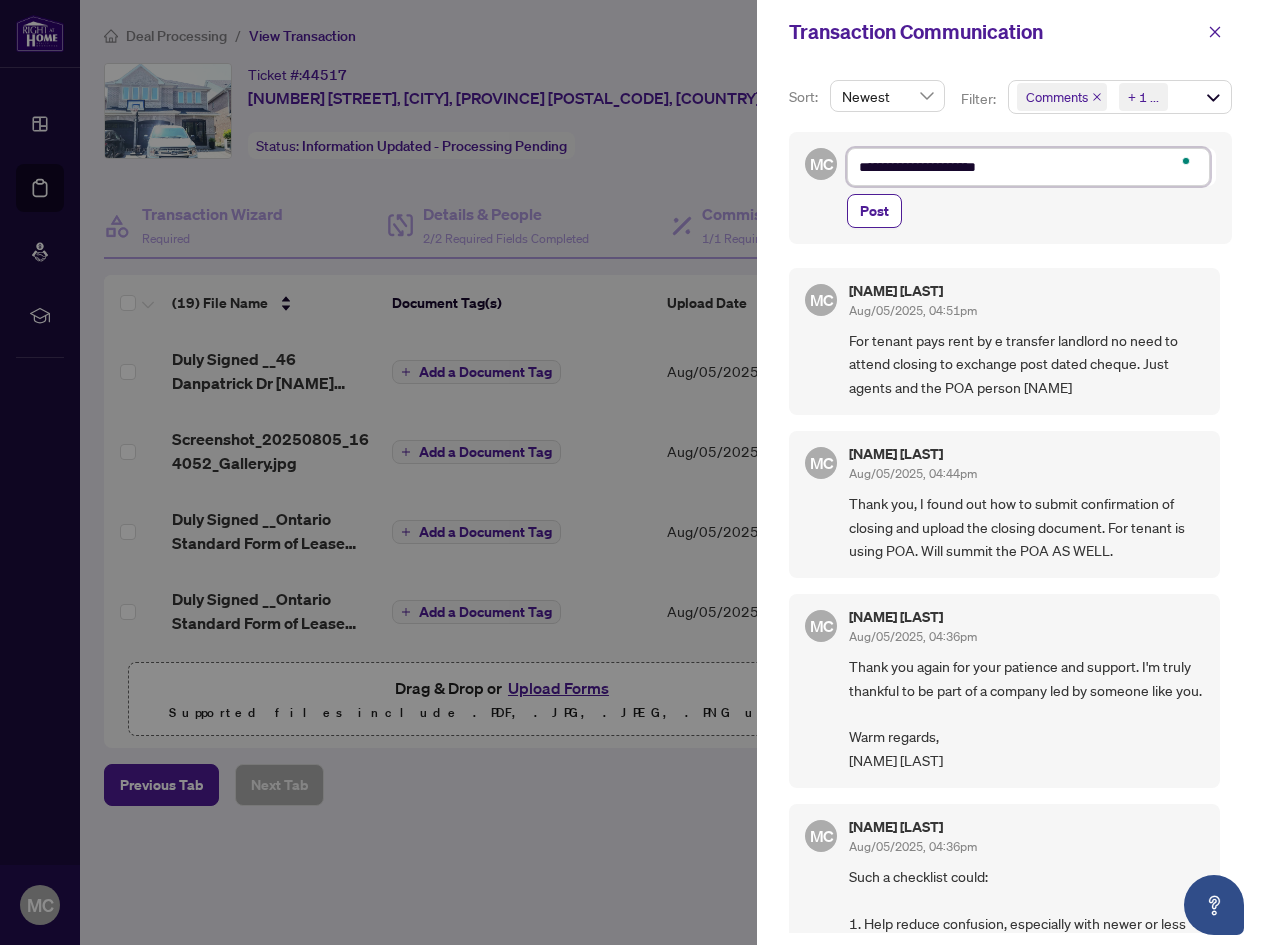 type on "**********" 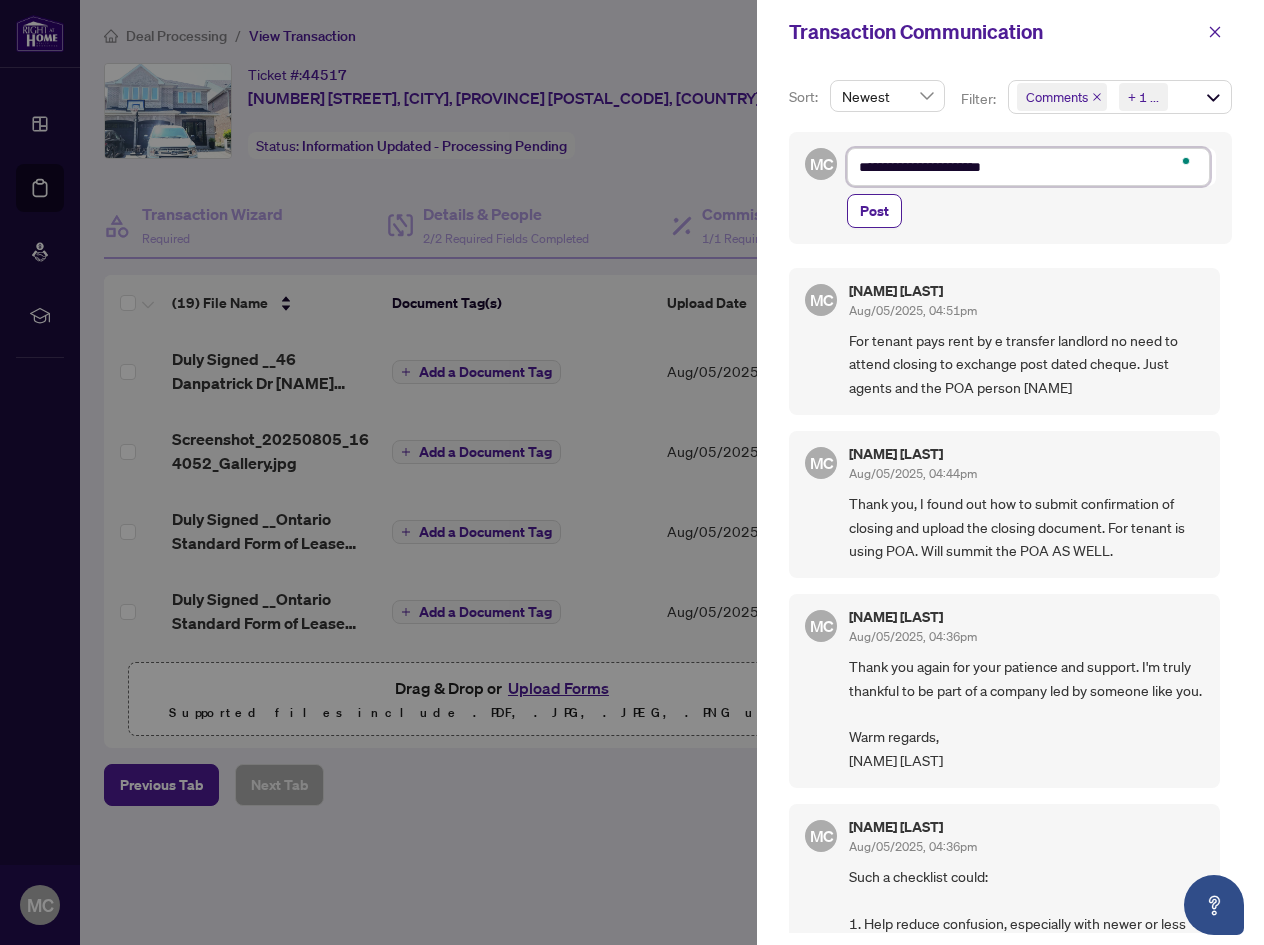 type on "**********" 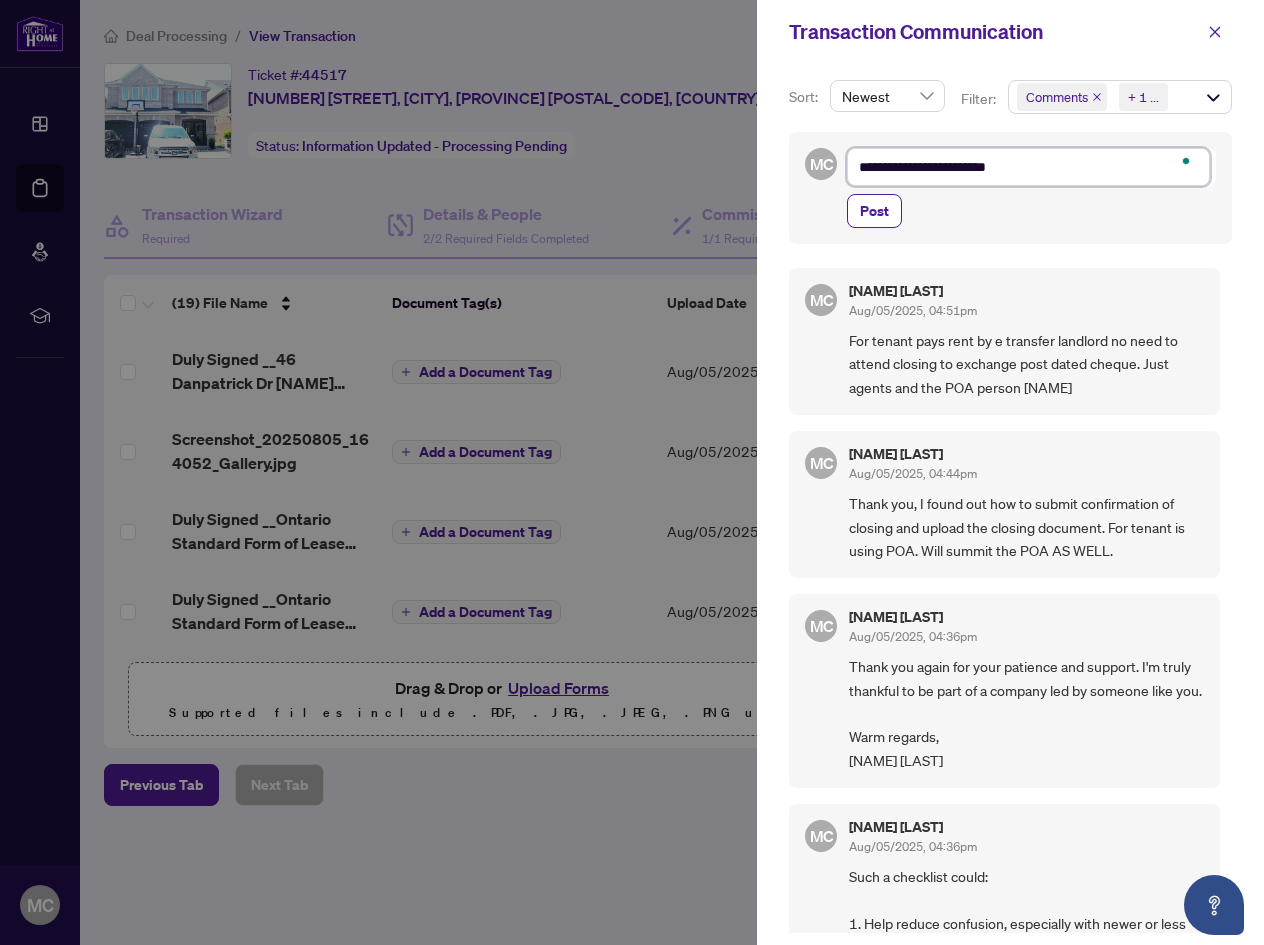 type on "**********" 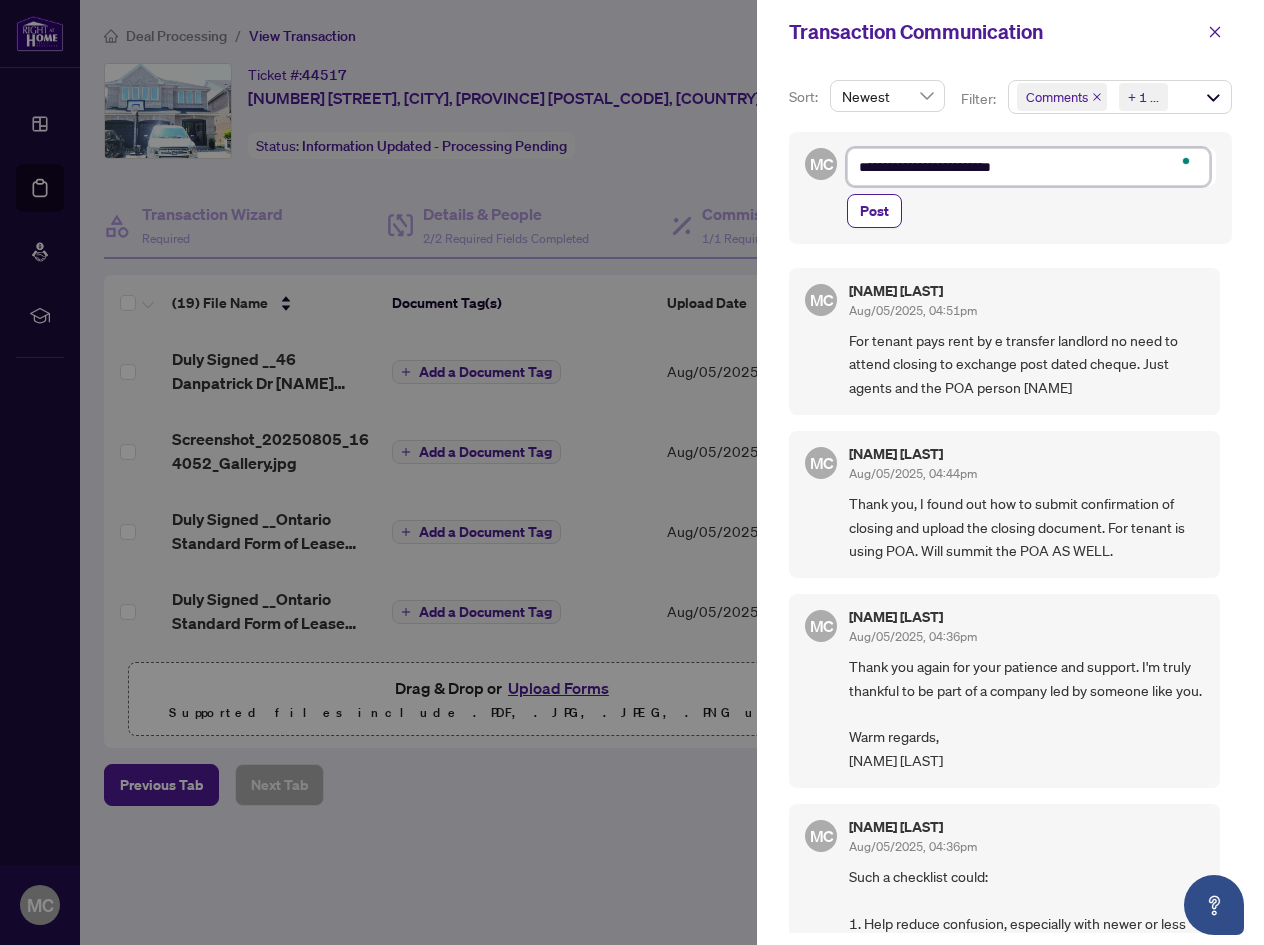 type on "**********" 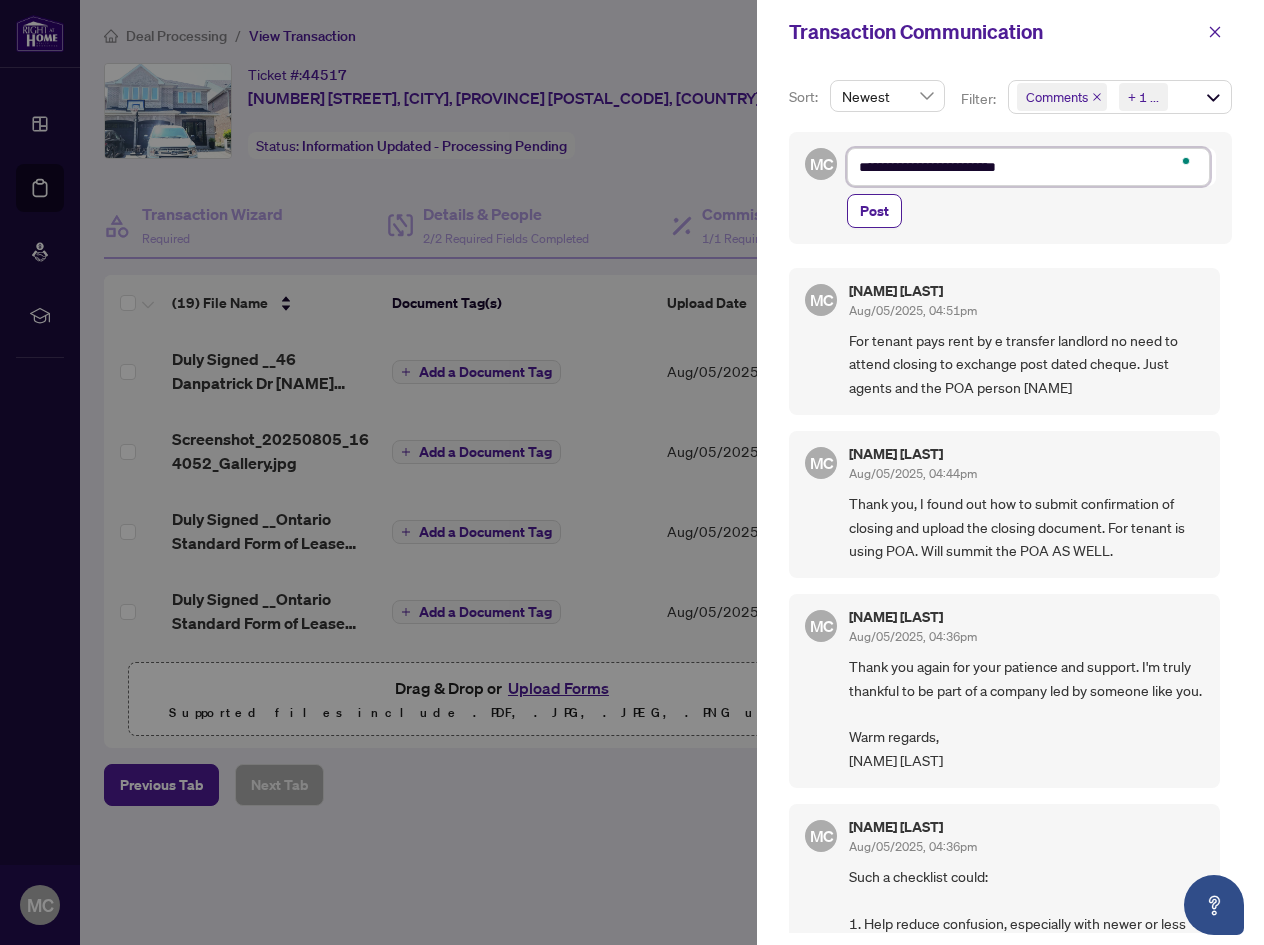 type on "**********" 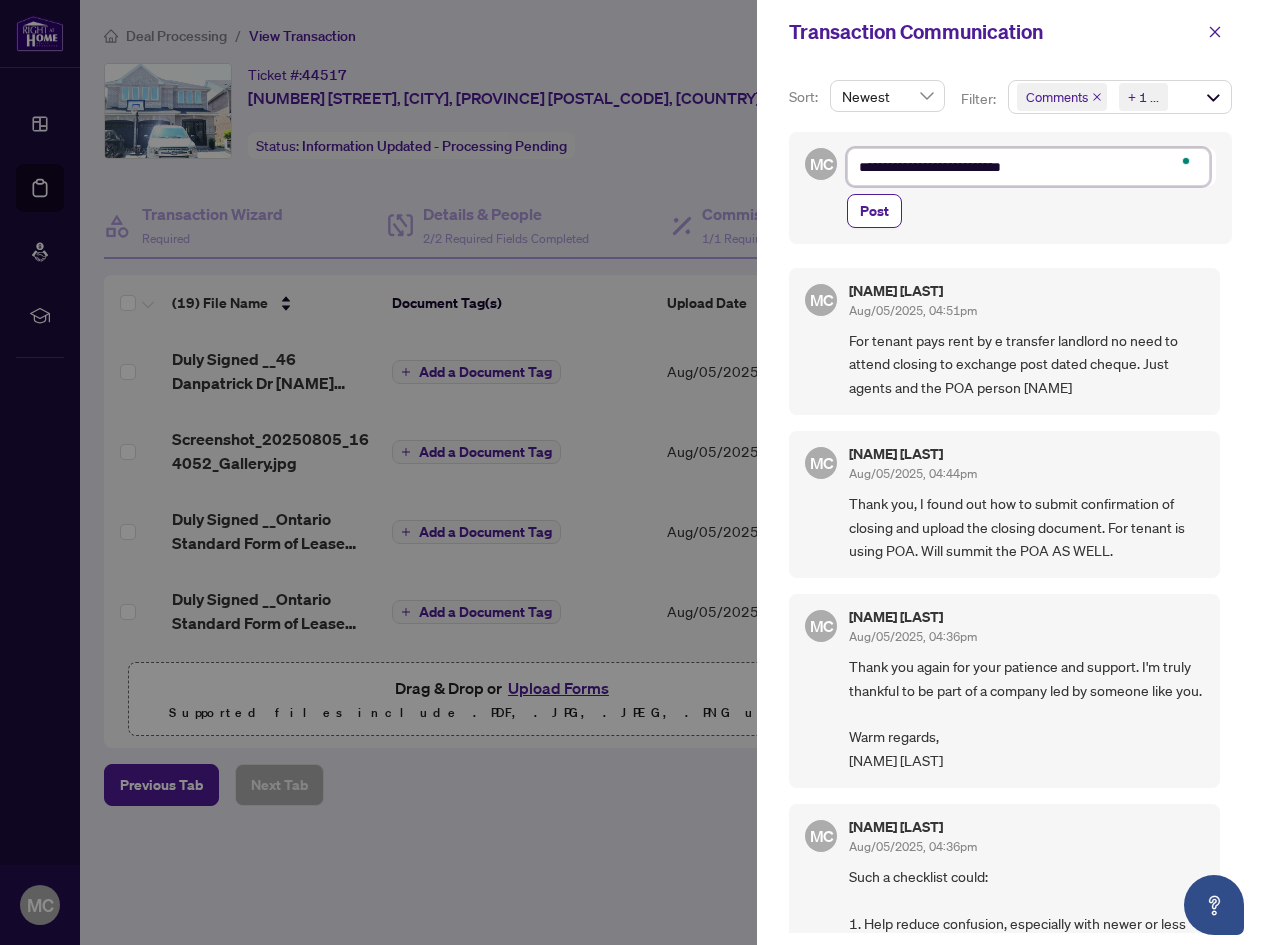 type on "**********" 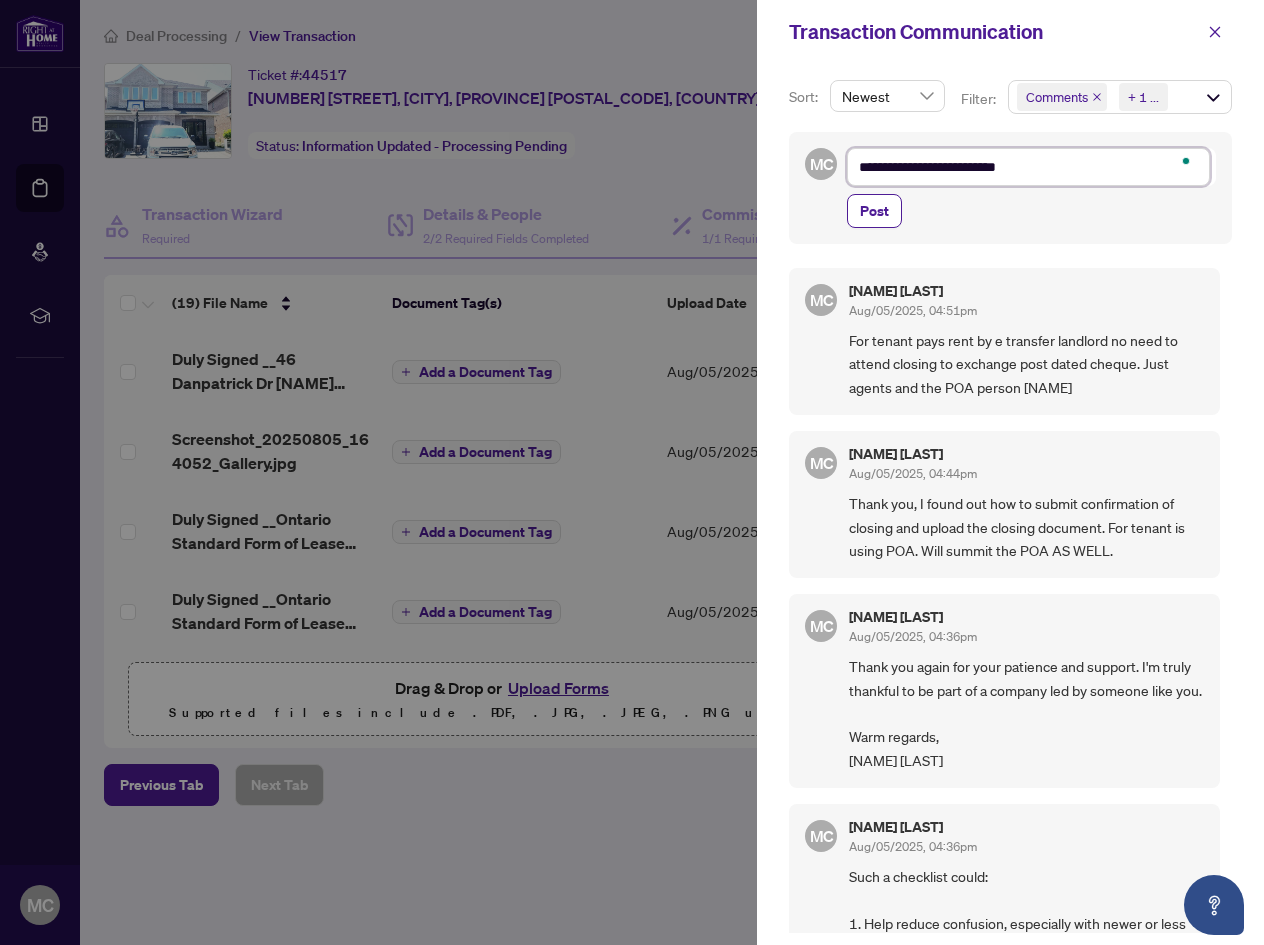 type on "**********" 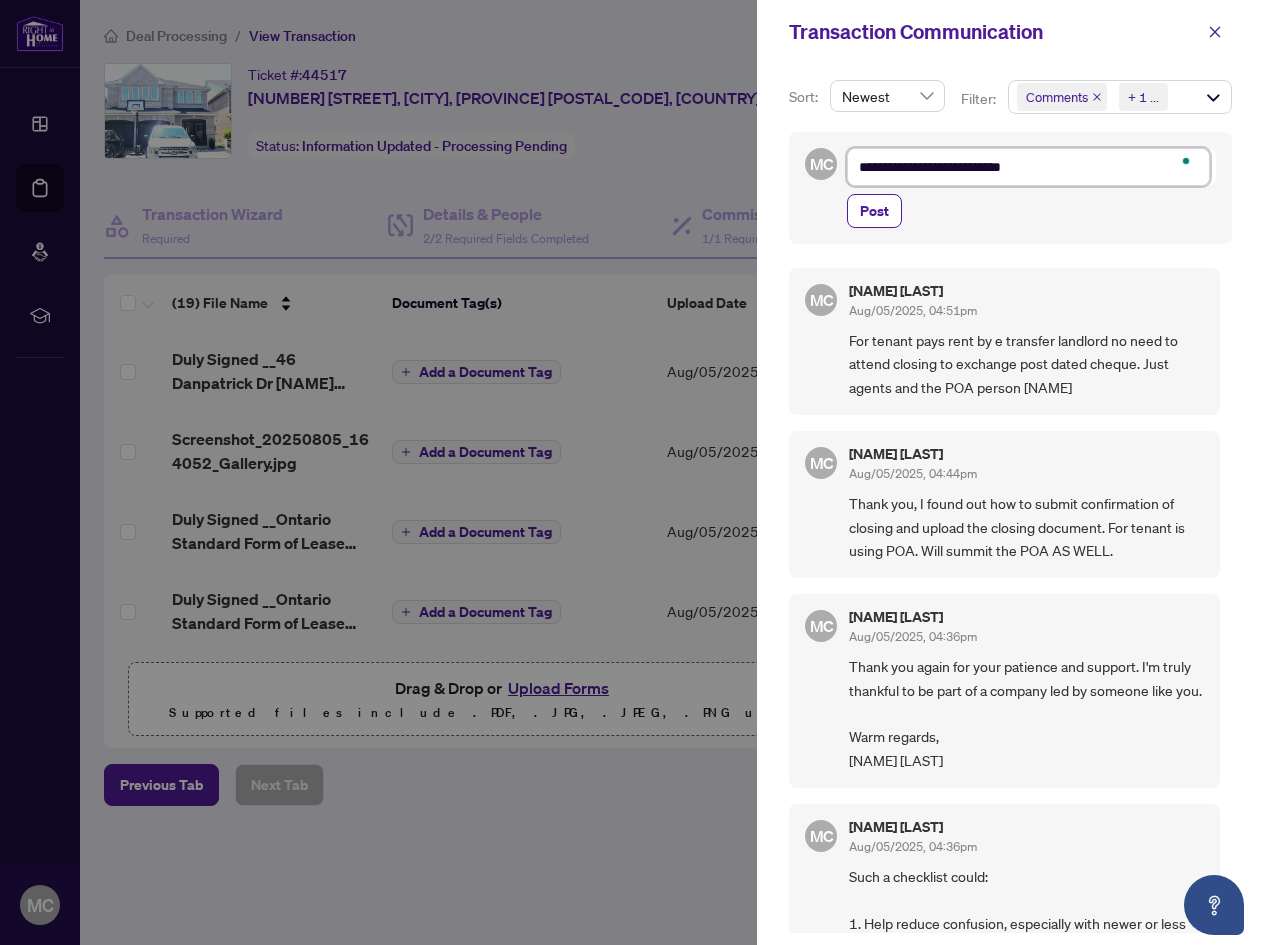 type on "**********" 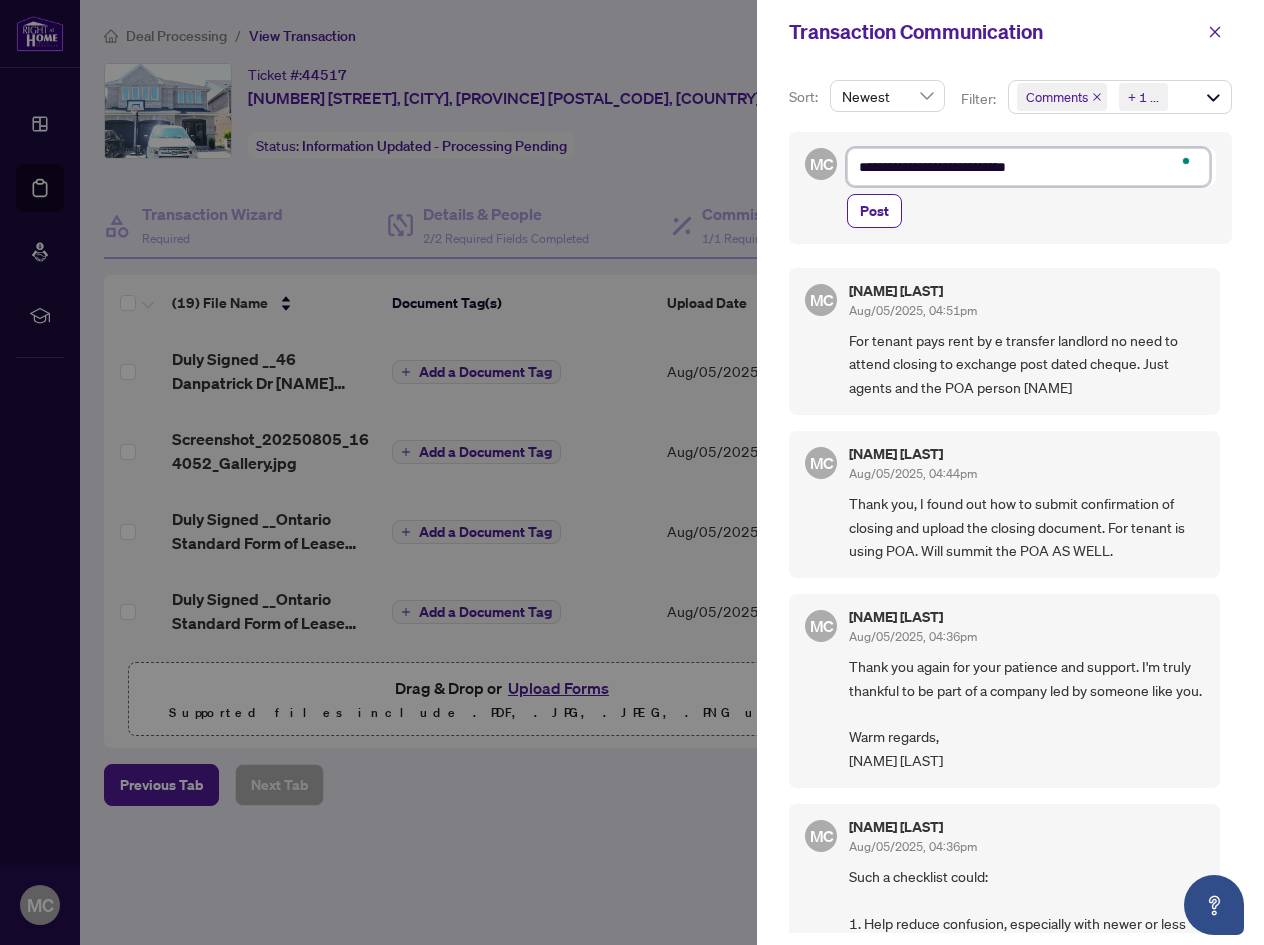 type on "**********" 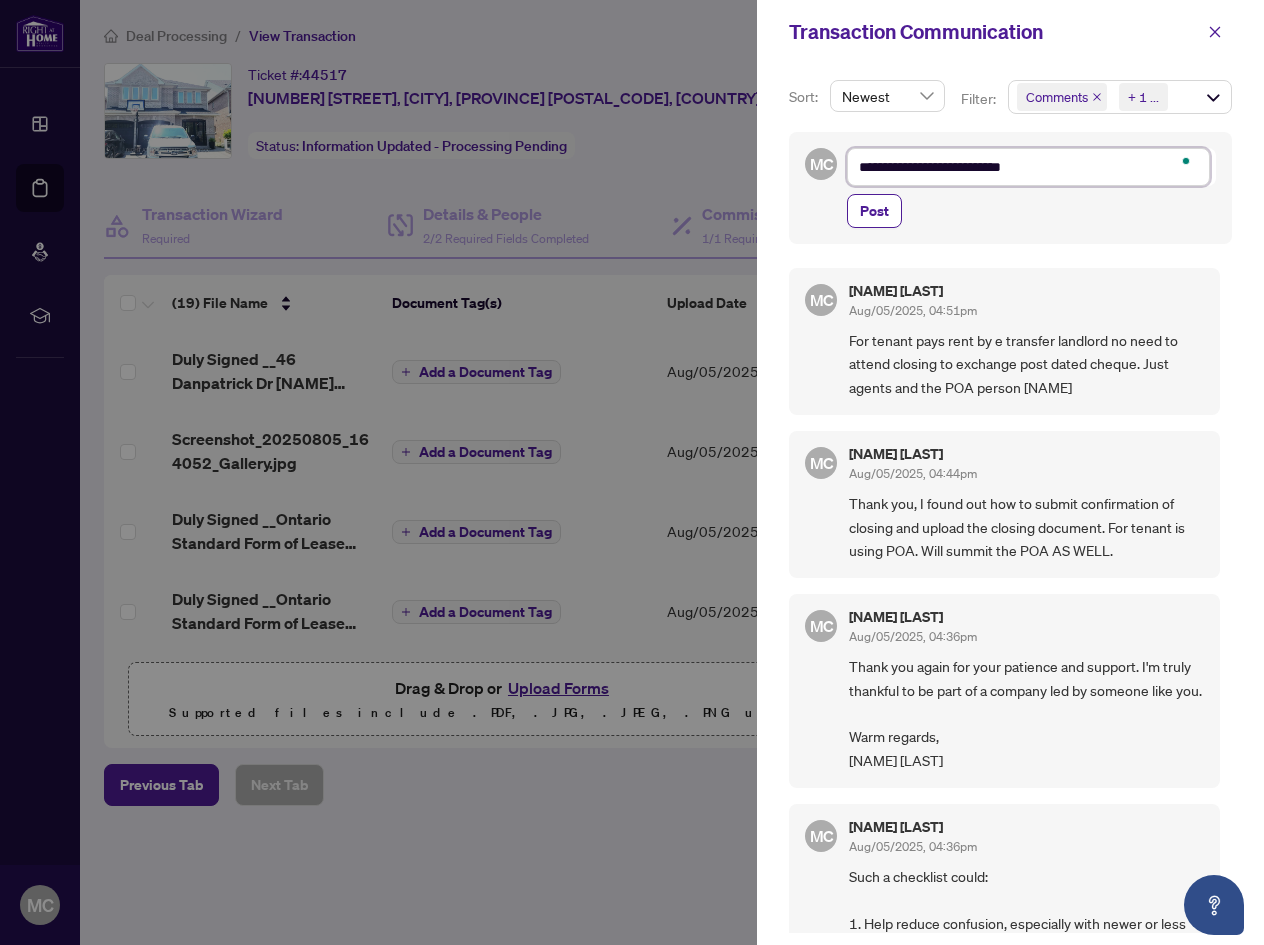 type on "**********" 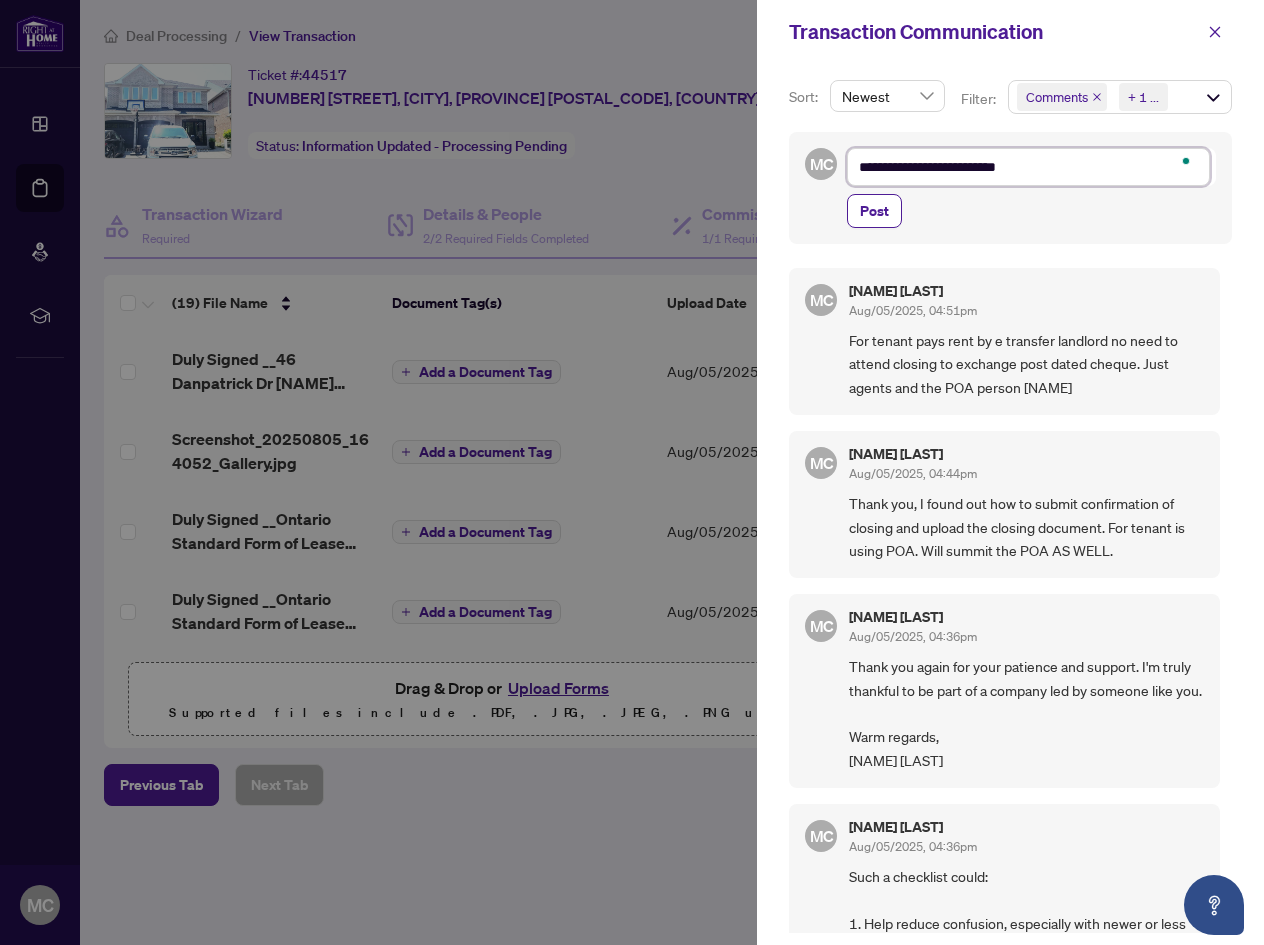 type on "**********" 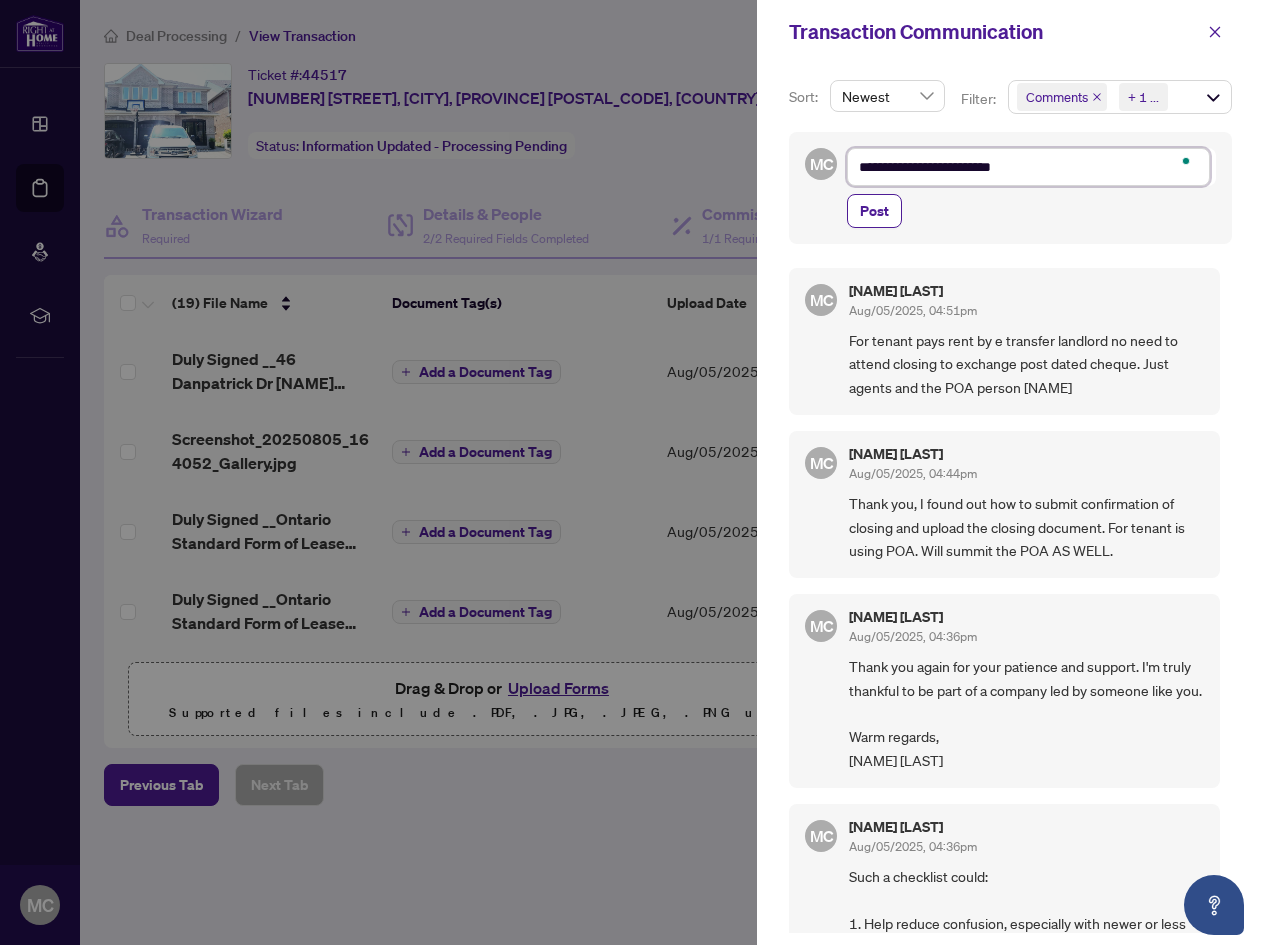 type on "**********" 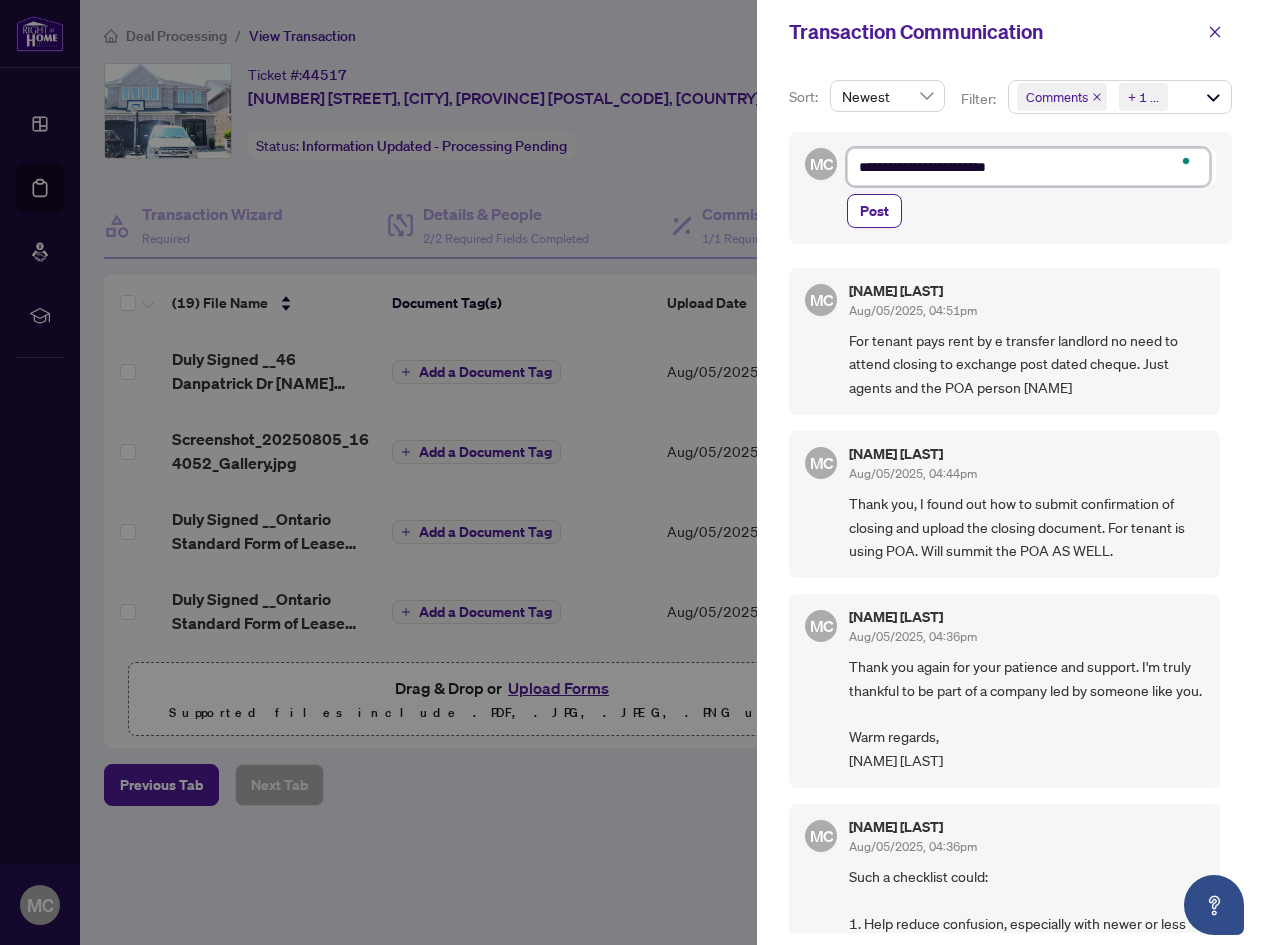 type on "**********" 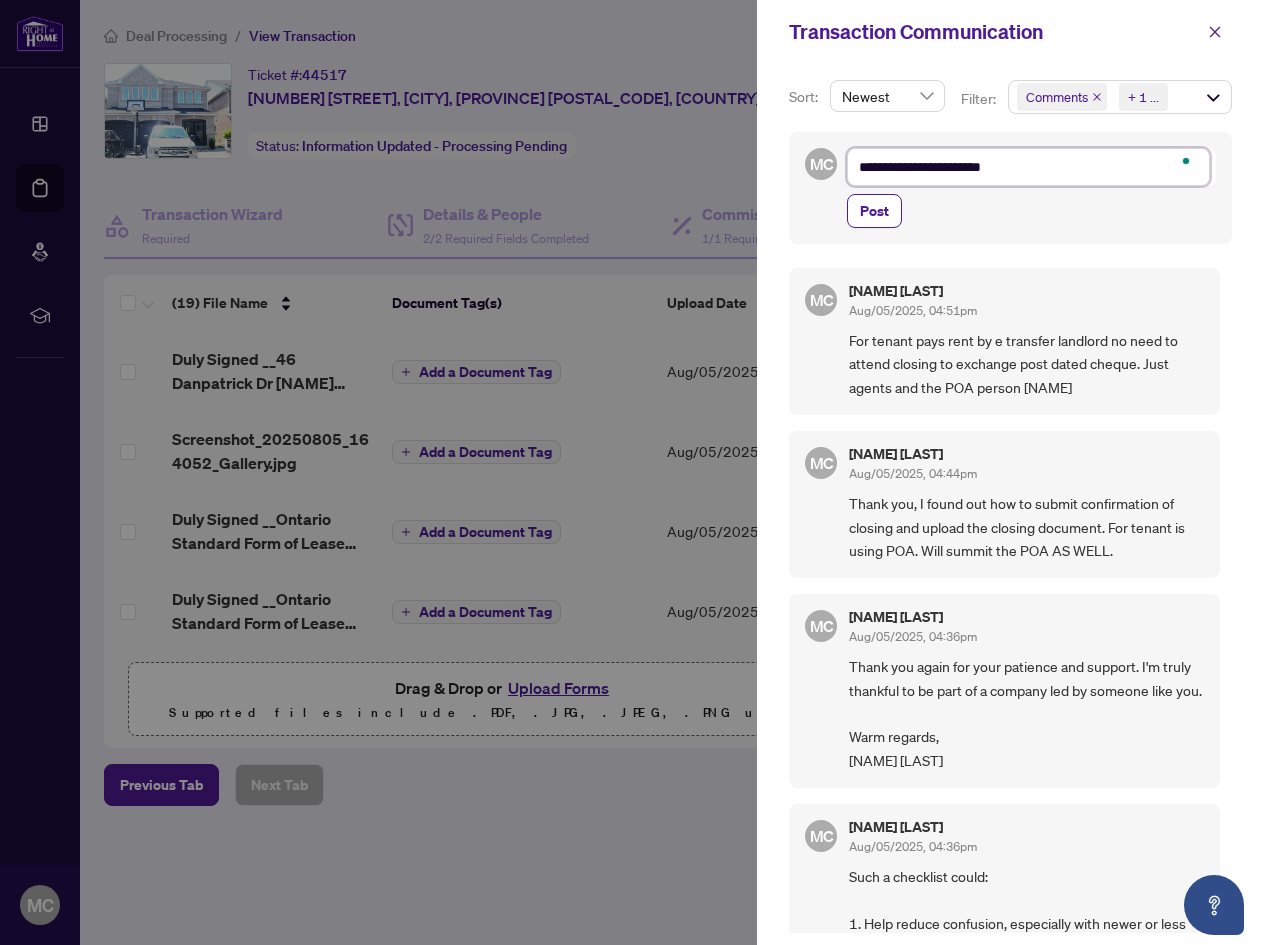 type on "**********" 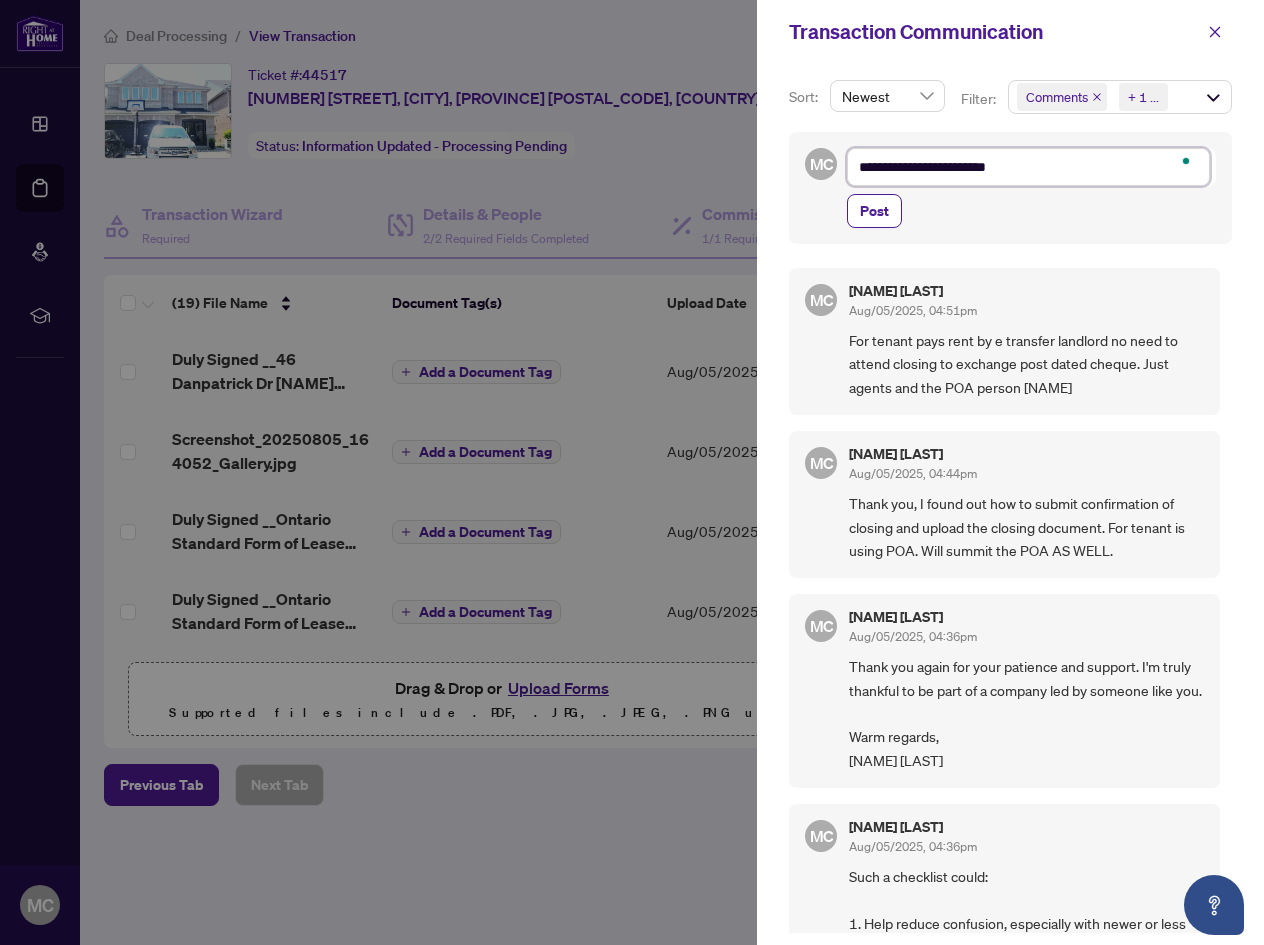 type on "**********" 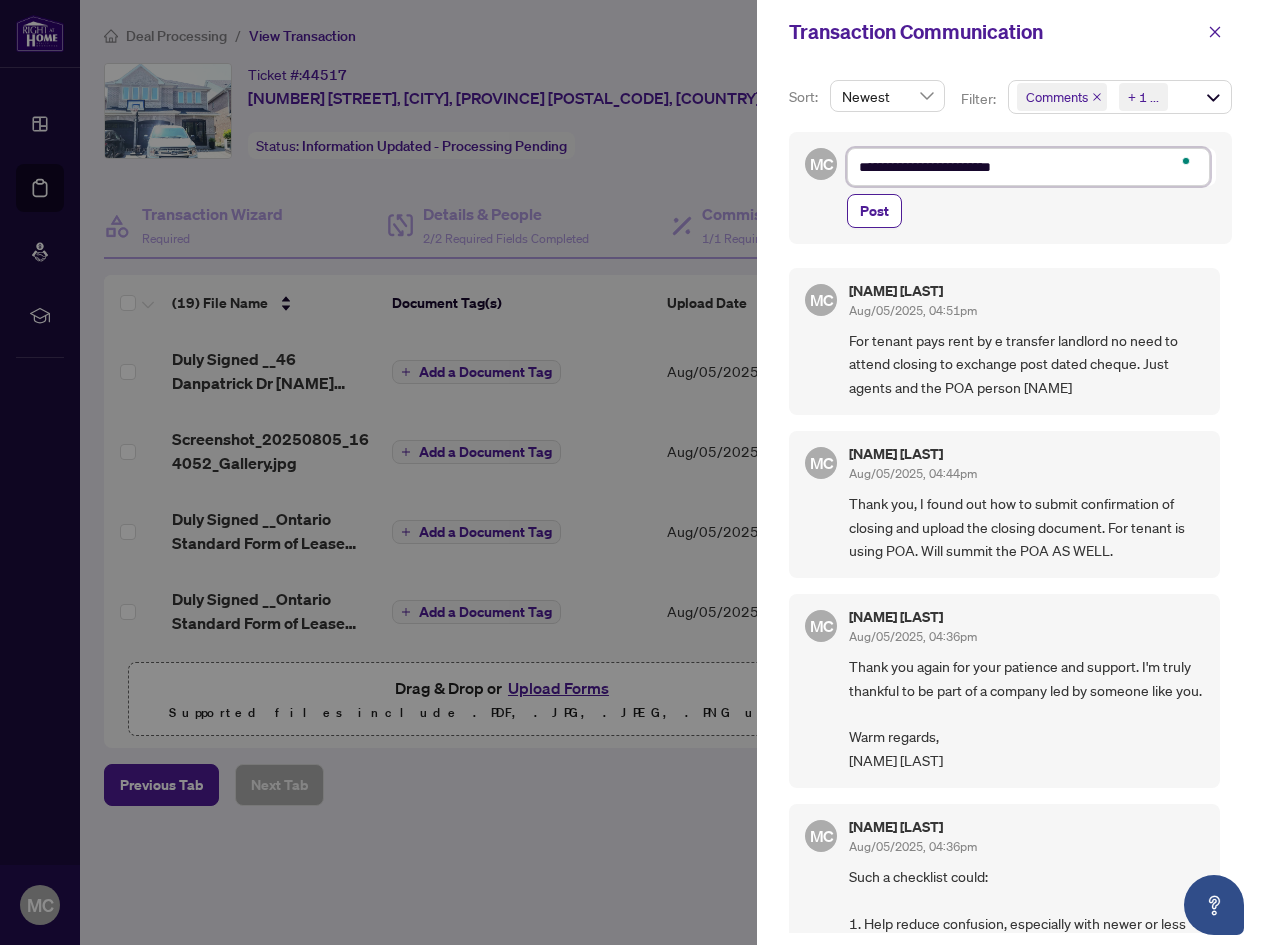type on "**********" 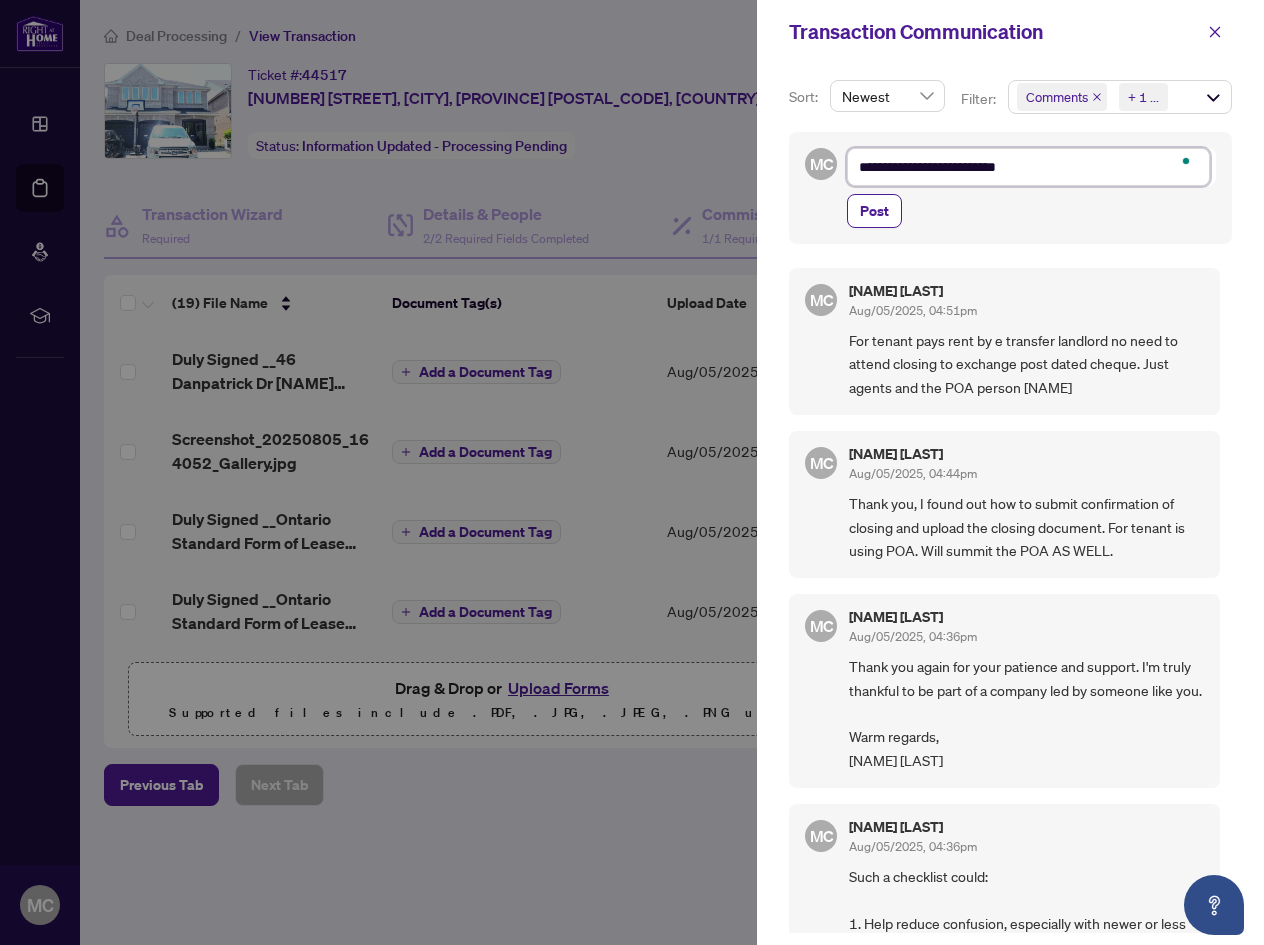 type on "**********" 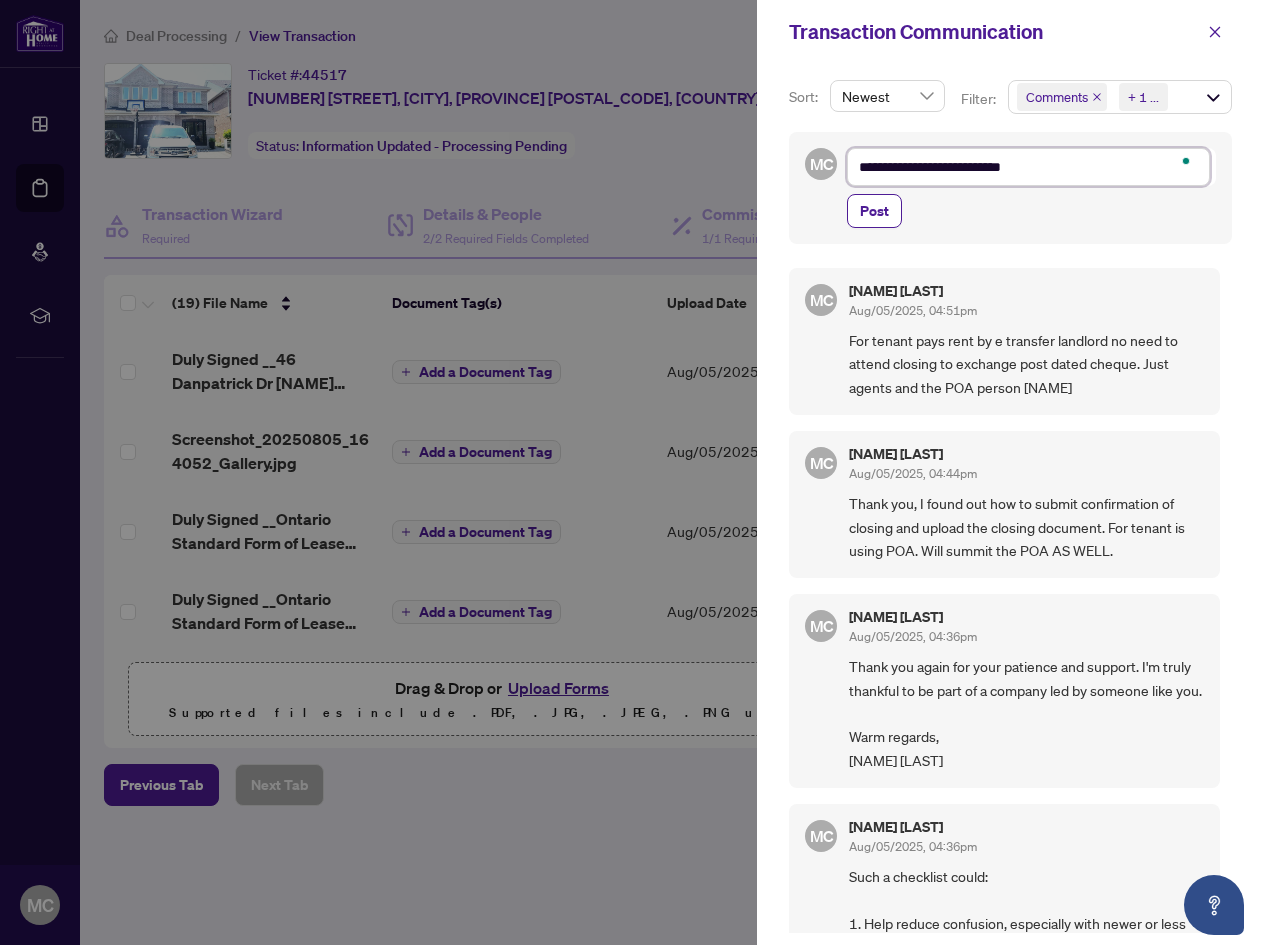type on "**********" 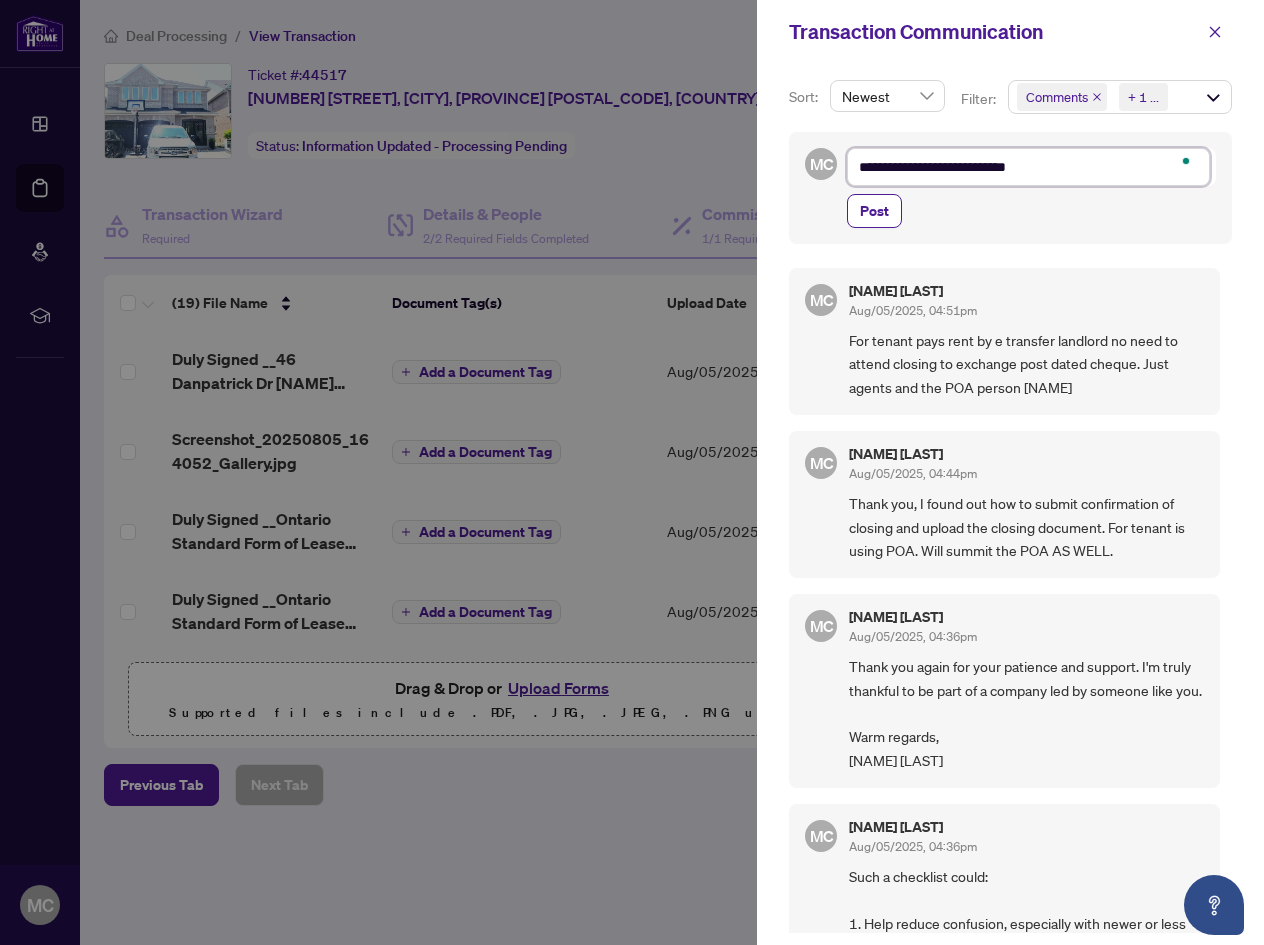type on "**********" 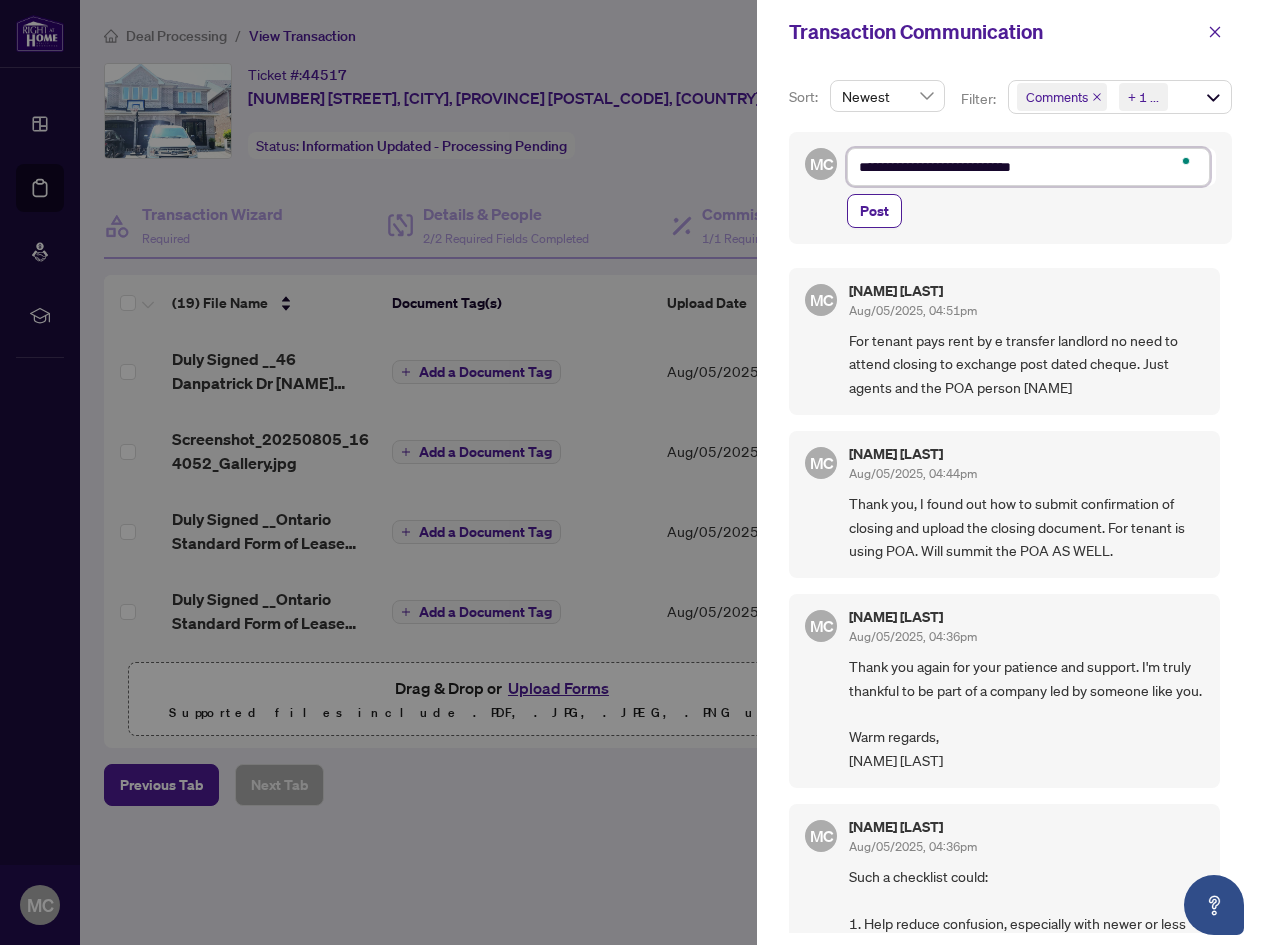type on "**********" 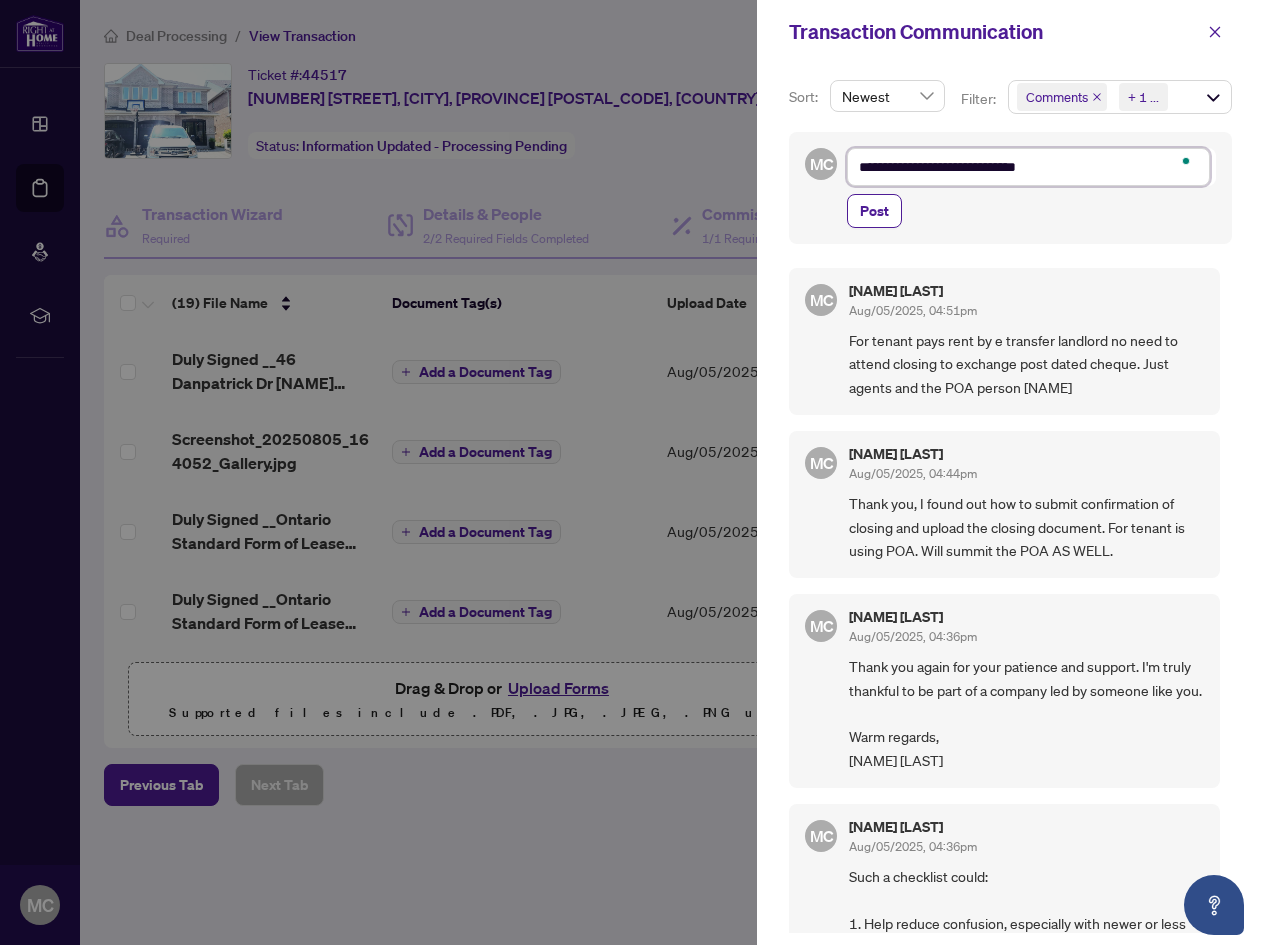 type on "**********" 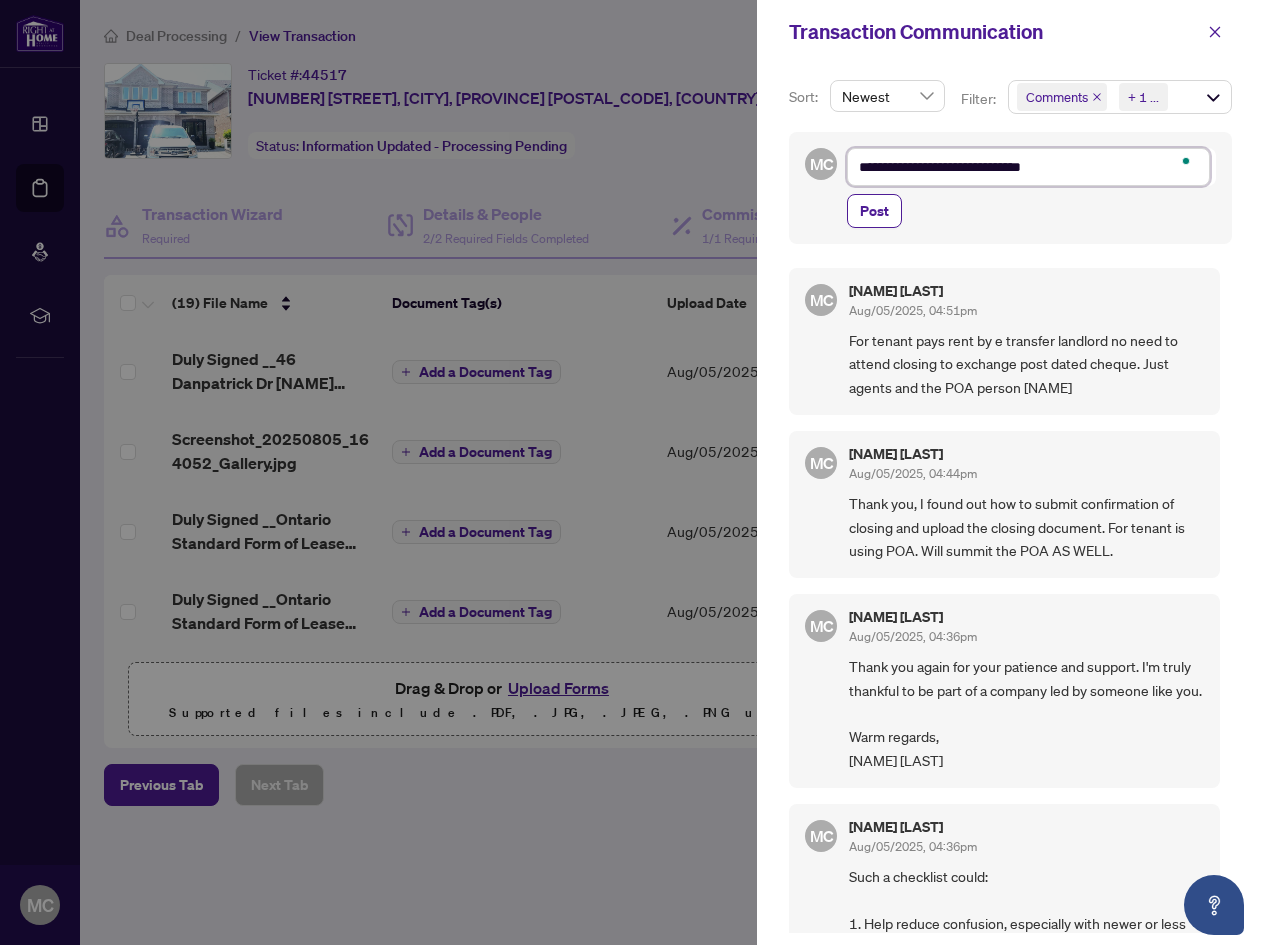 type on "**********" 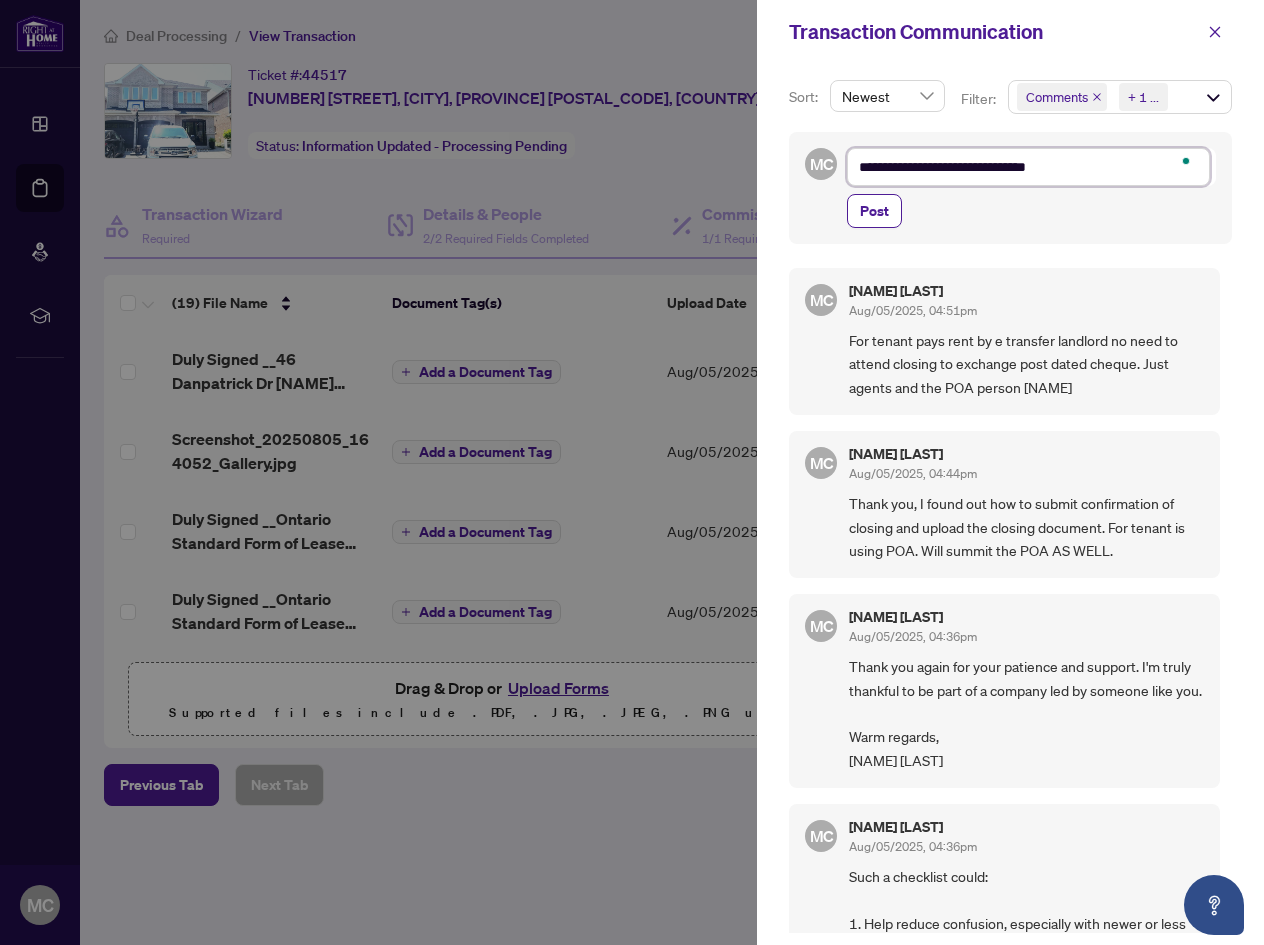 type on "**********" 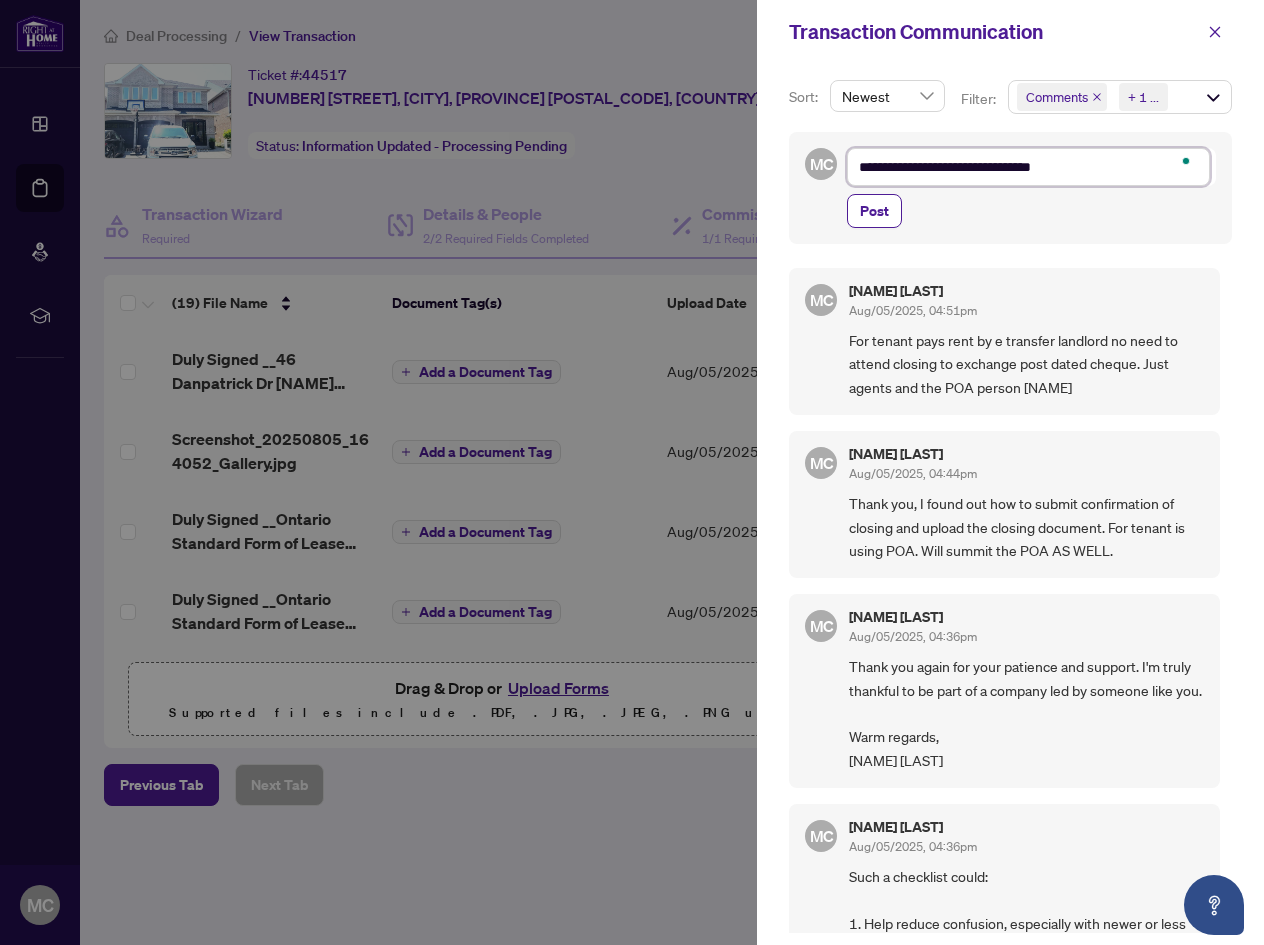 type on "**********" 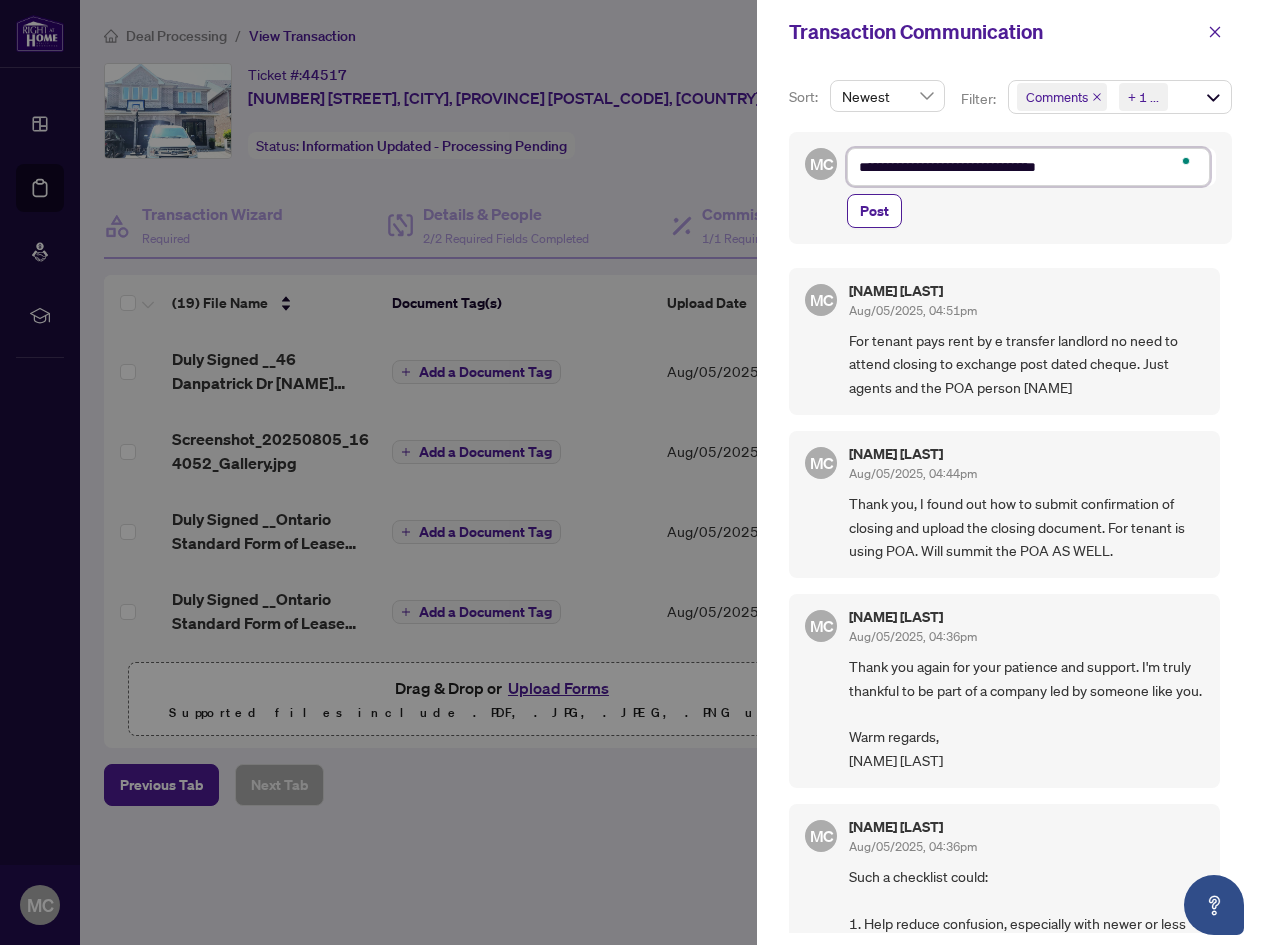 type on "**********" 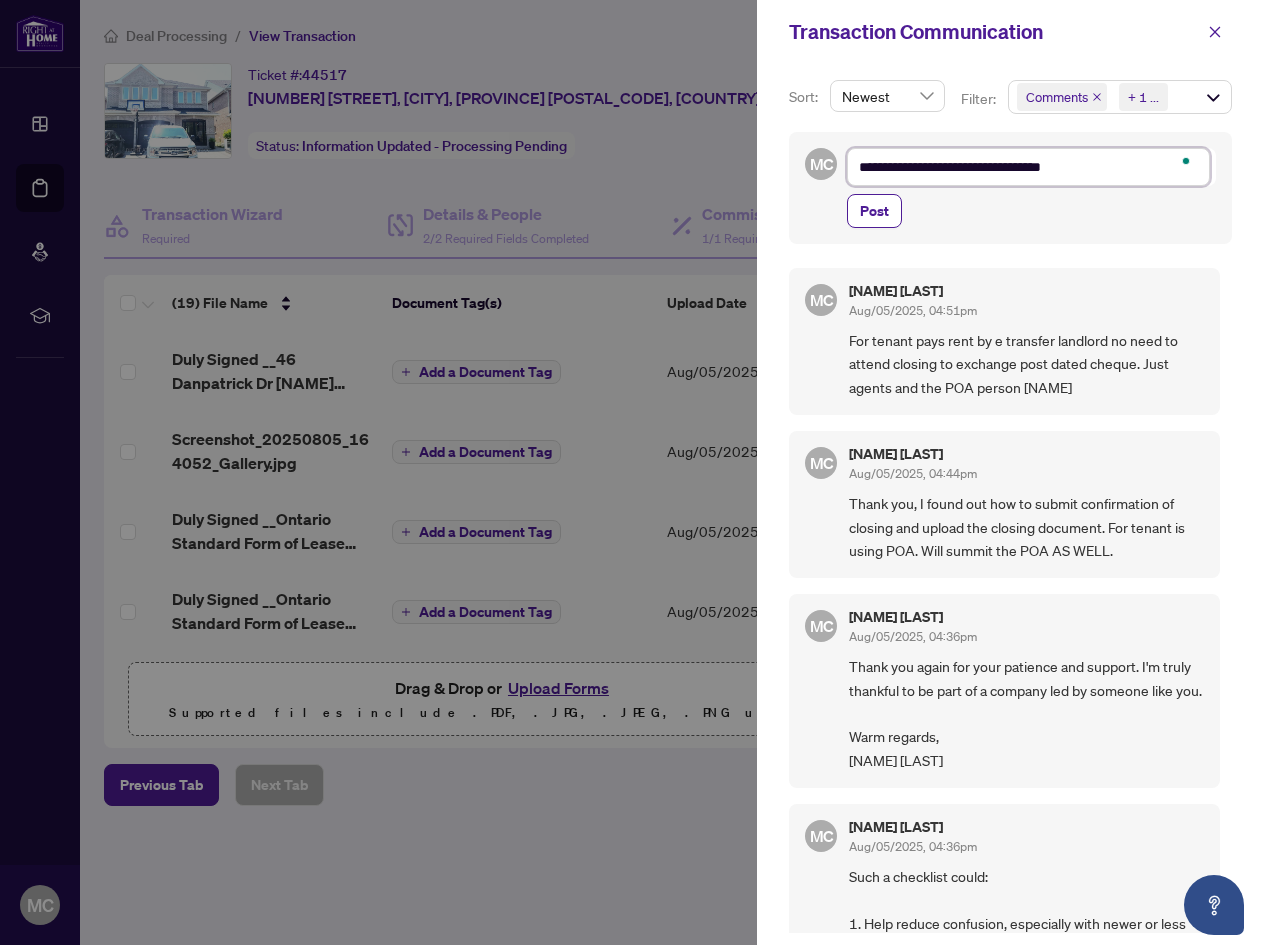 type on "**********" 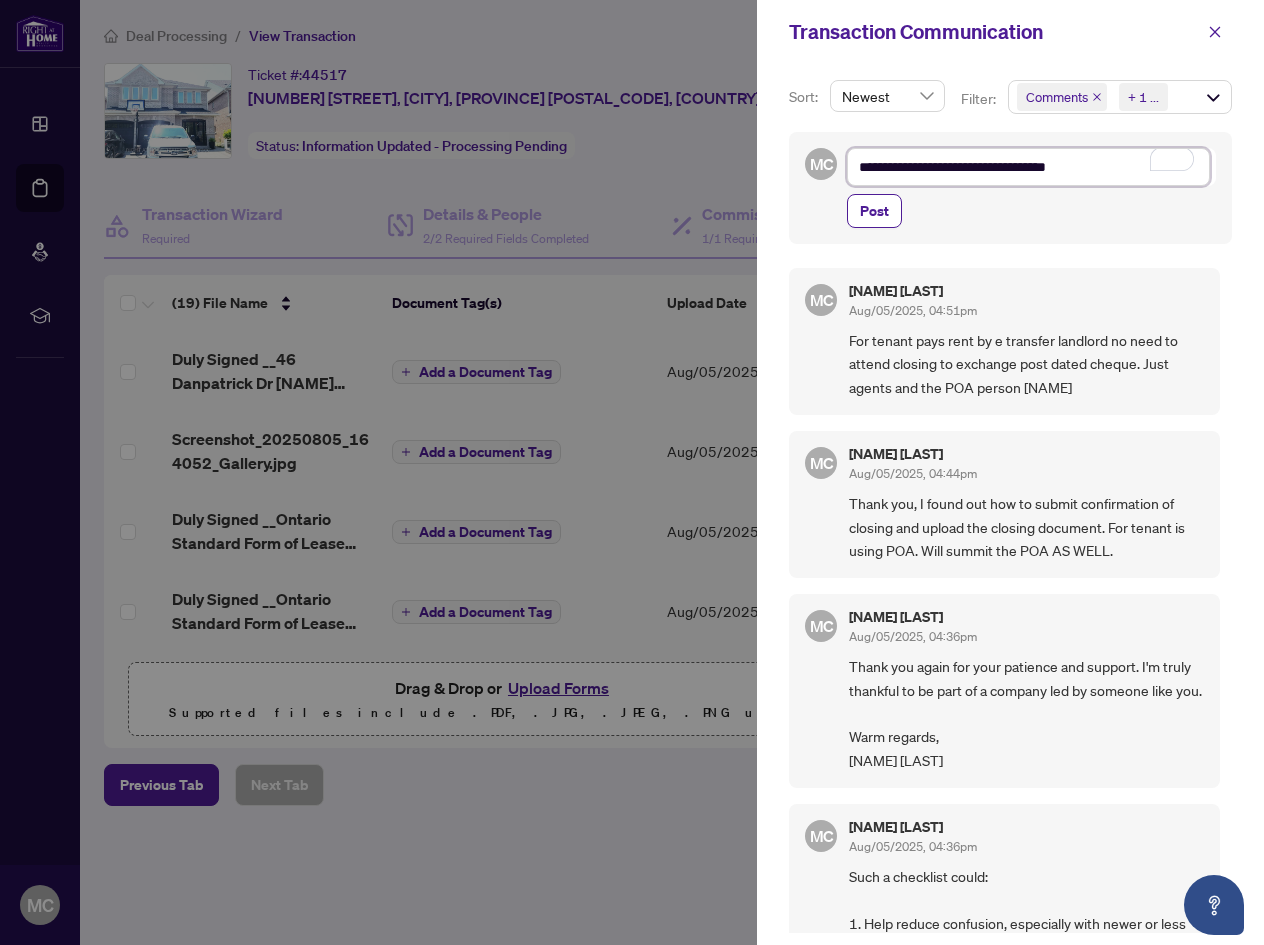 type on "**********" 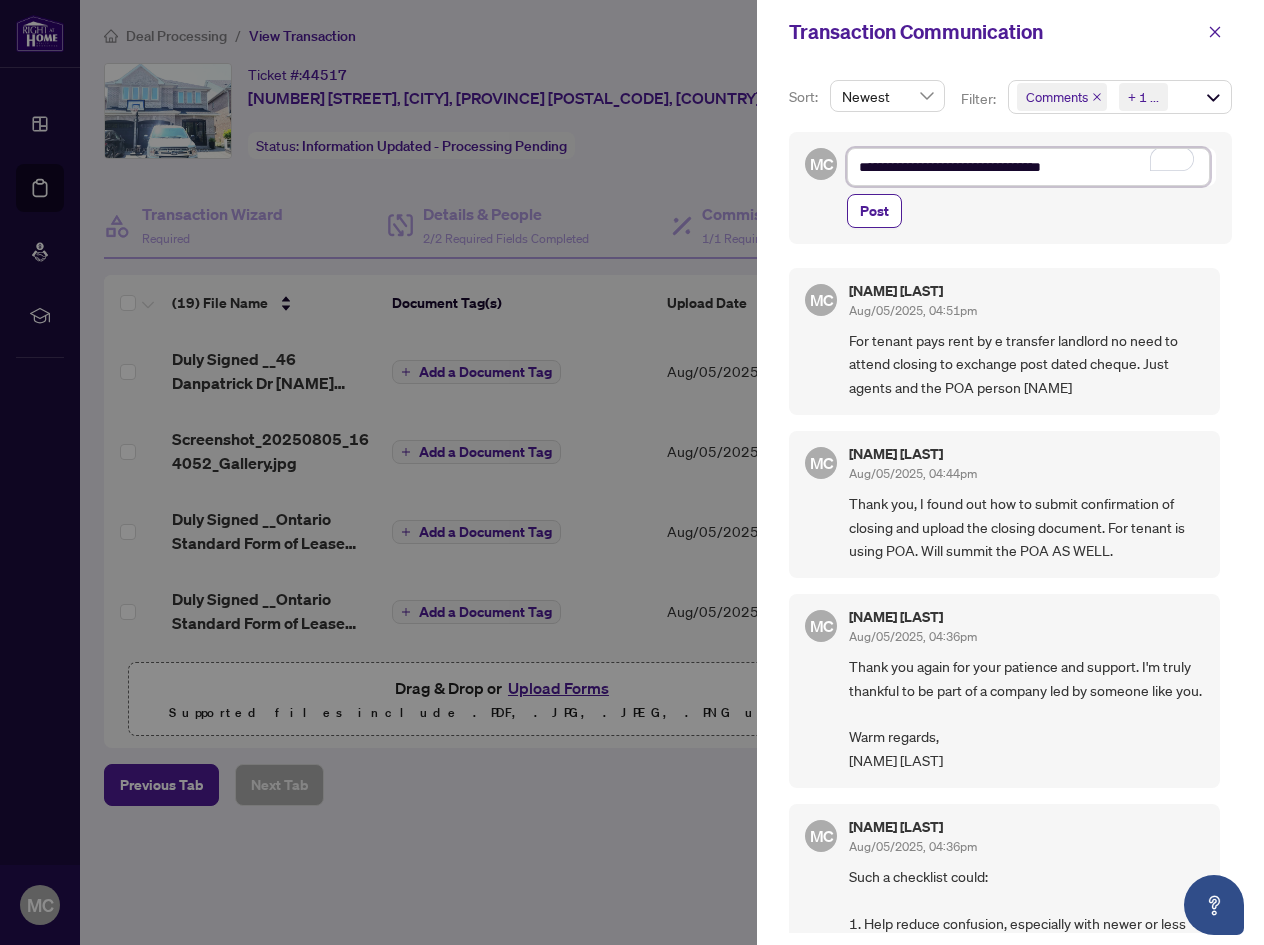 type on "**********" 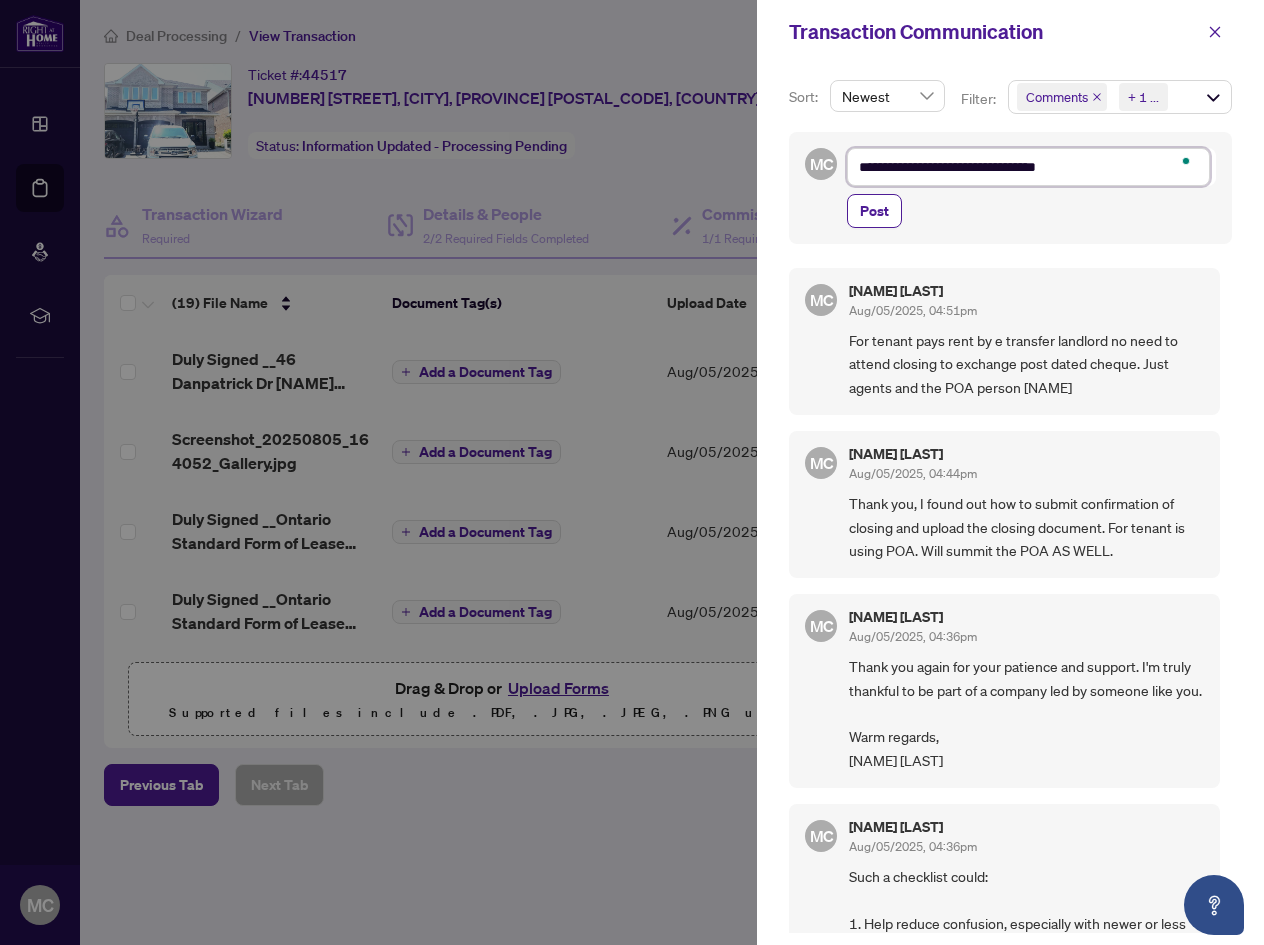 type on "**********" 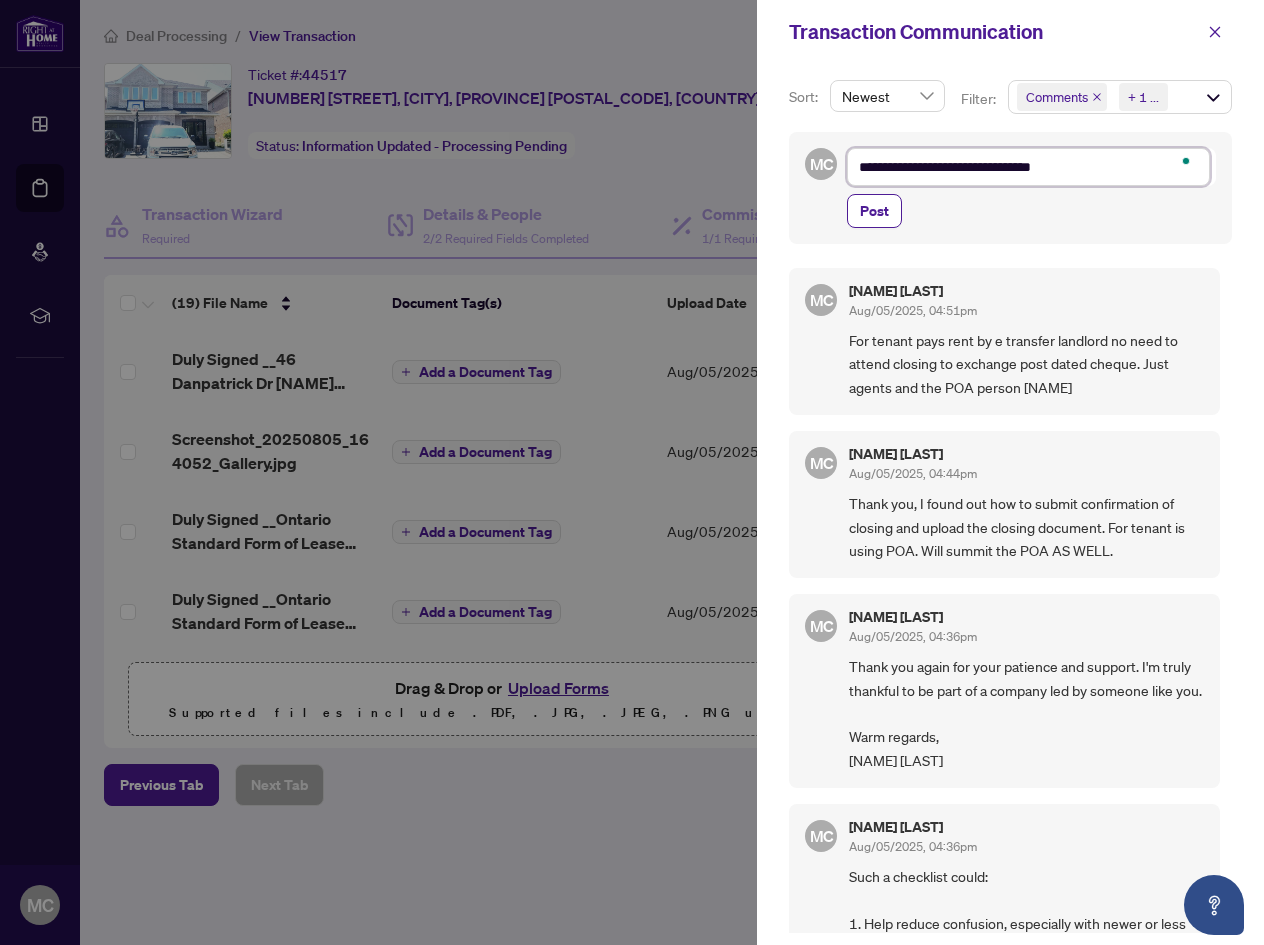 type on "**********" 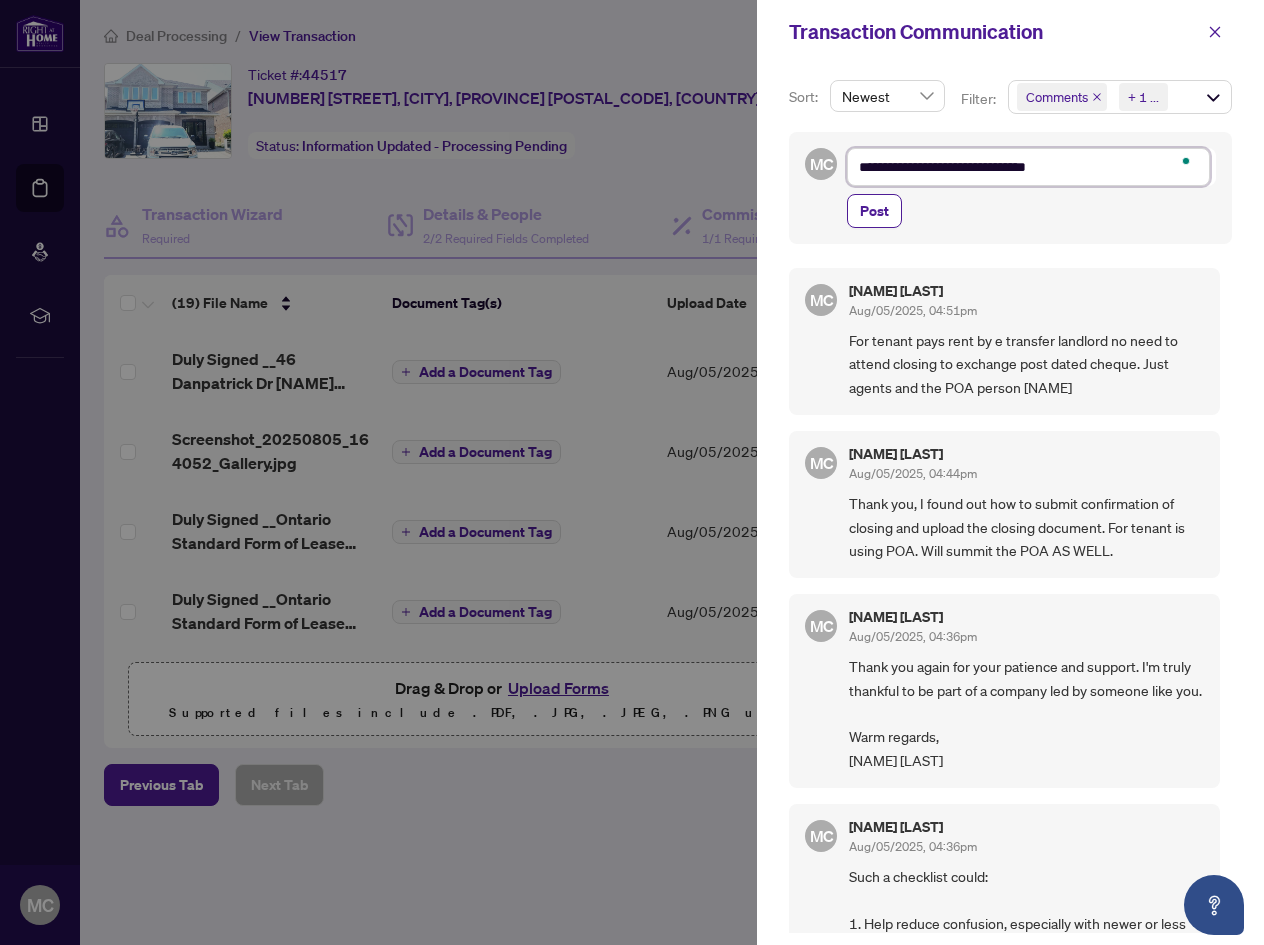 type on "**********" 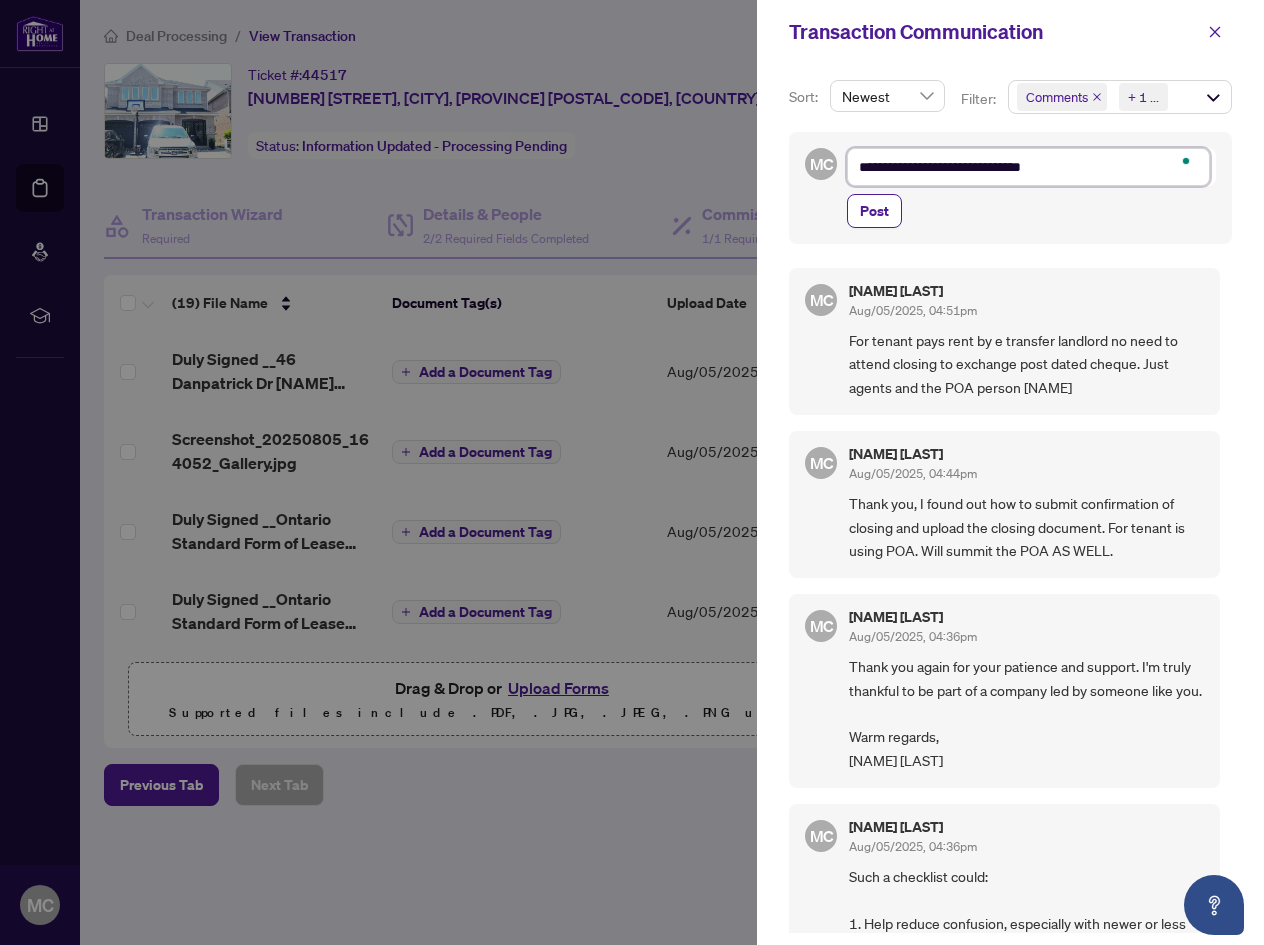 type on "**********" 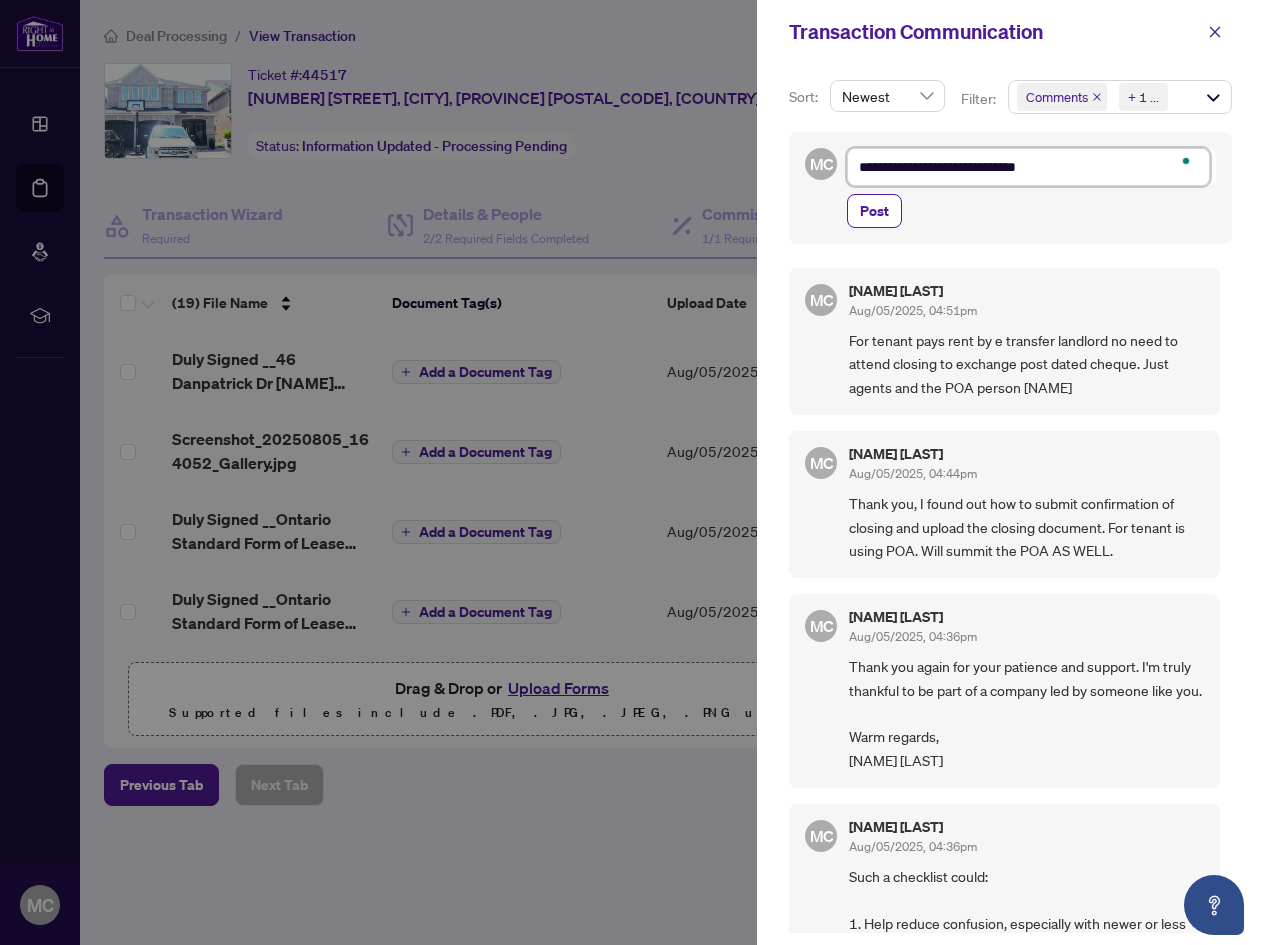 type on "**********" 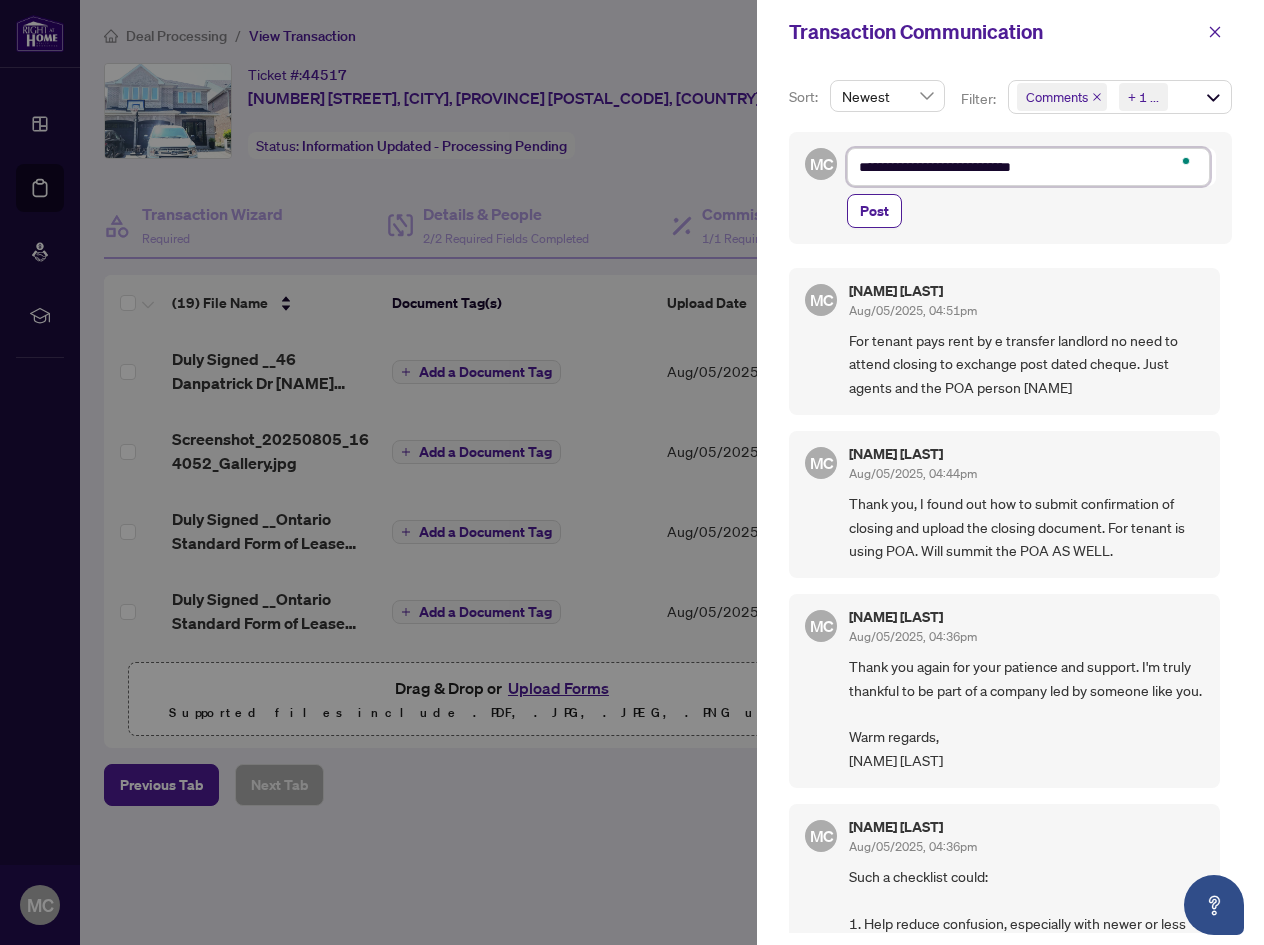 type on "**********" 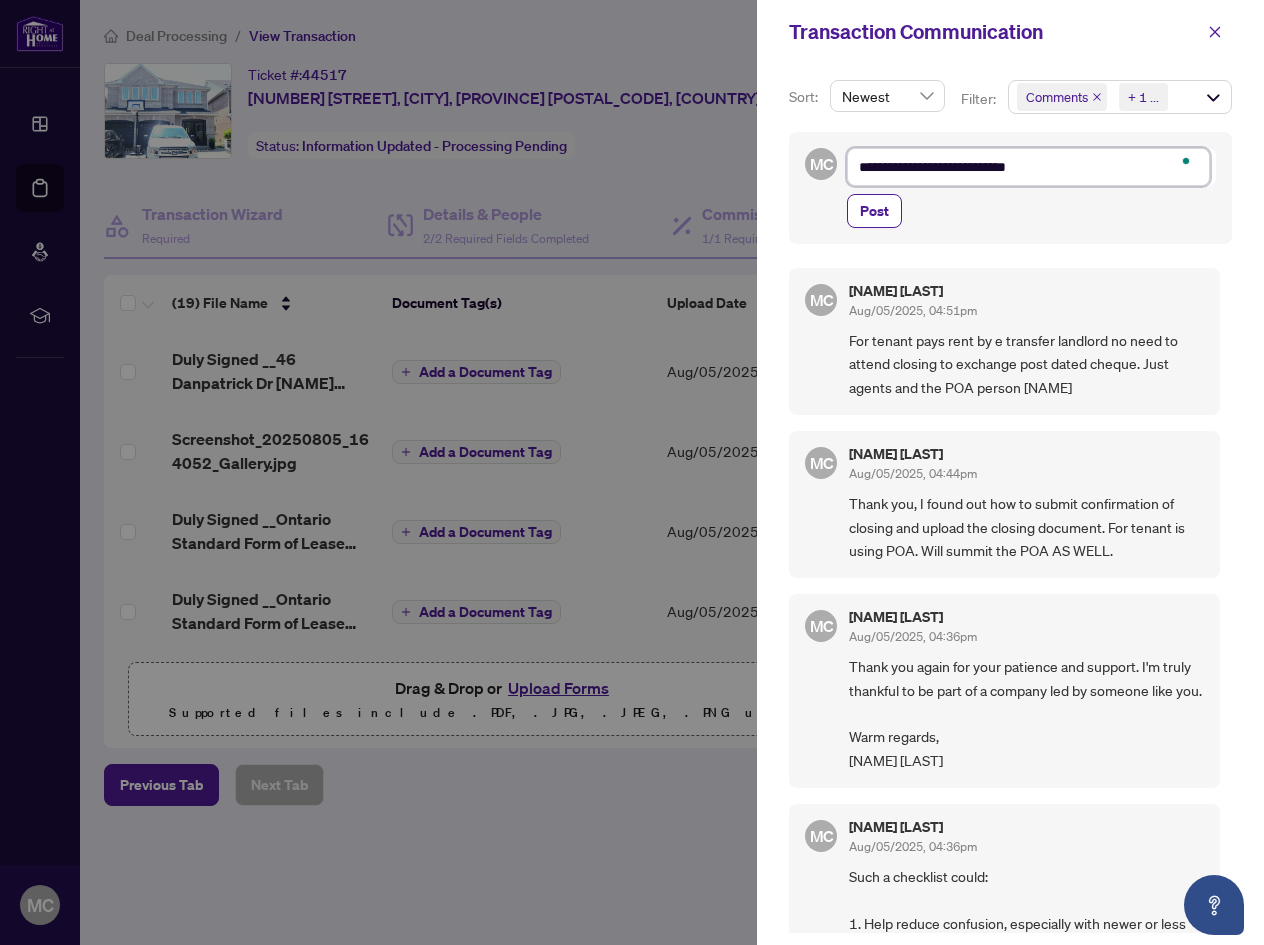 type on "**********" 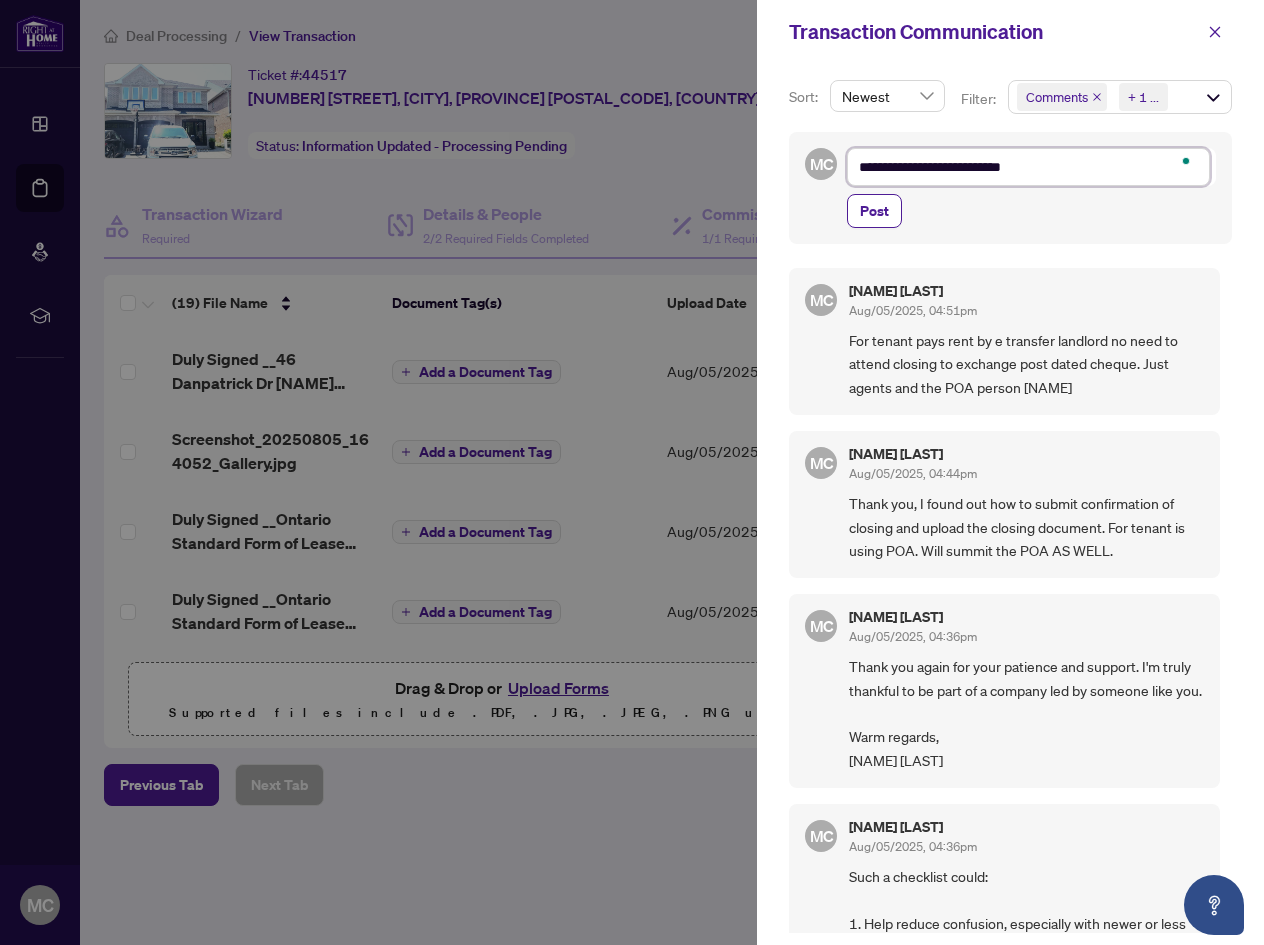 type on "**********" 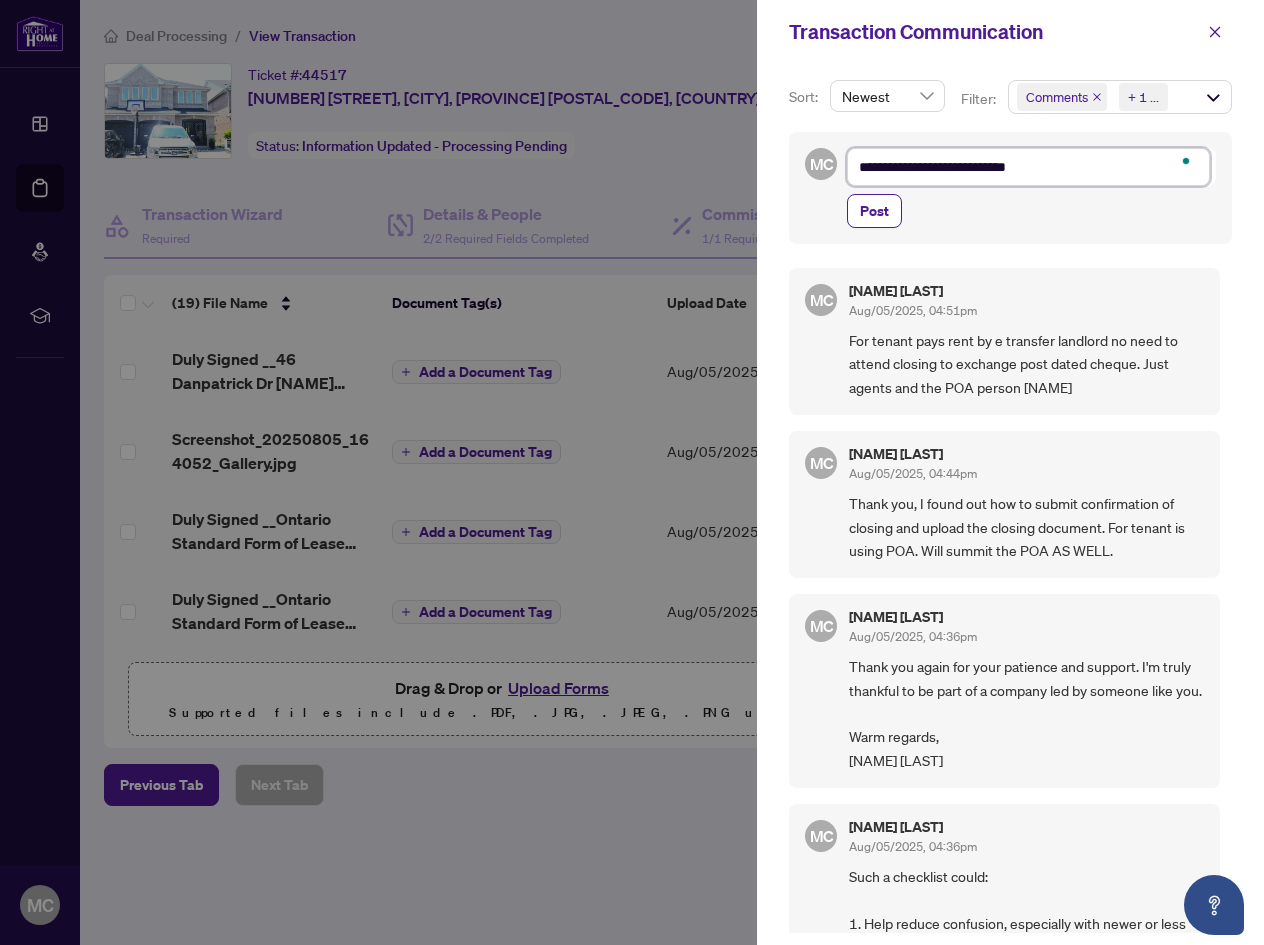 type on "**********" 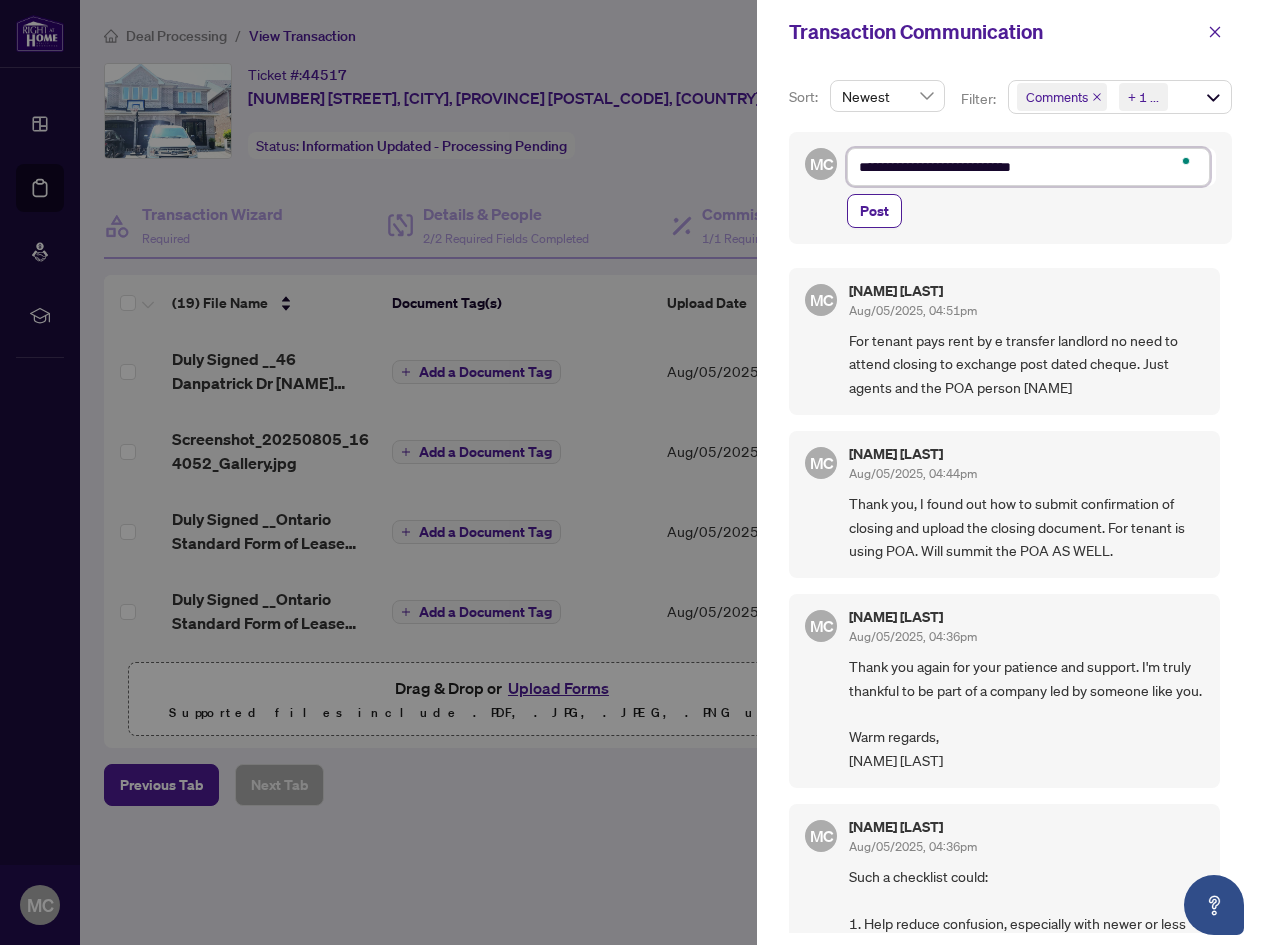type on "**********" 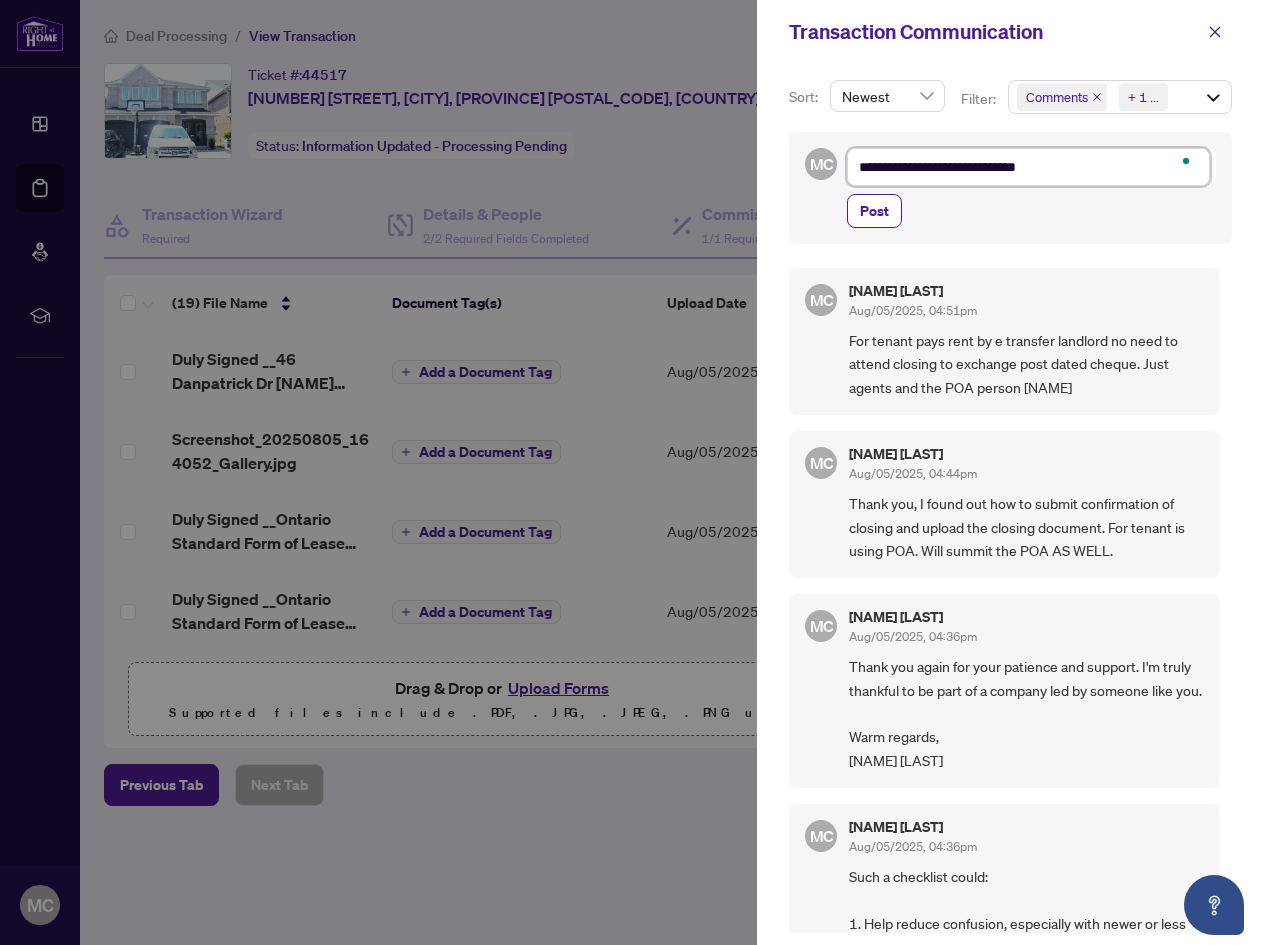type on "**********" 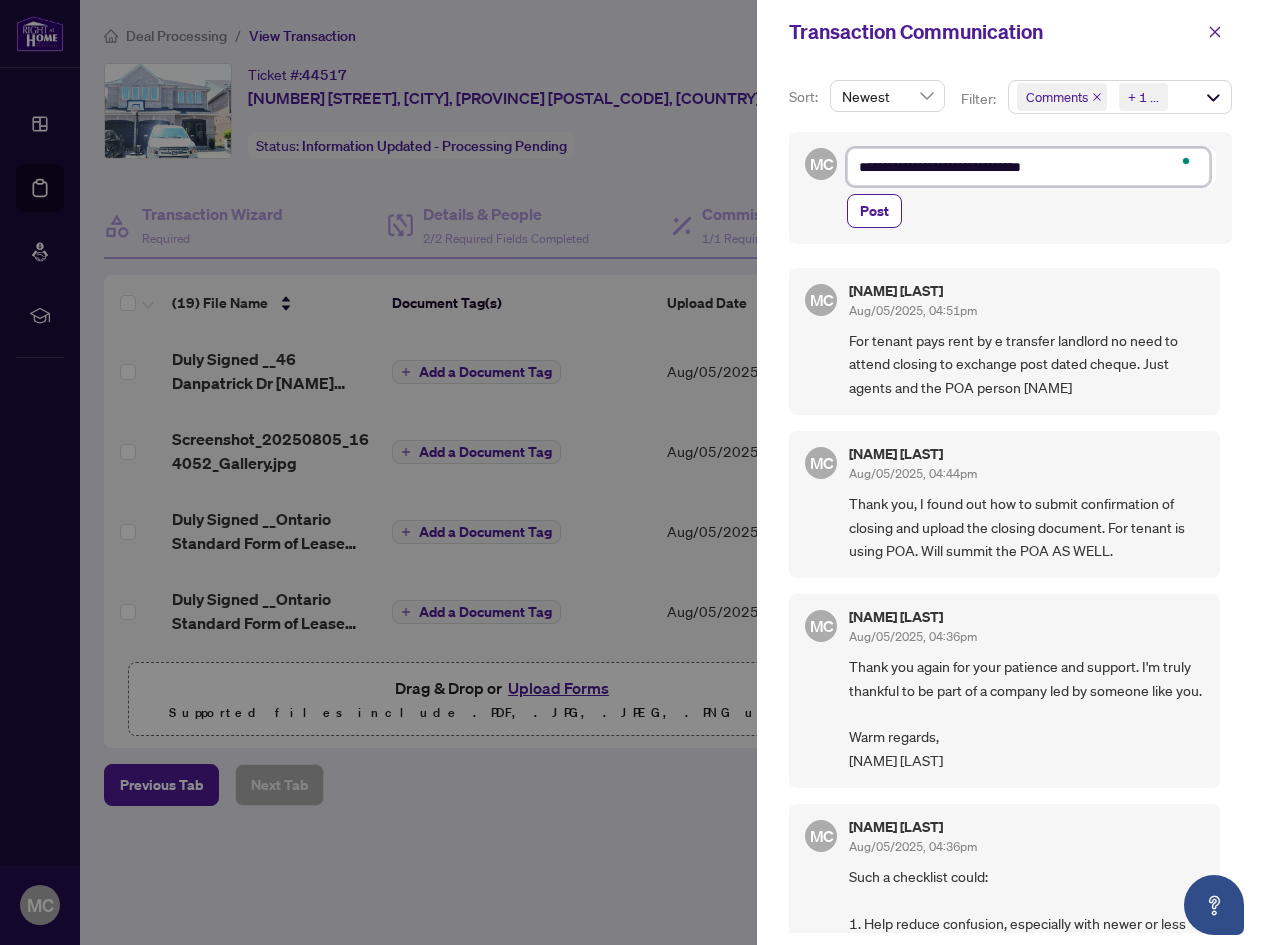 type on "**********" 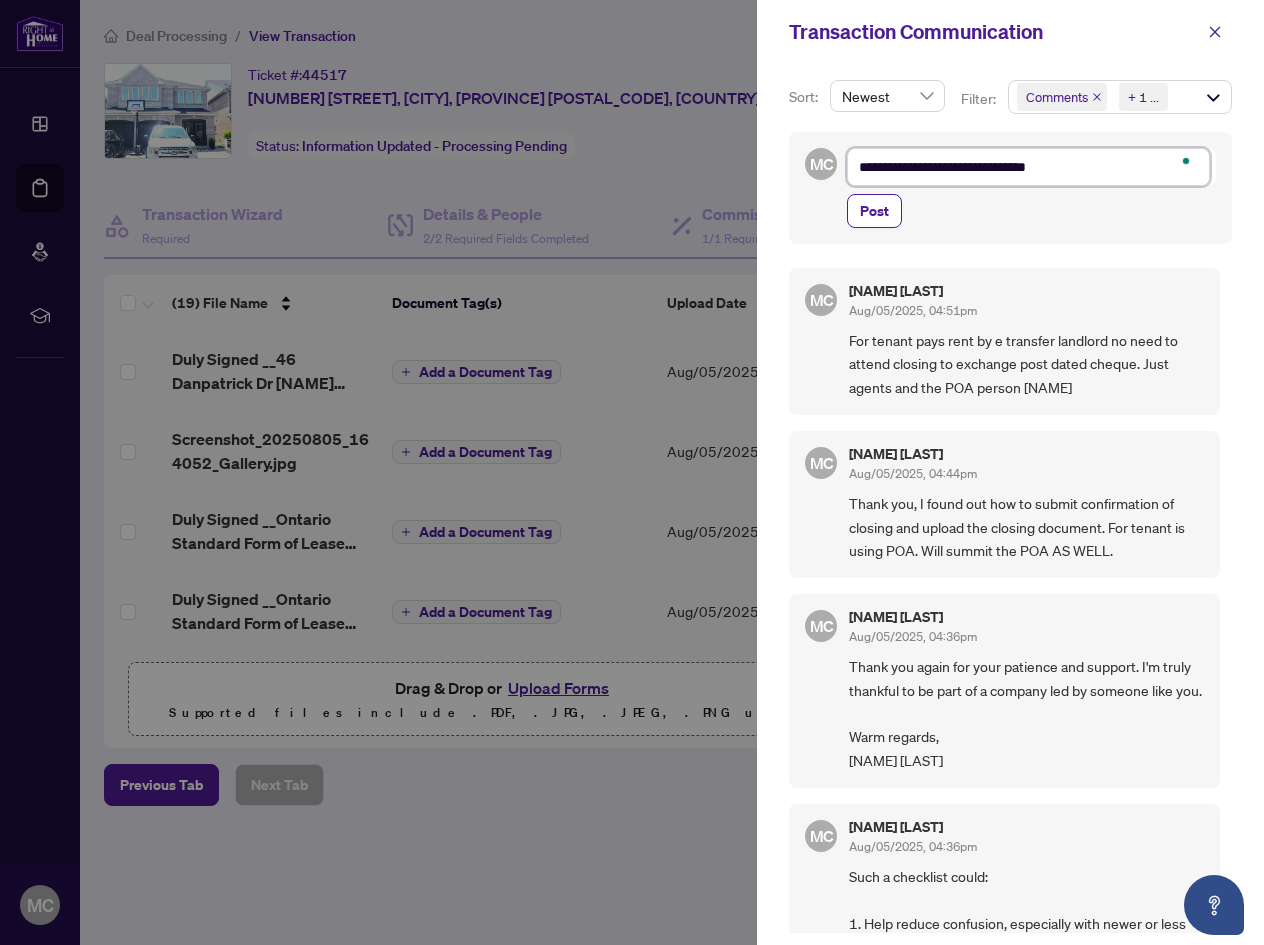 type on "**********" 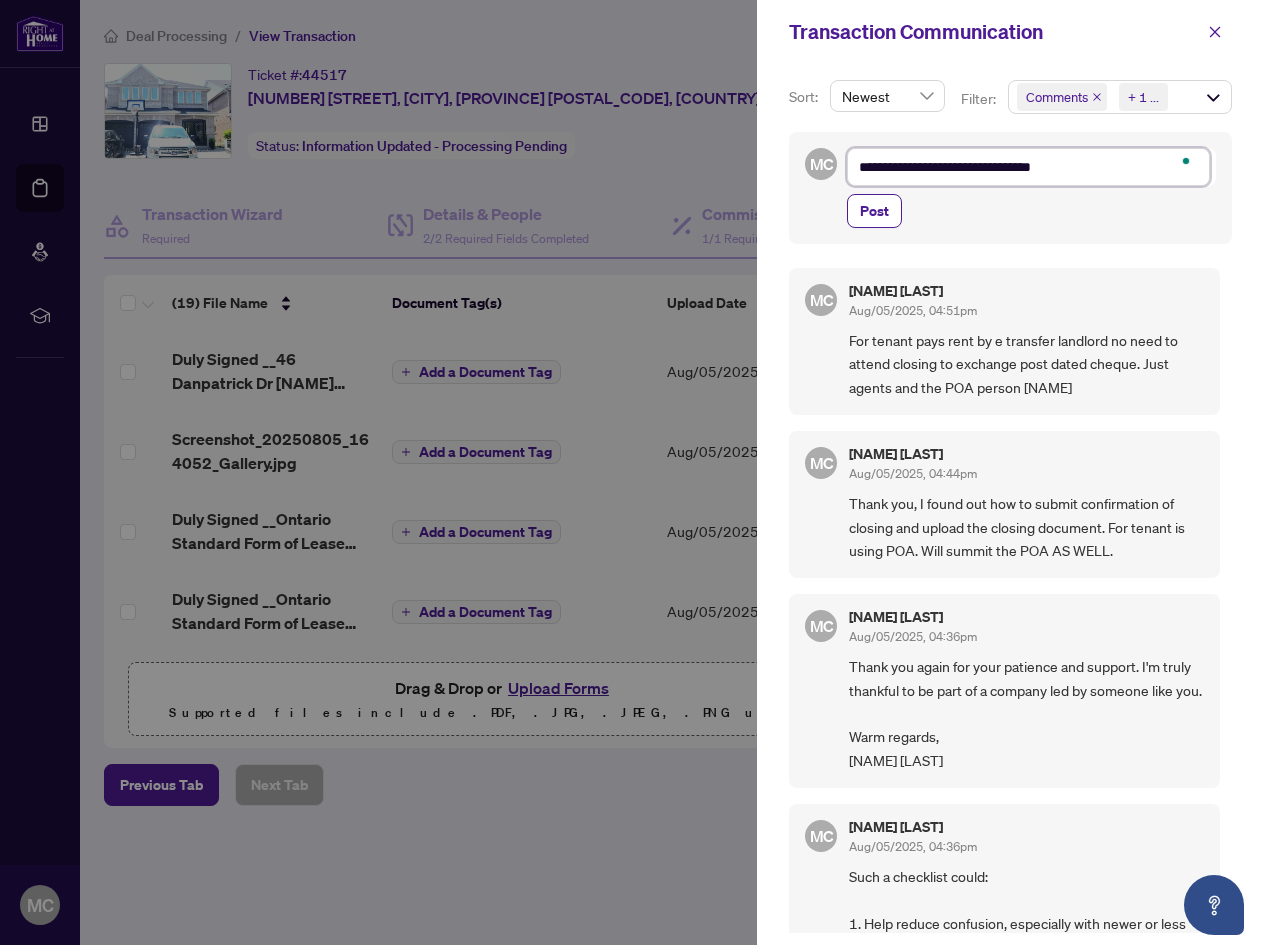 type on "**********" 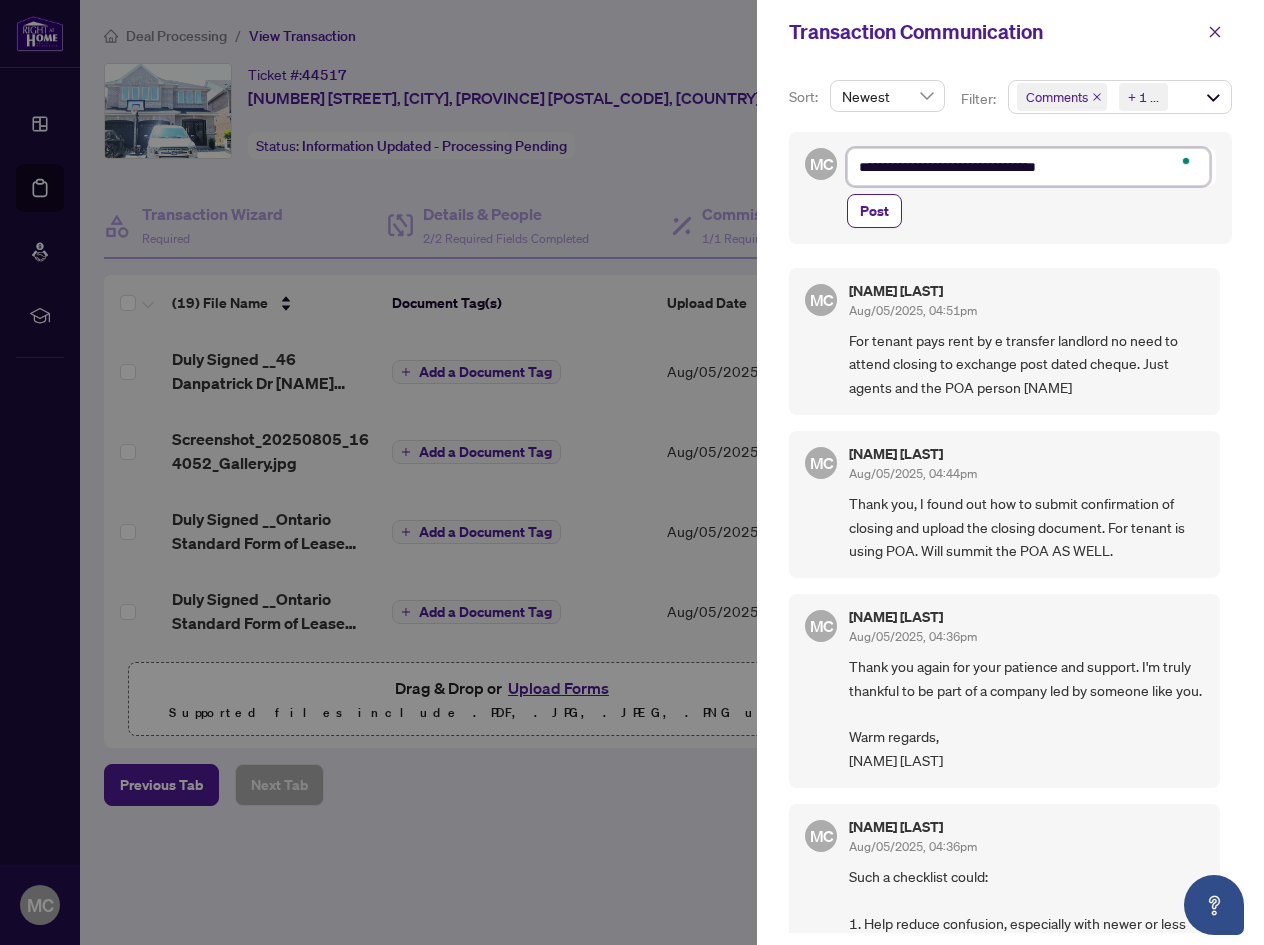 type on "**********" 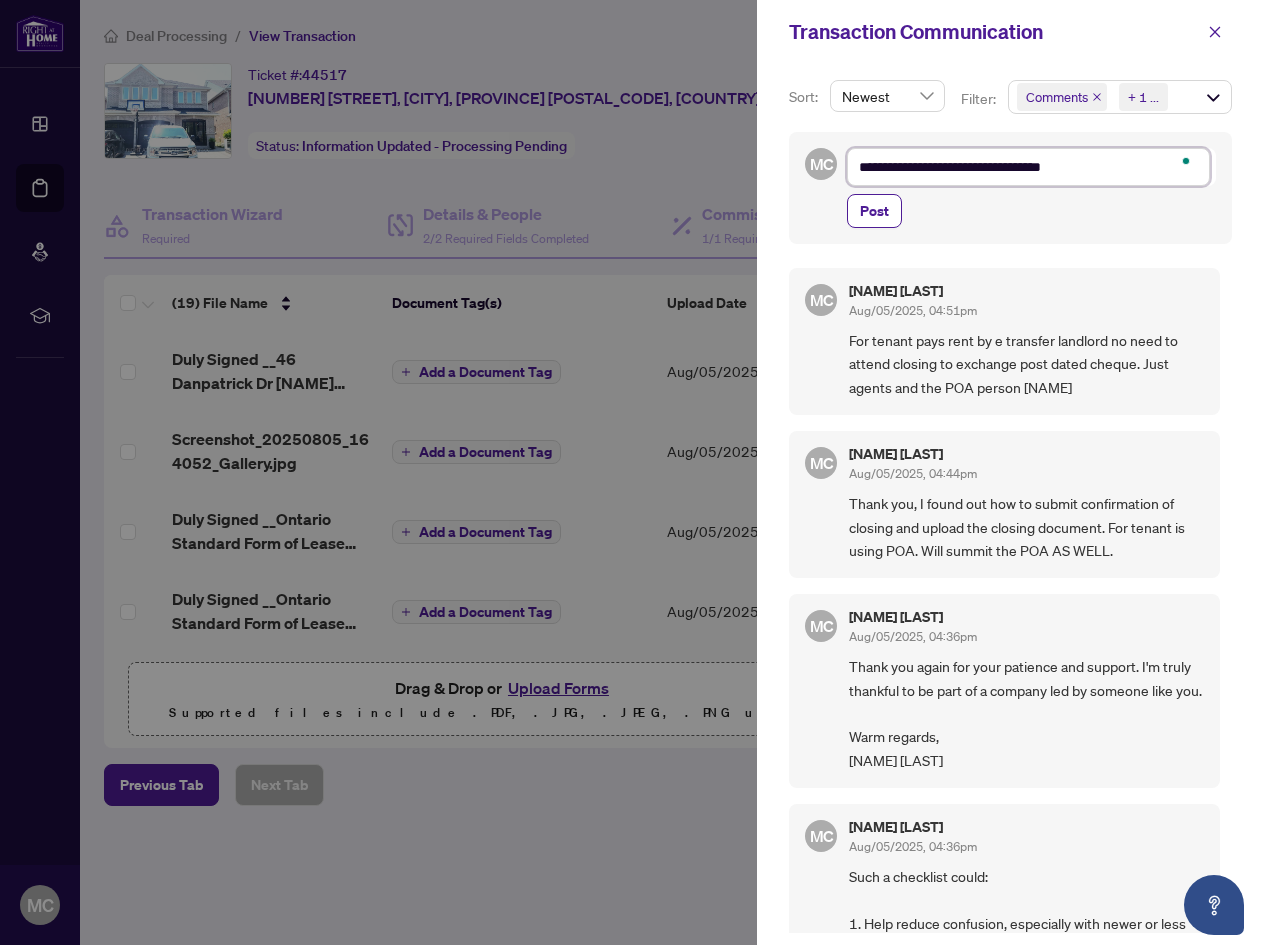 type on "**********" 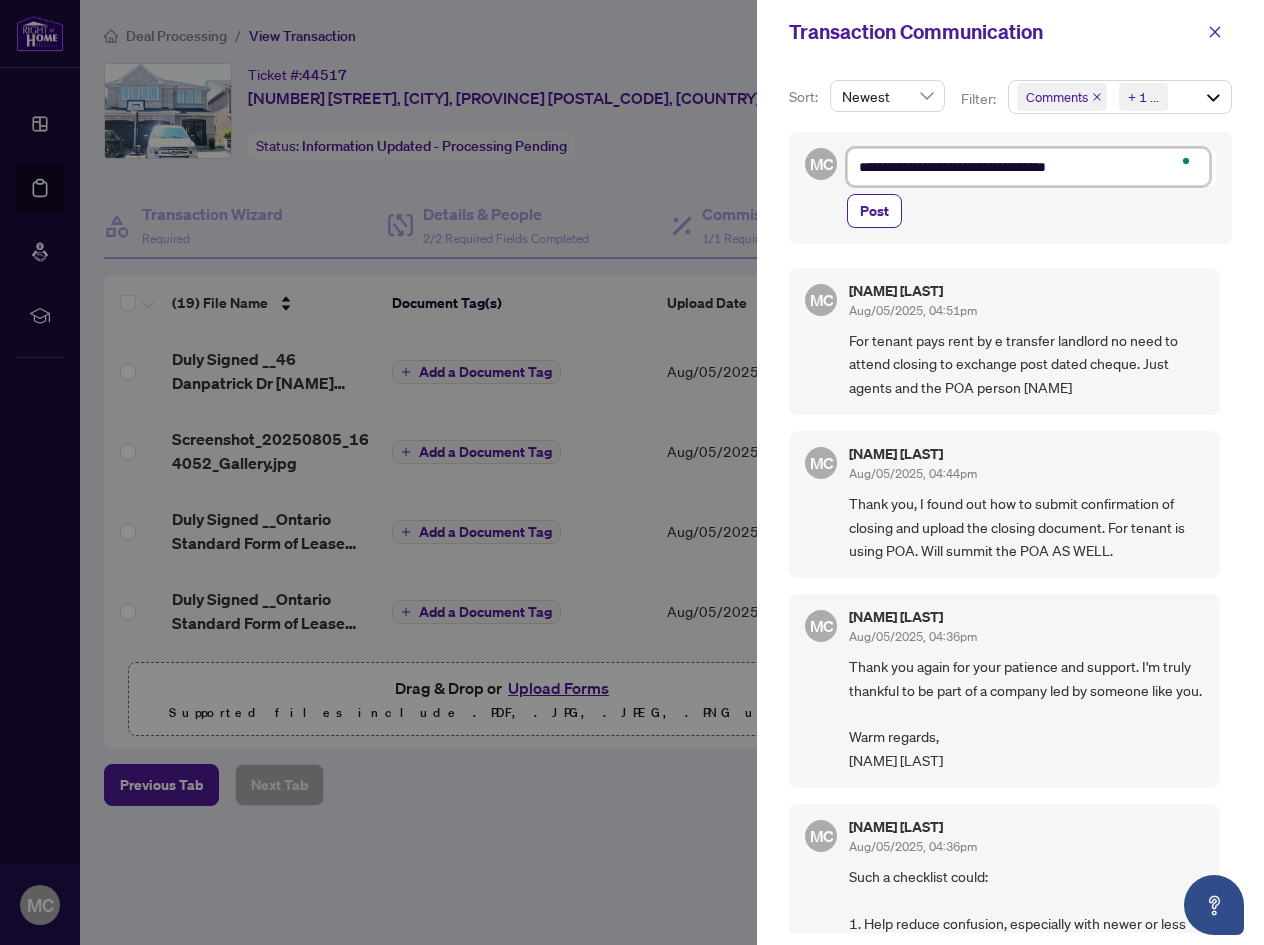 type on "**********" 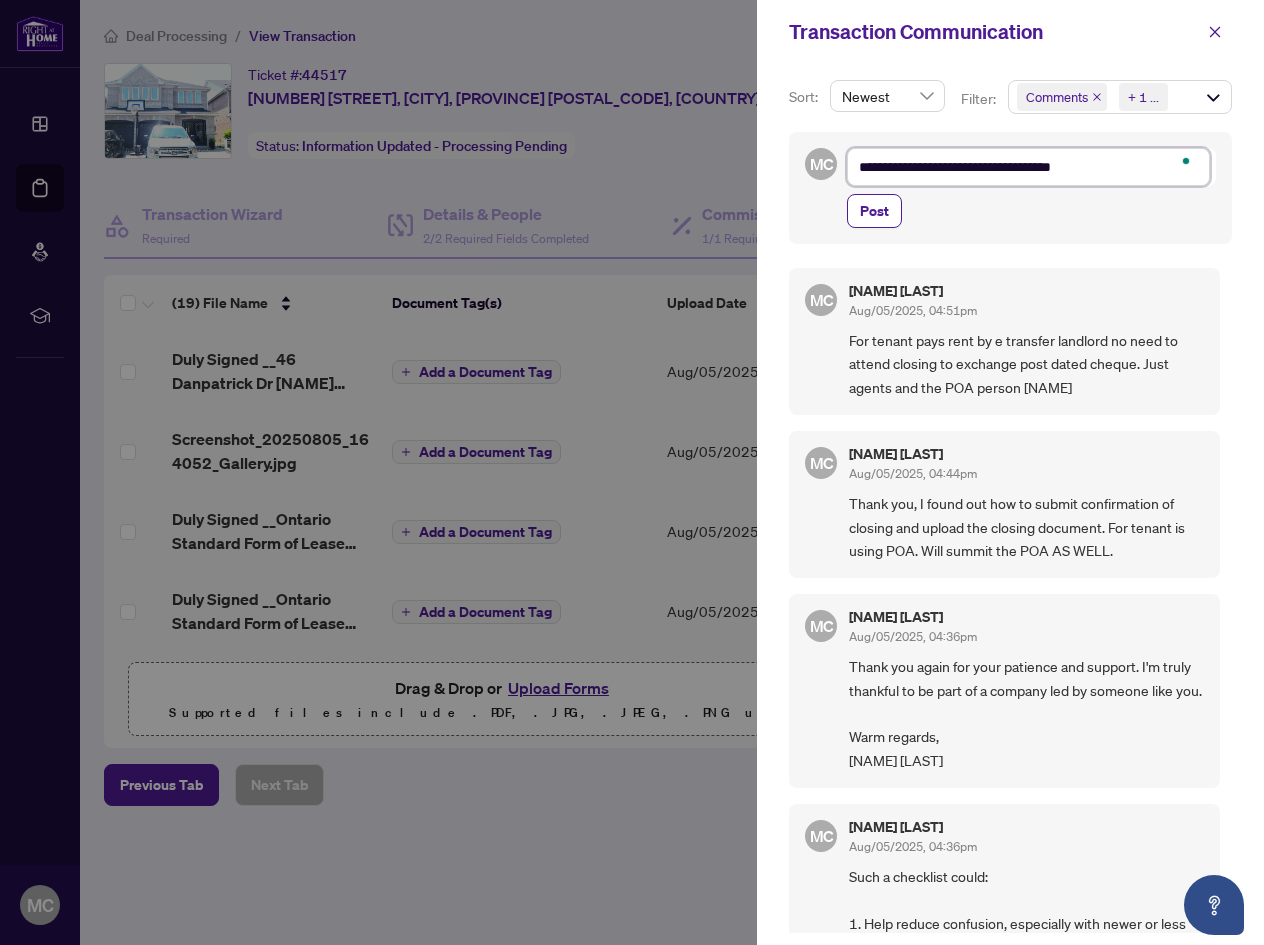 type on "**********" 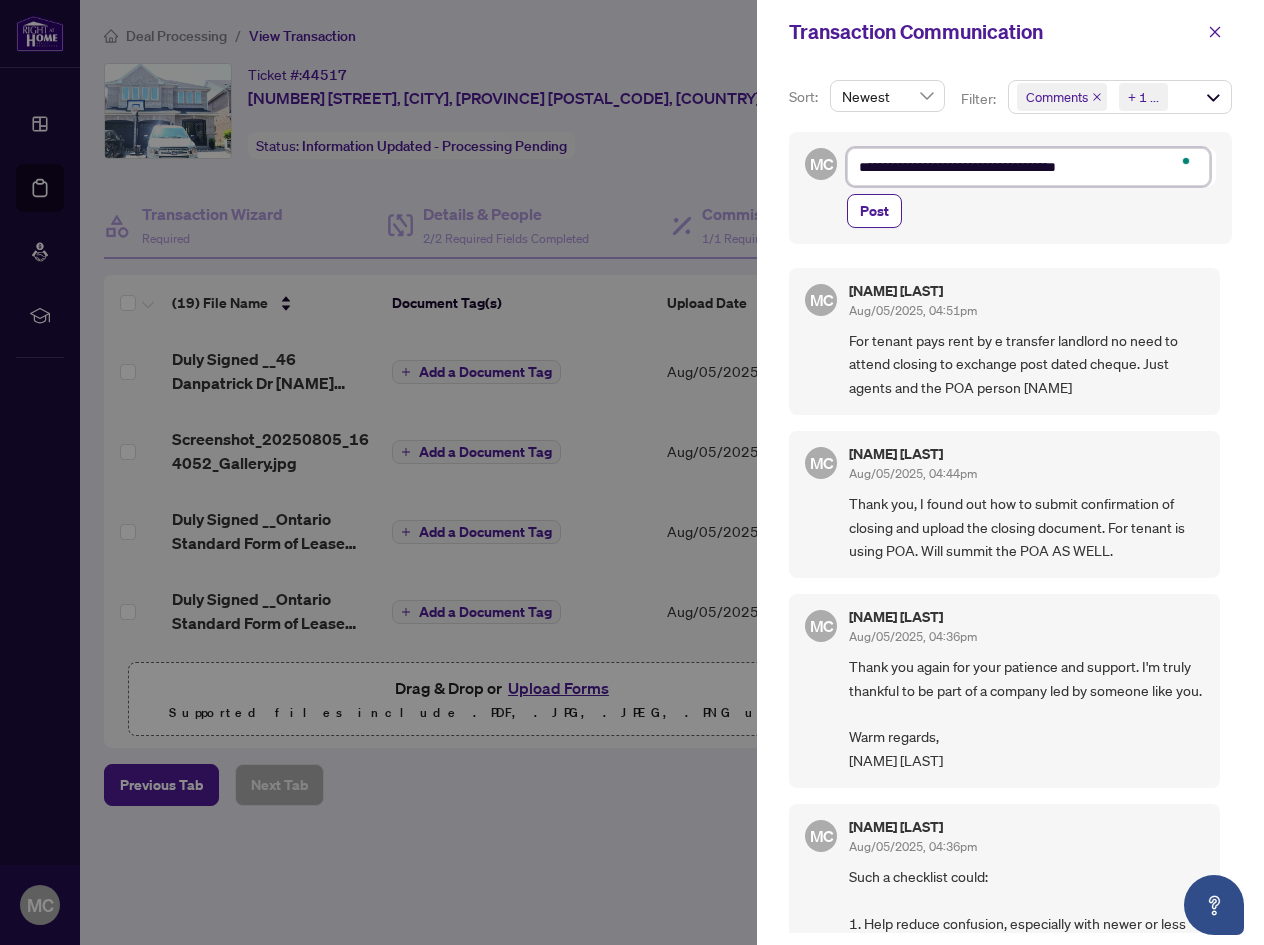 type on "**********" 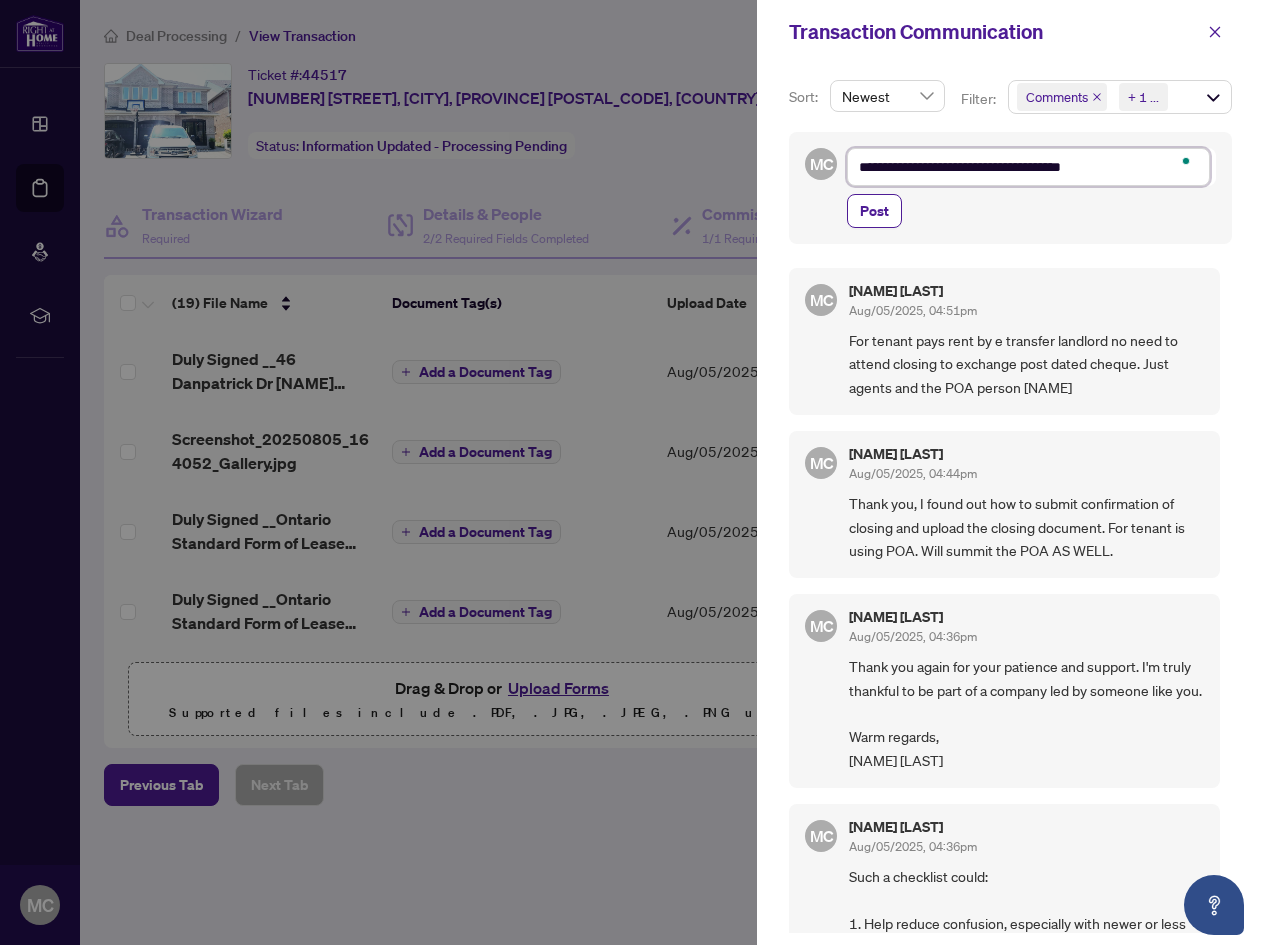 type on "**********" 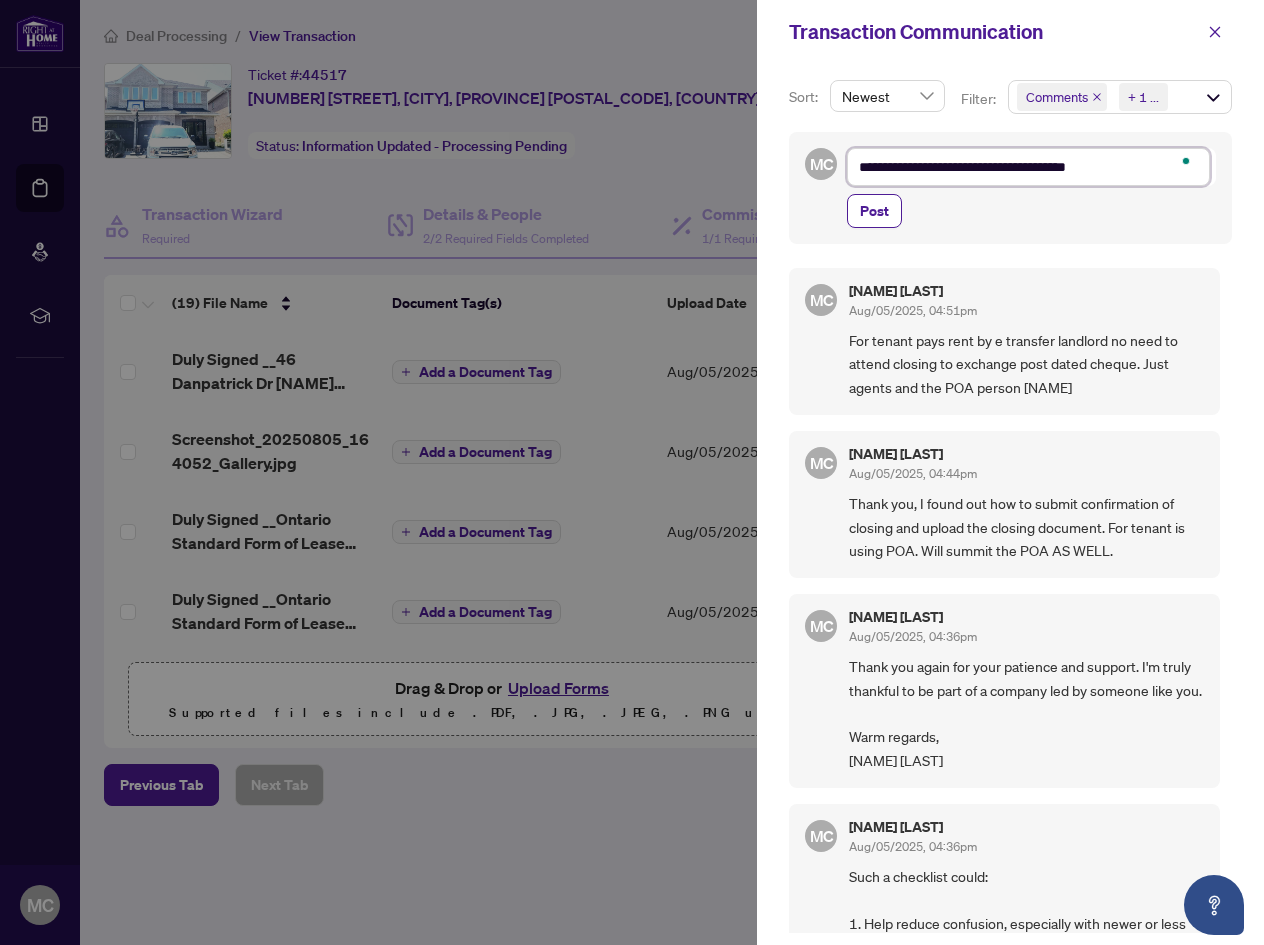 type on "**********" 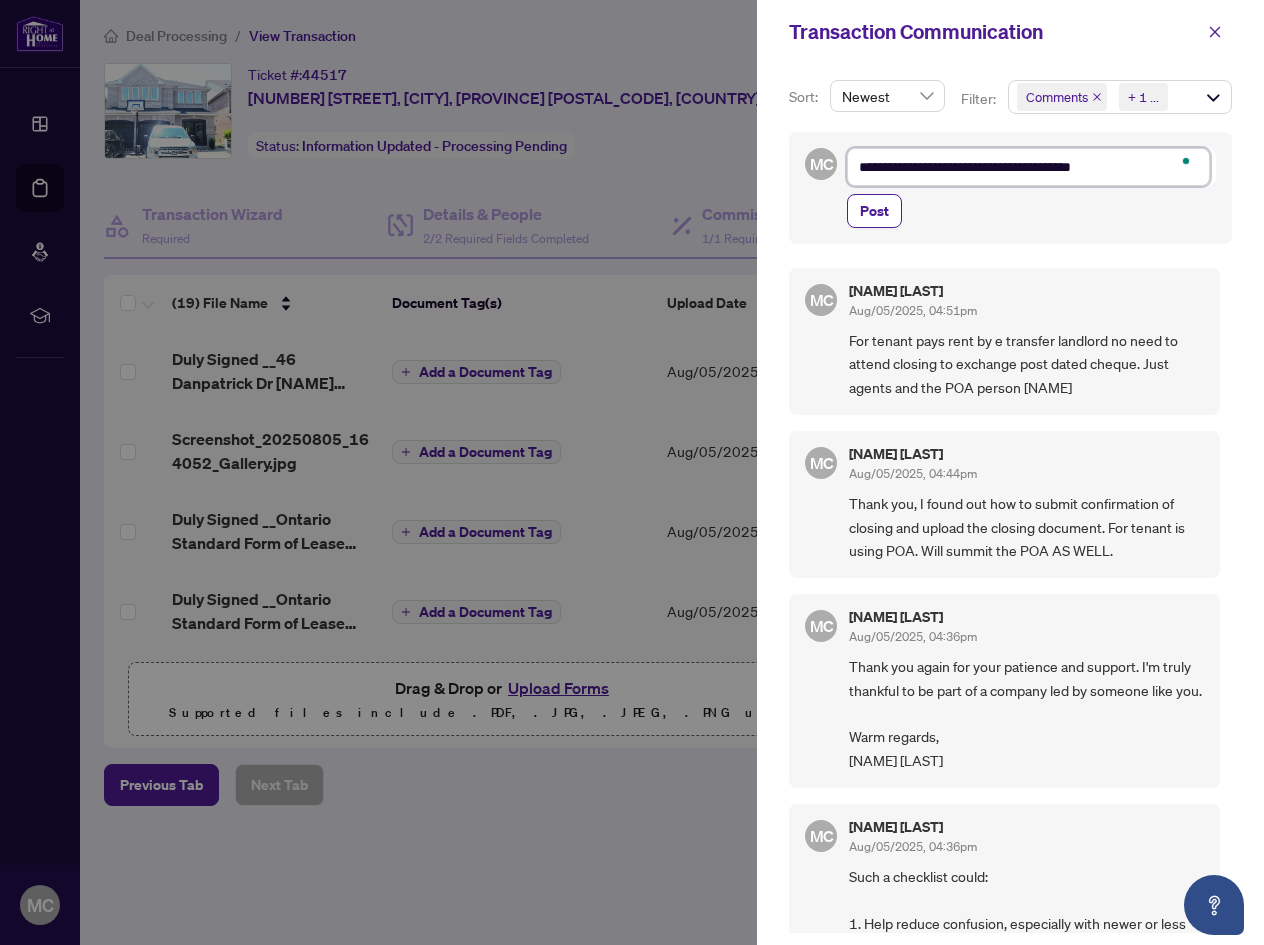 type on "**********" 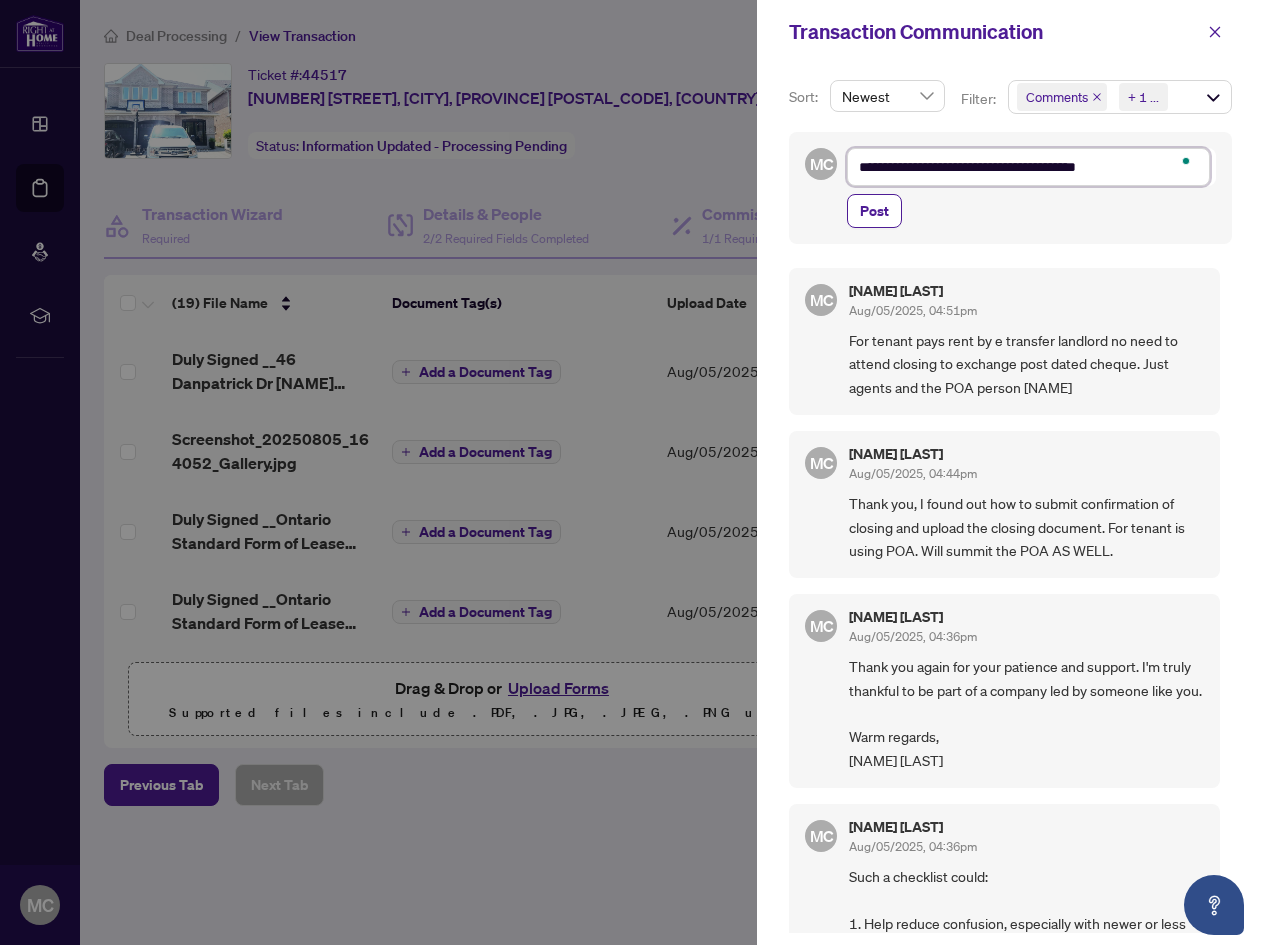 type on "**********" 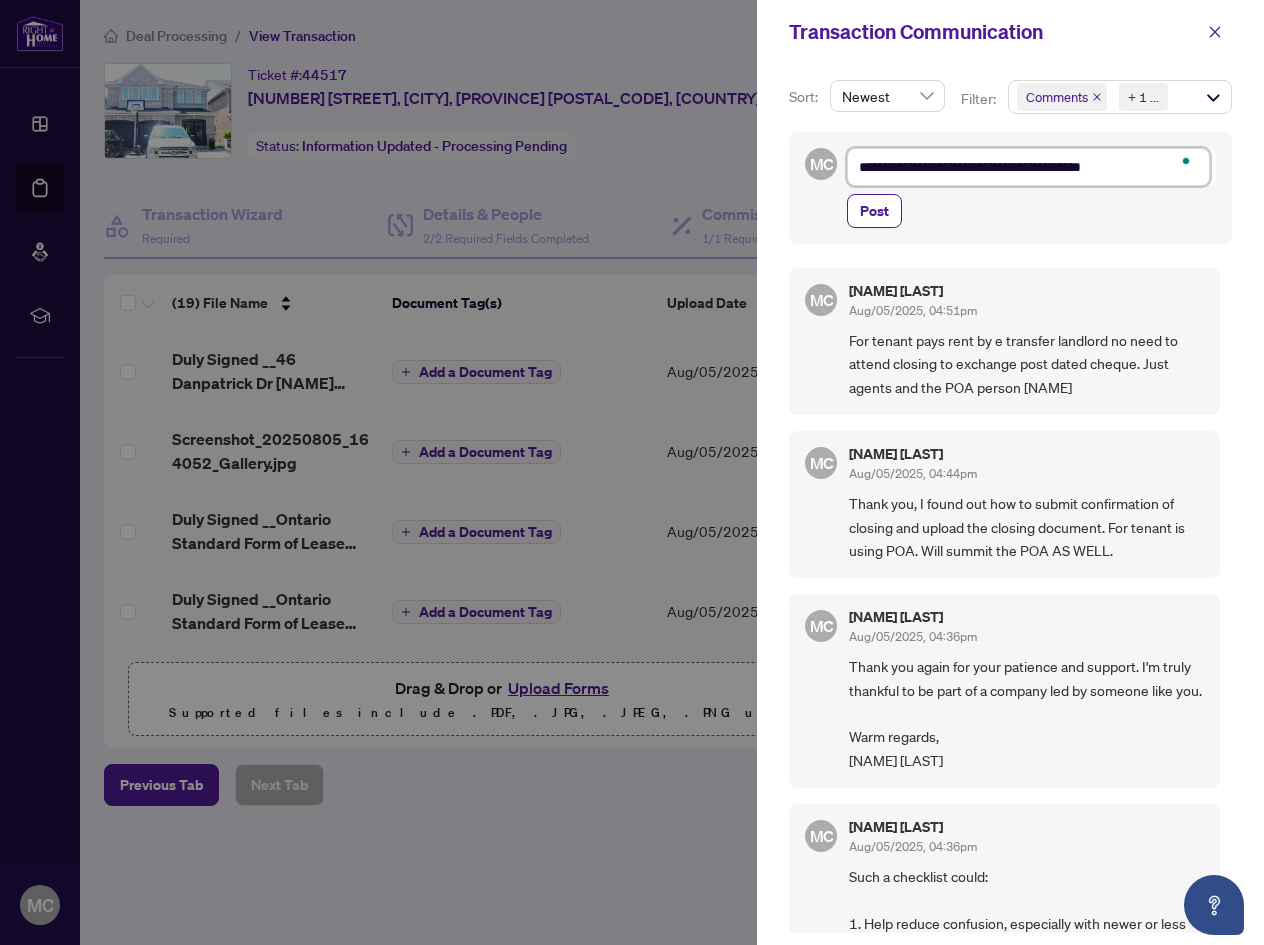 type on "**********" 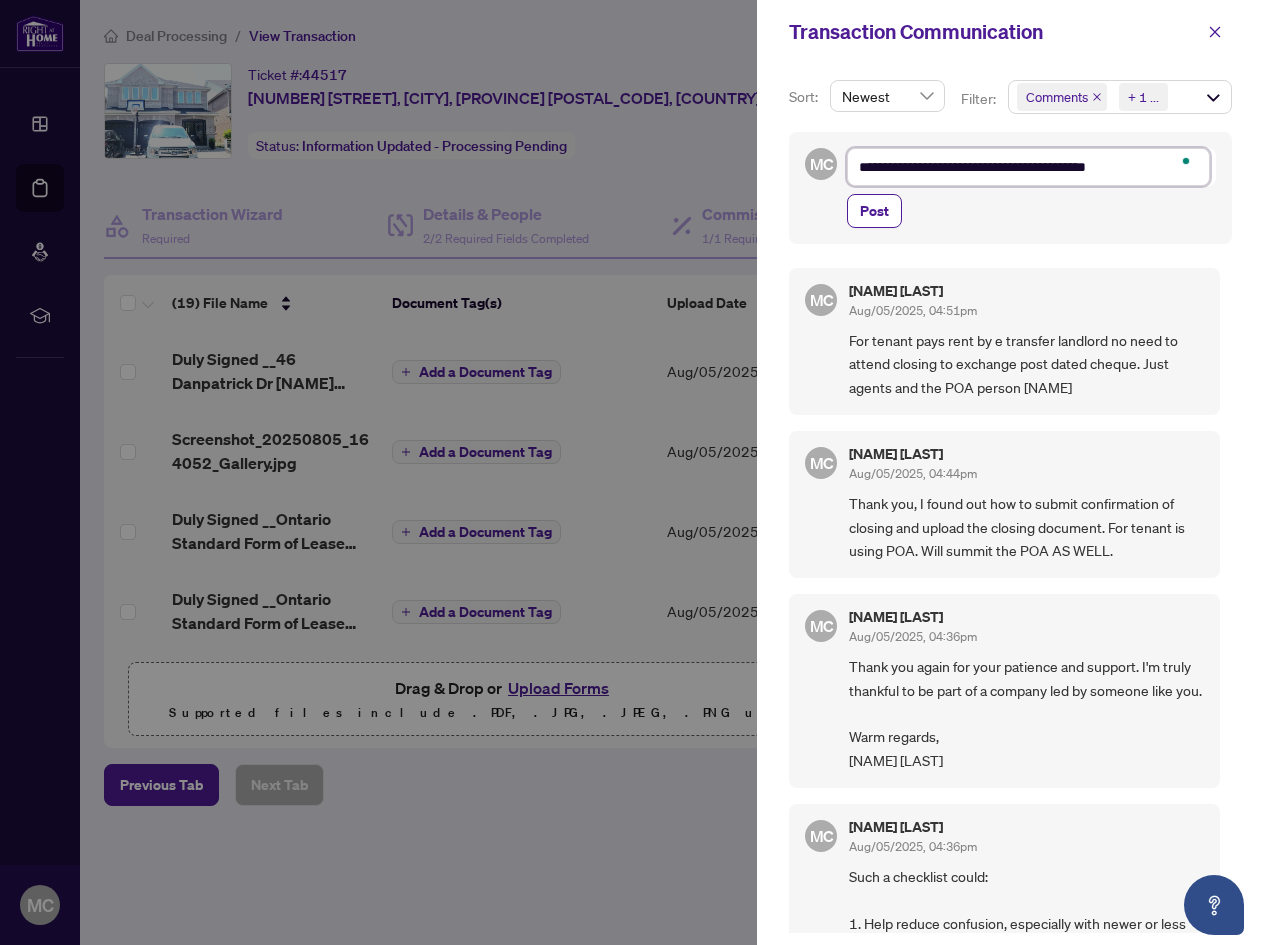 type on "**********" 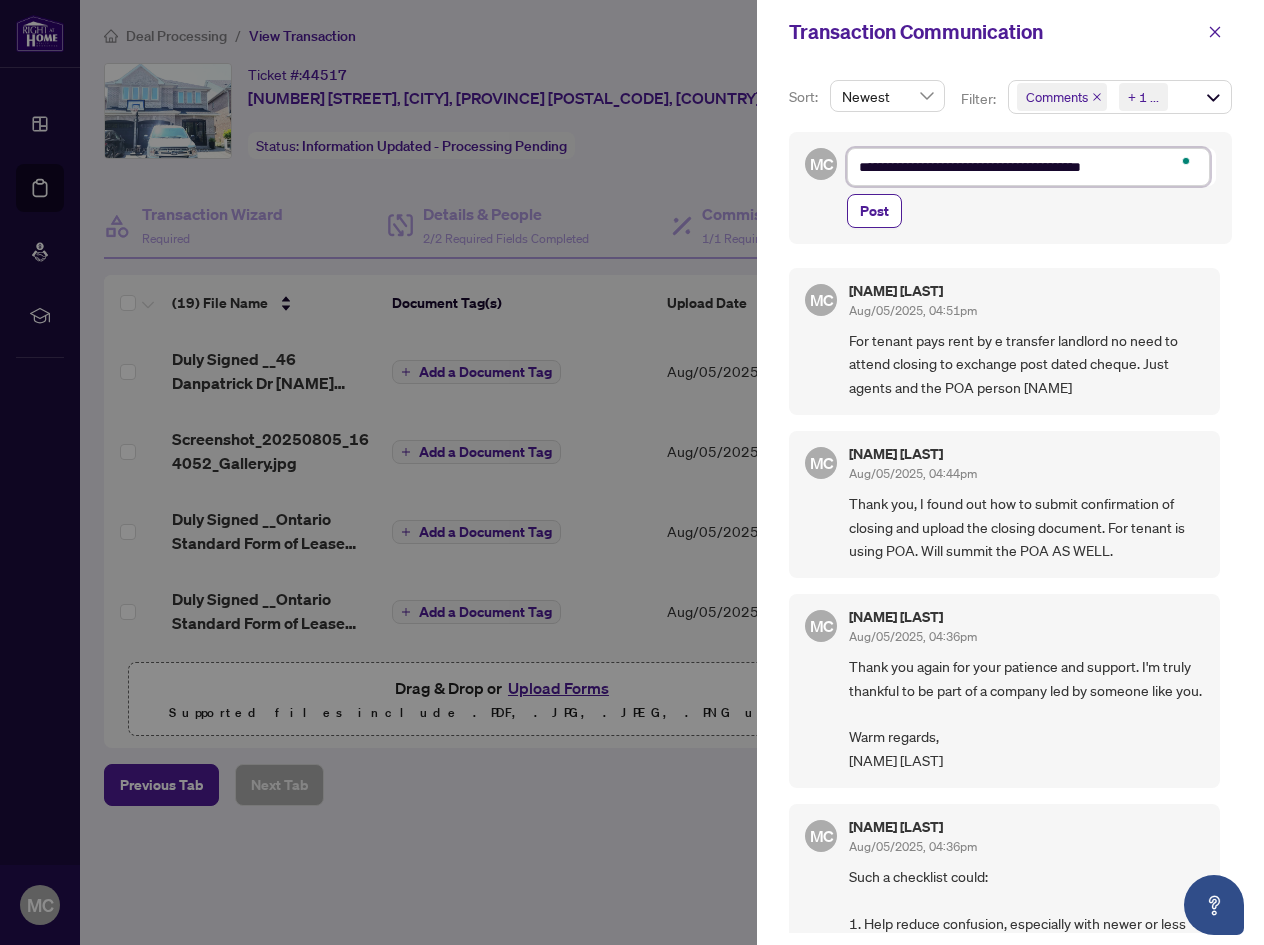 type on "**********" 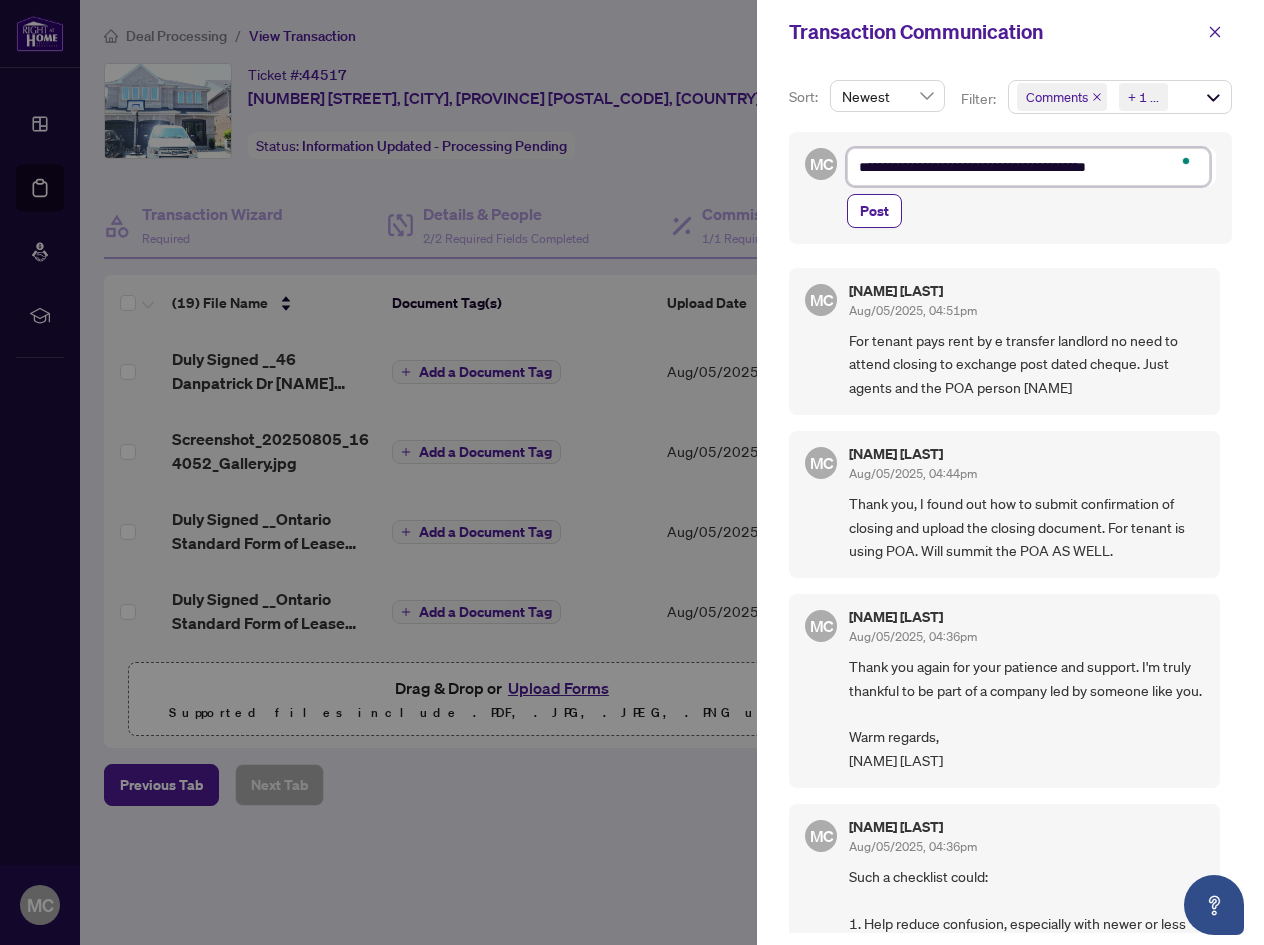 type on "**********" 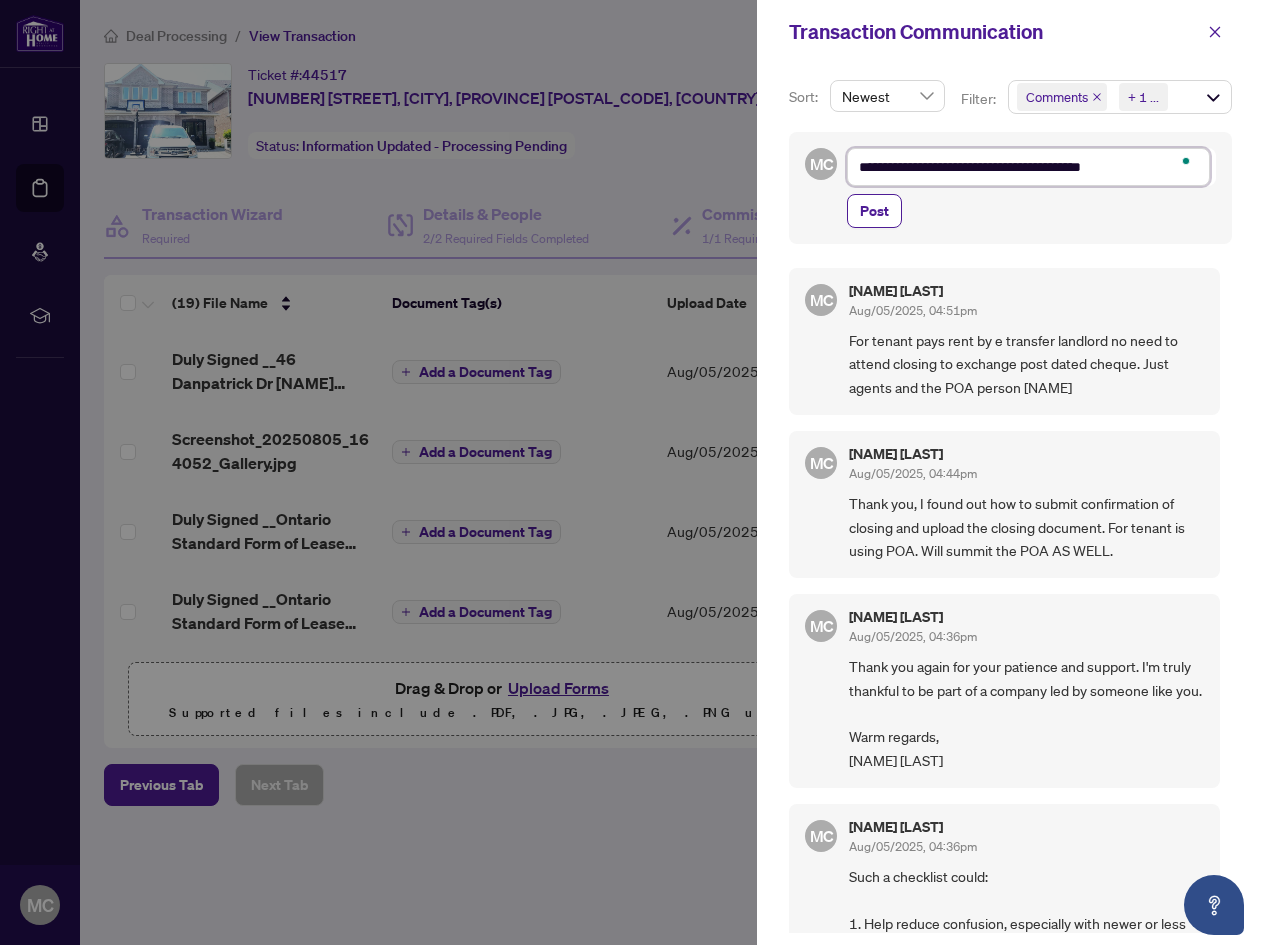 type on "**********" 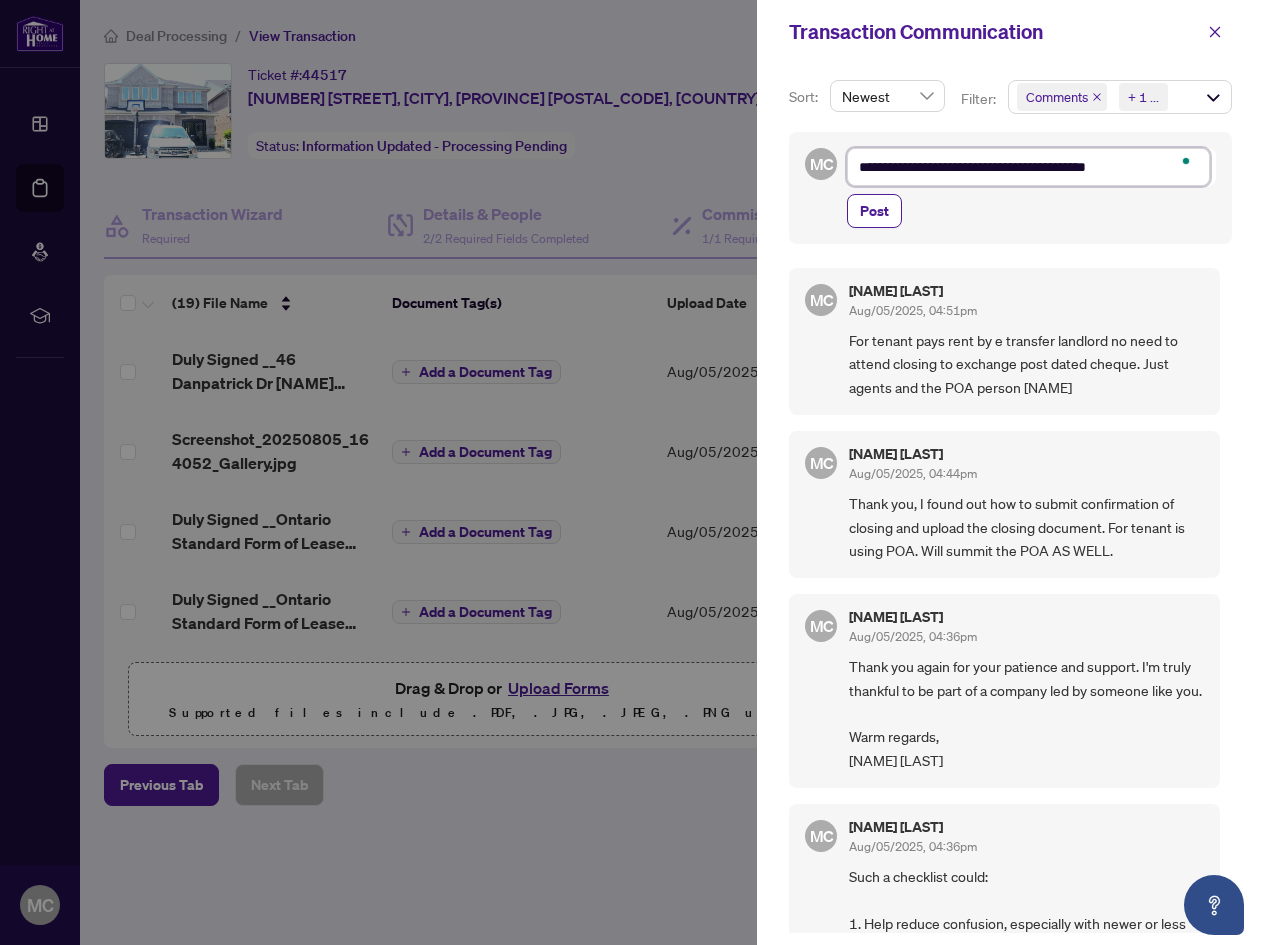 type on "**********" 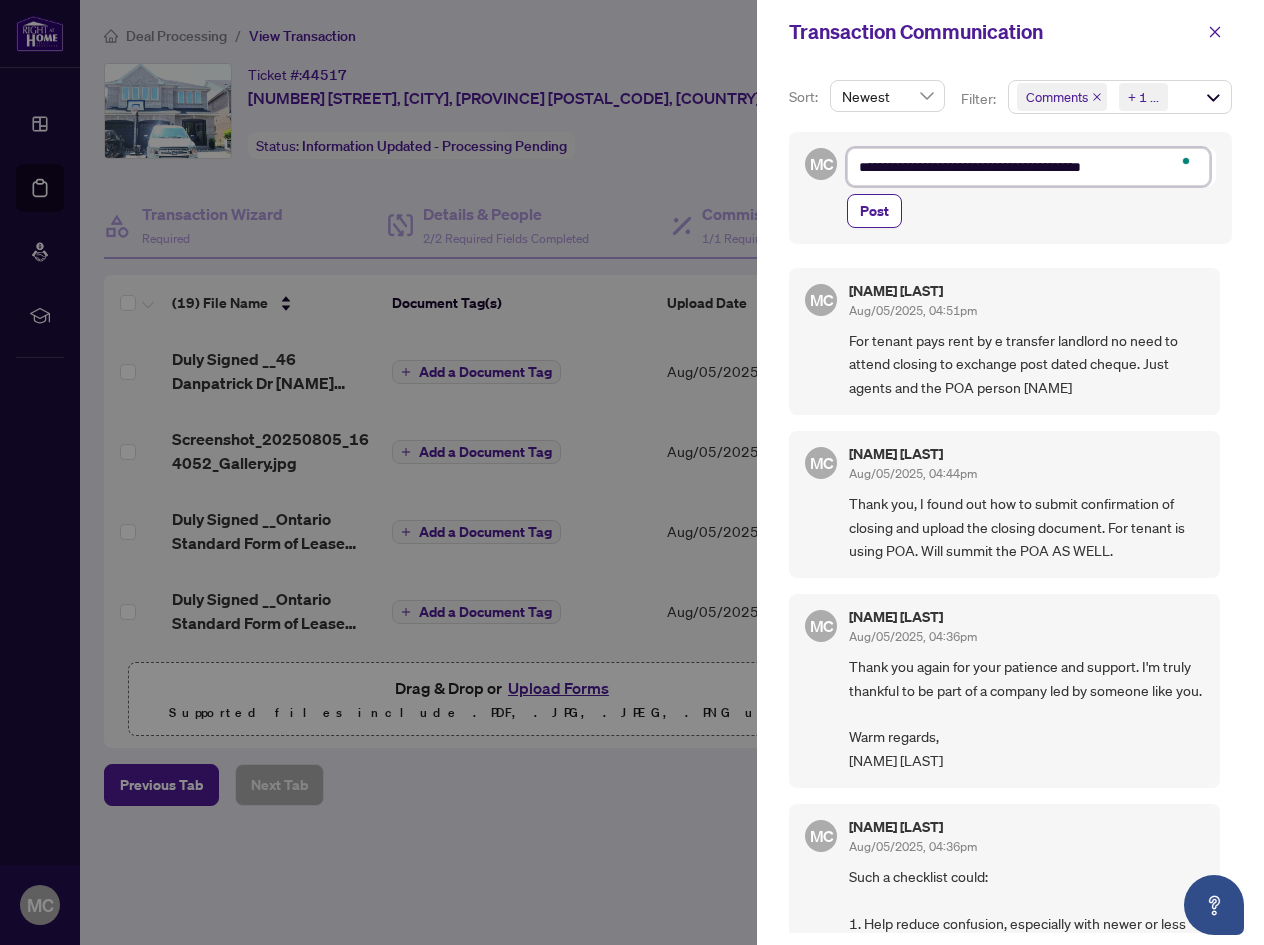type on "**********" 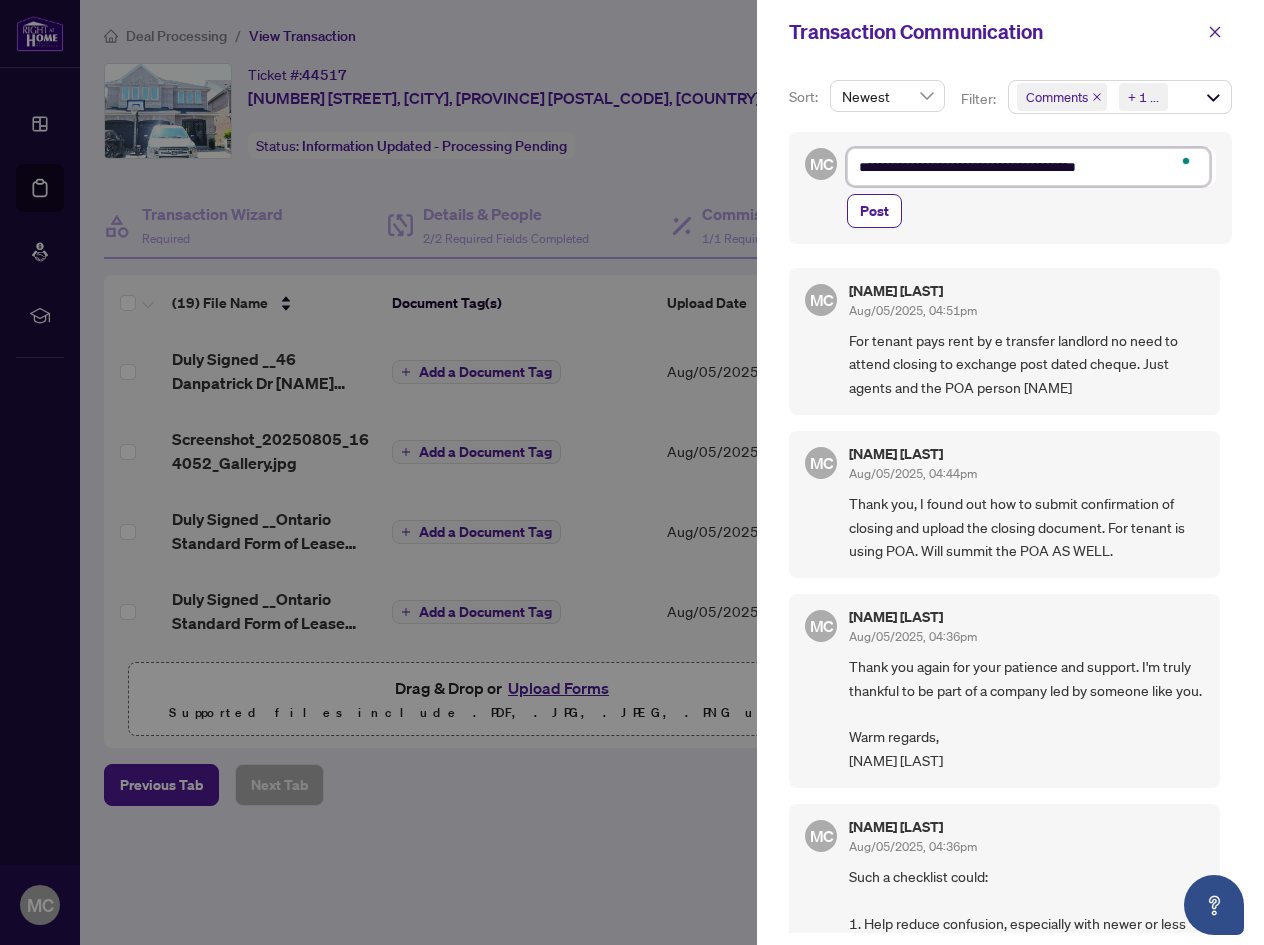type on "**********" 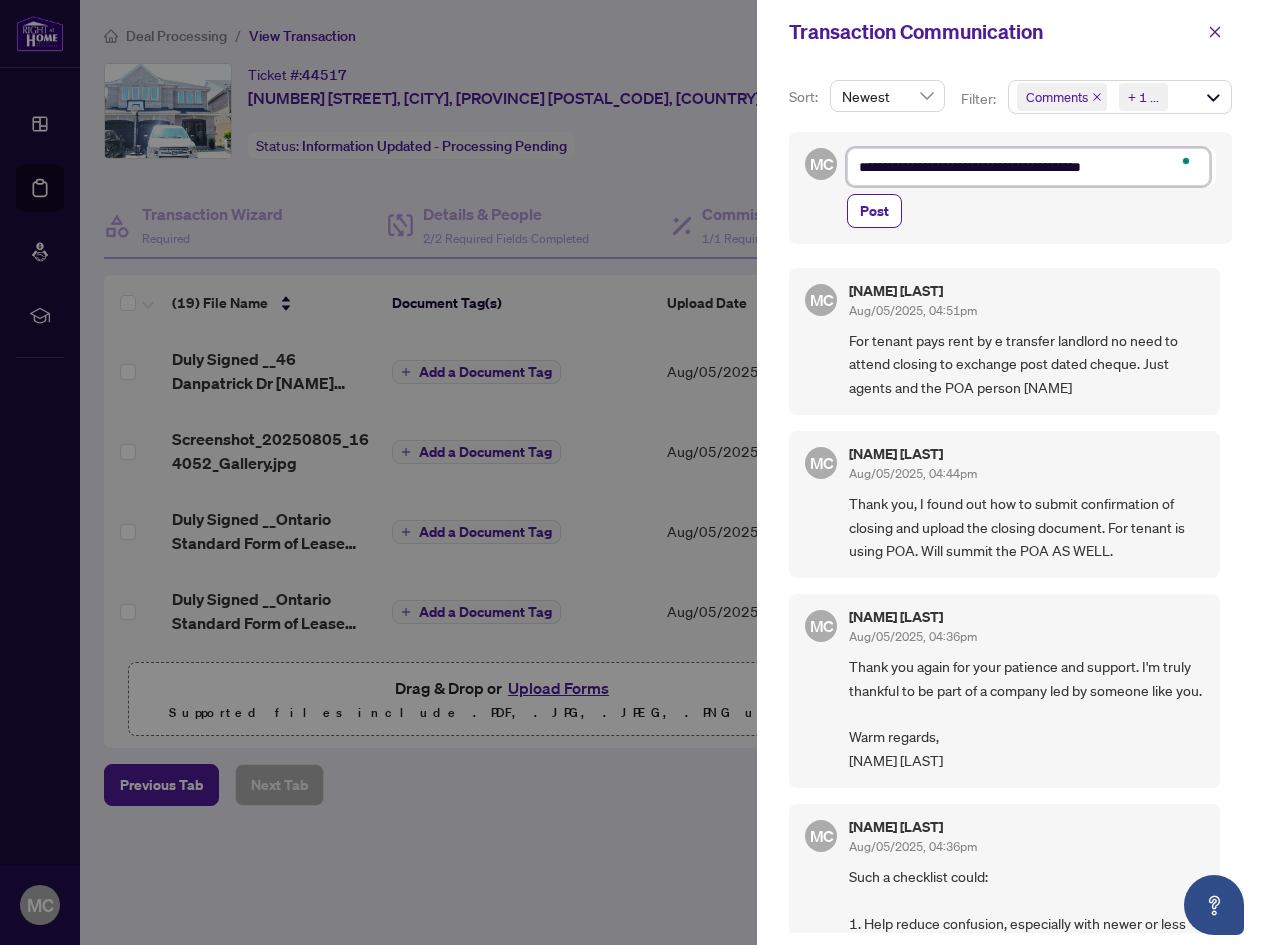 type on "**********" 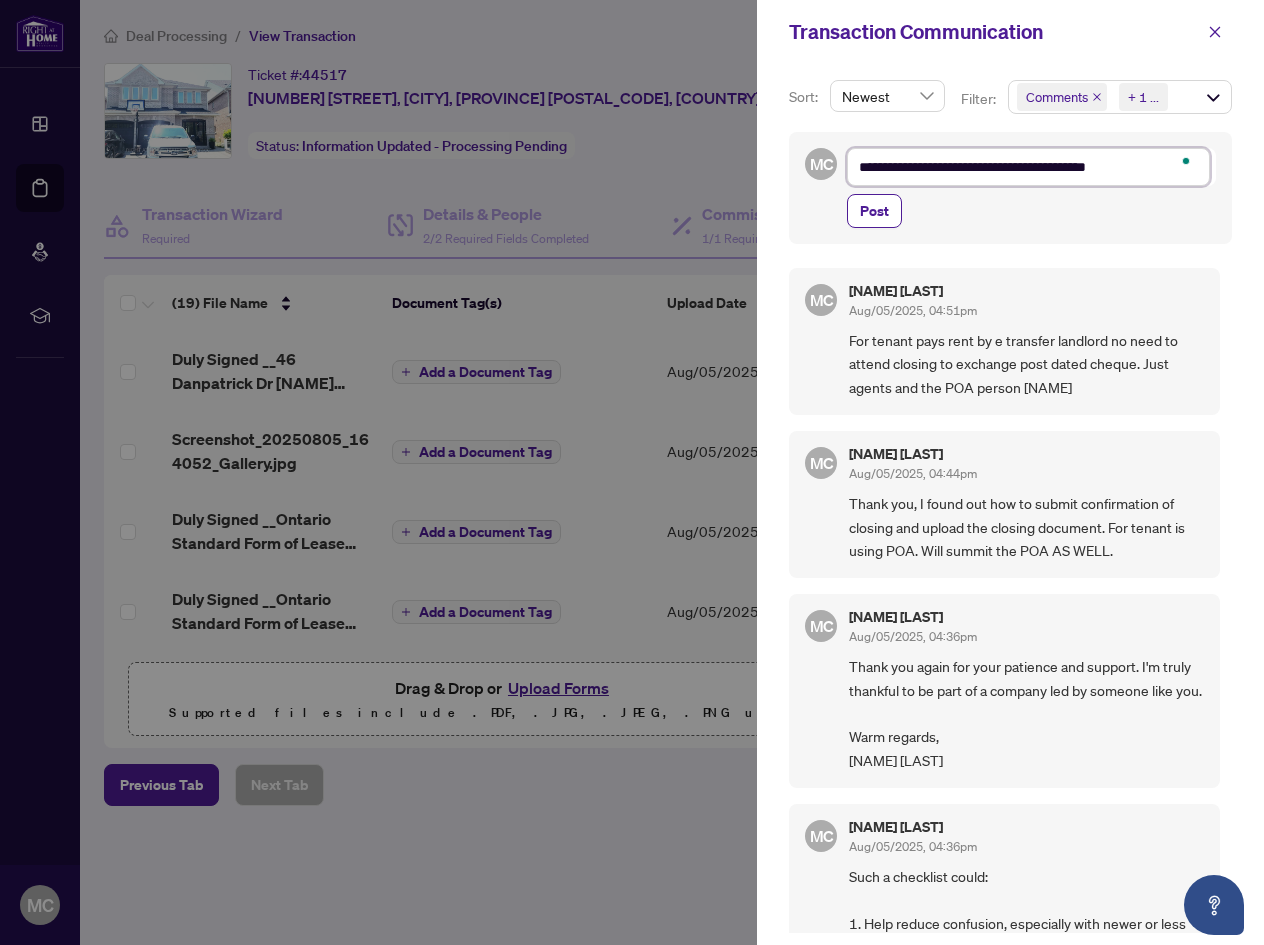 type on "**********" 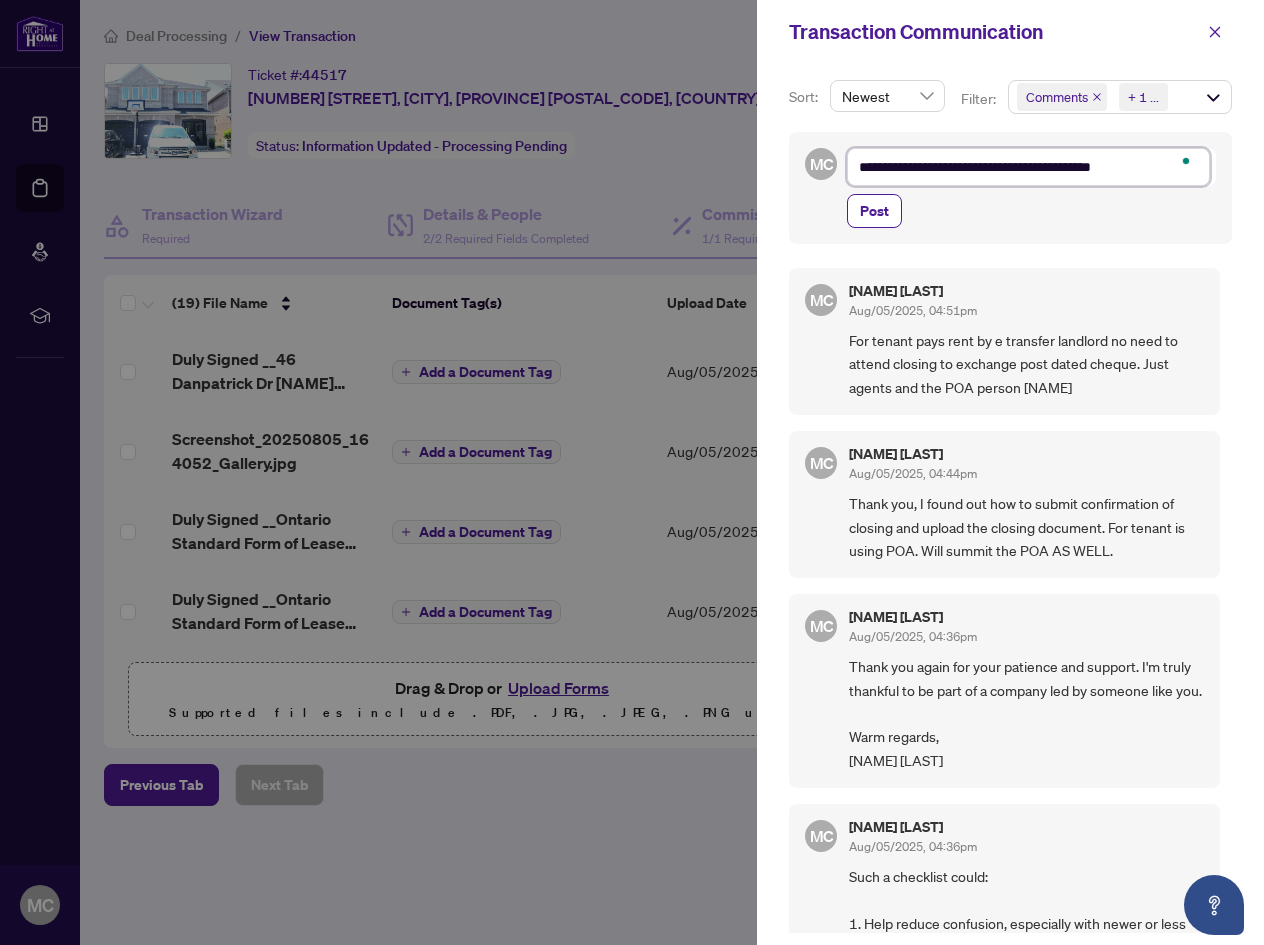 type on "**********" 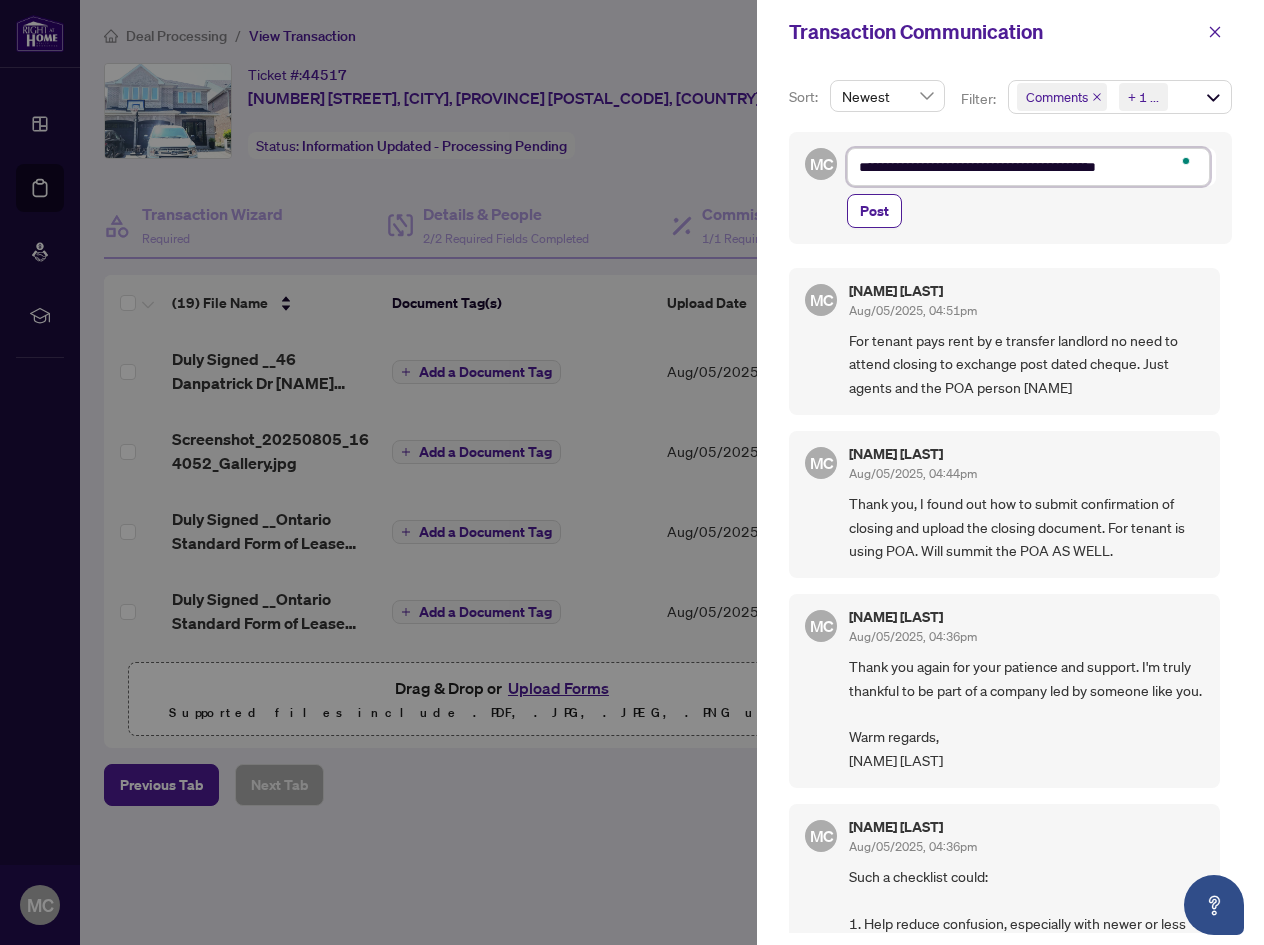 type on "**********" 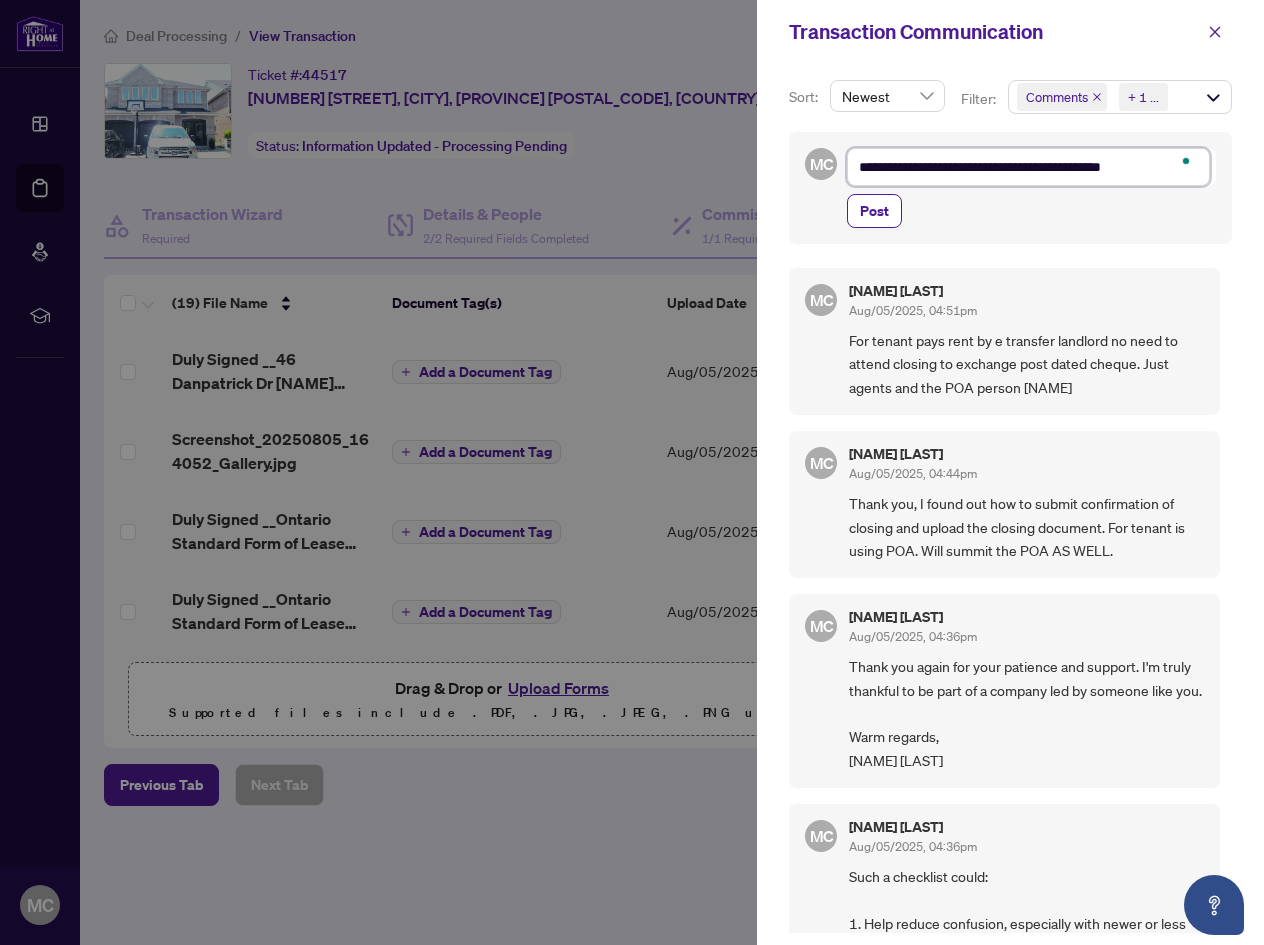 type on "**********" 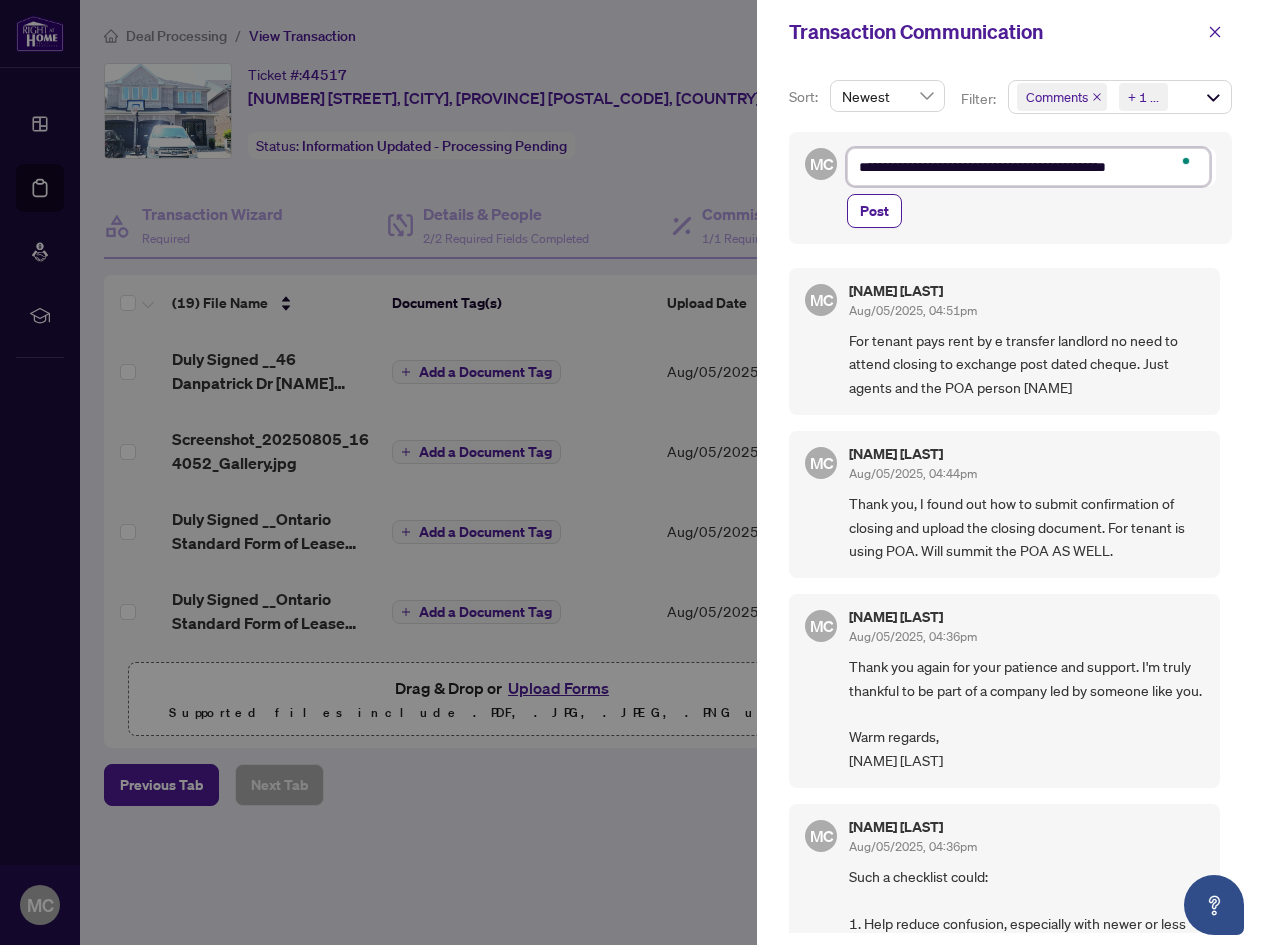 type on "**********" 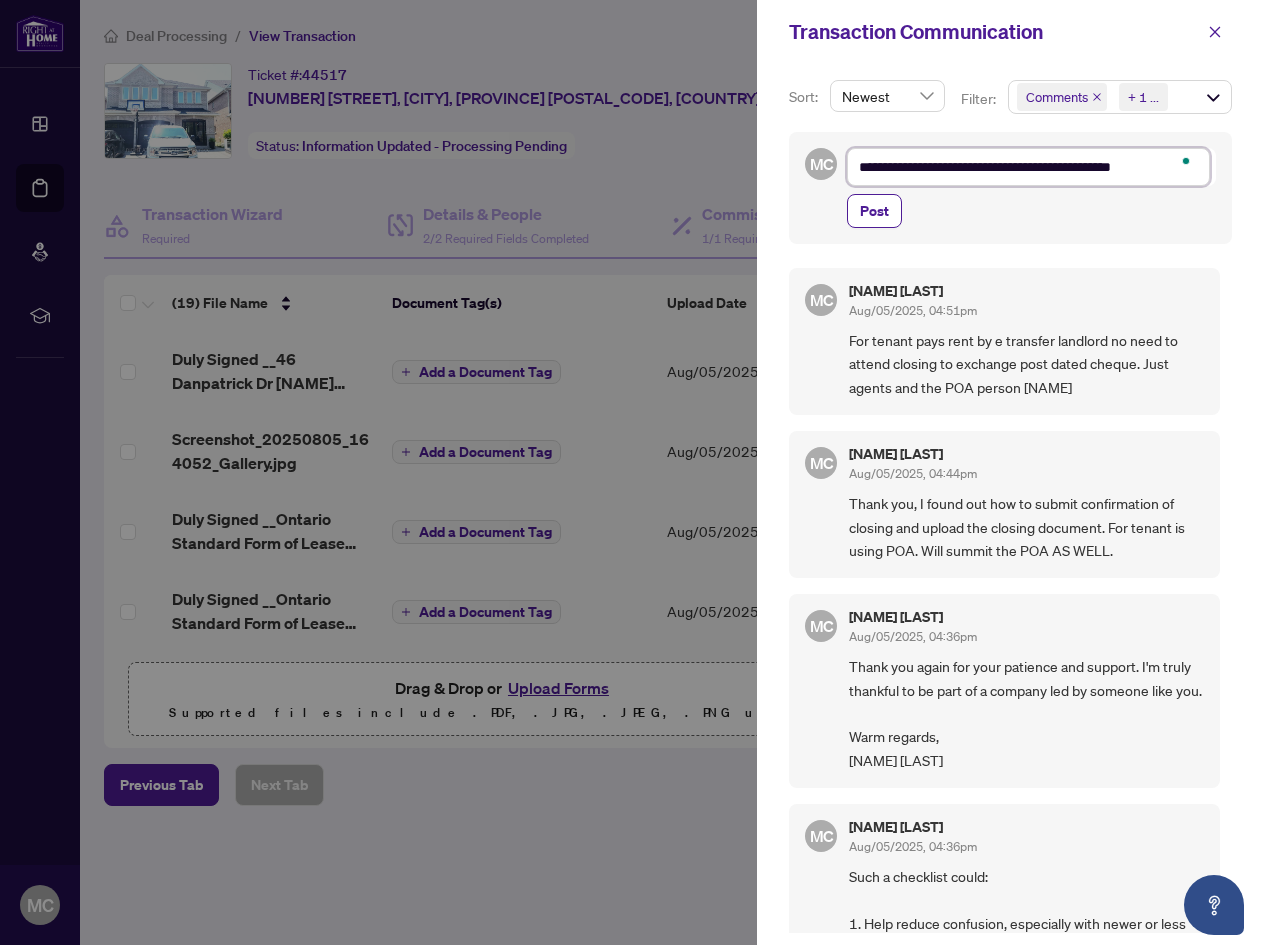 type on "**********" 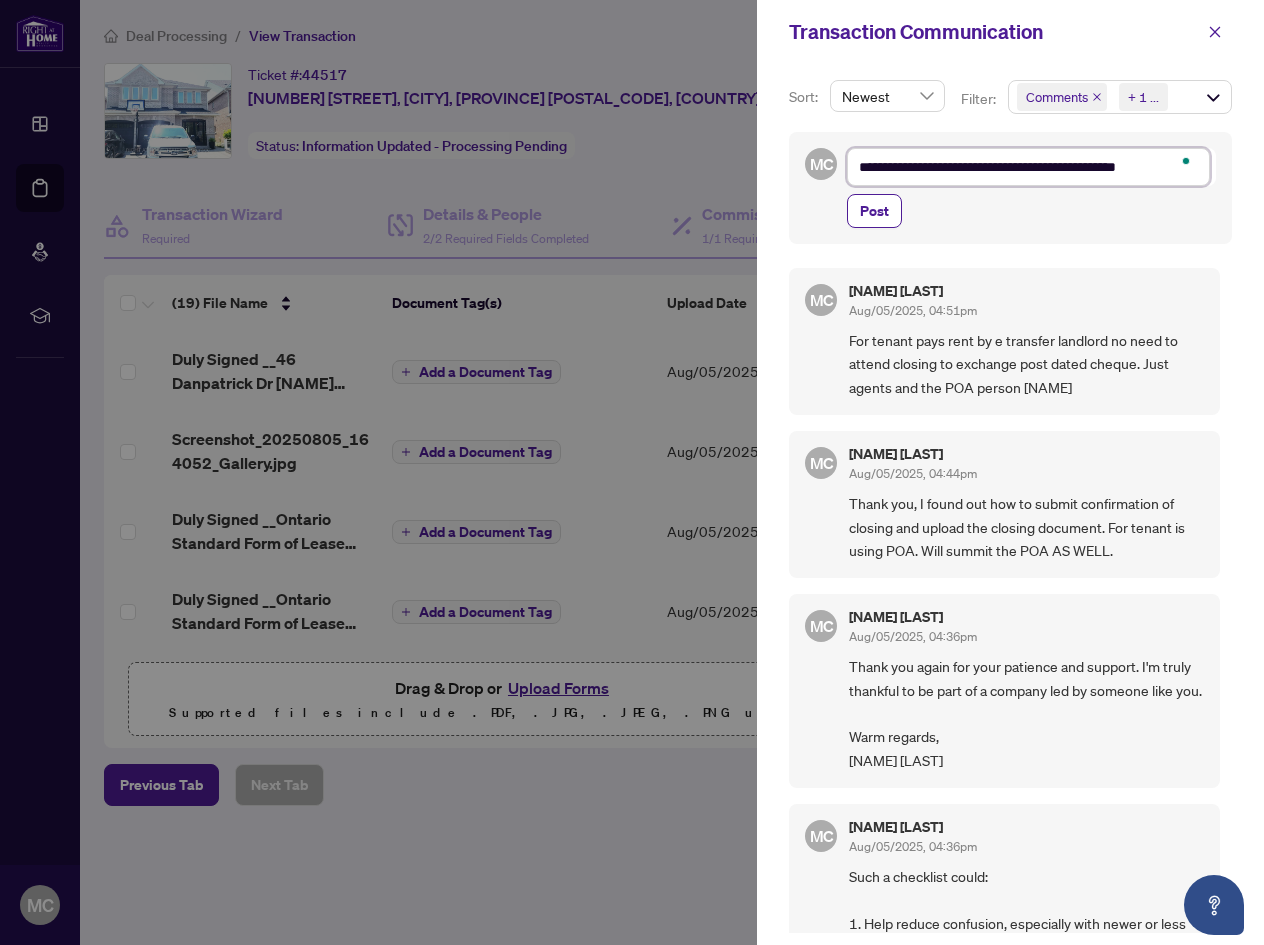 type on "**********" 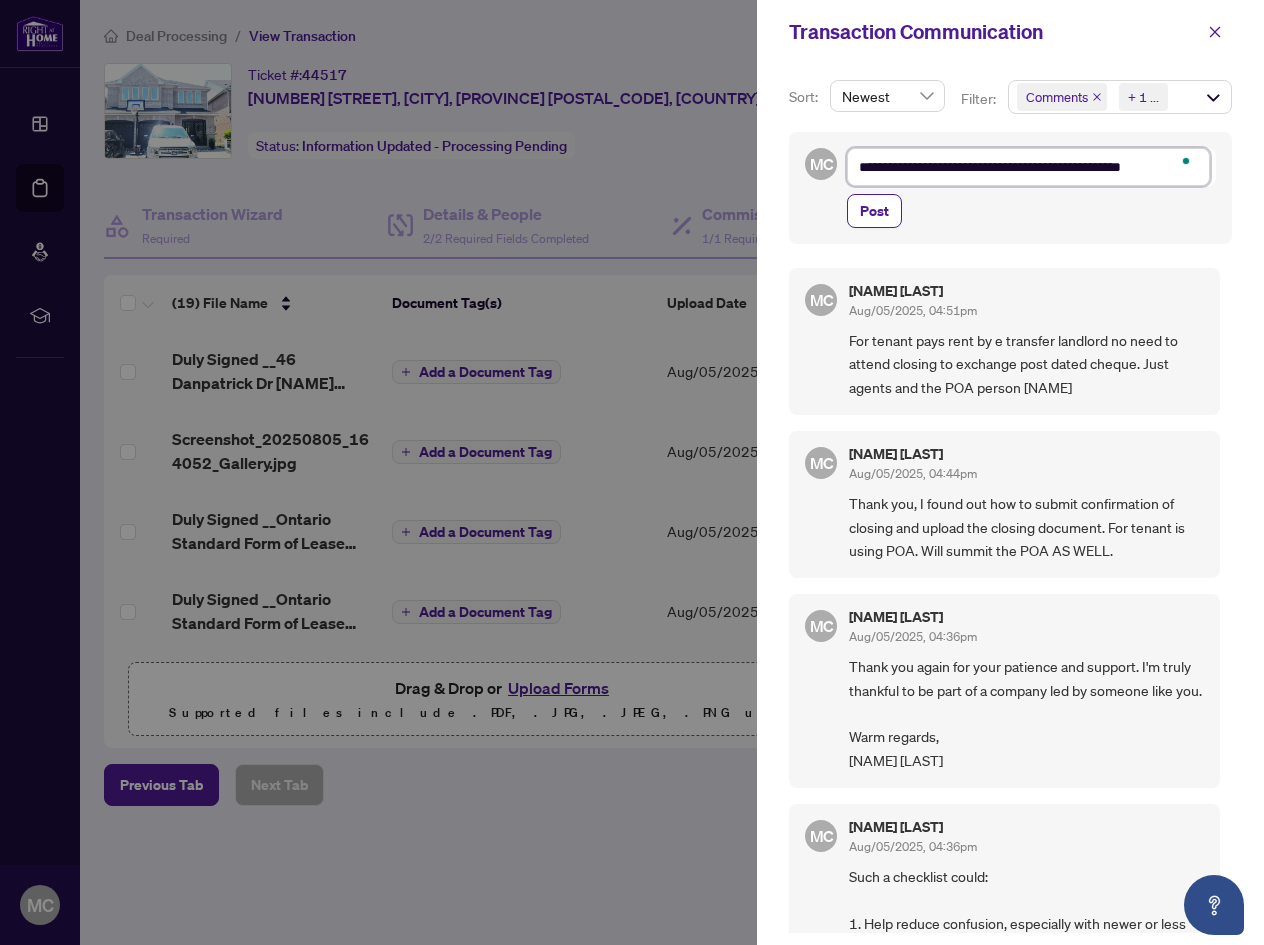 type on "**********" 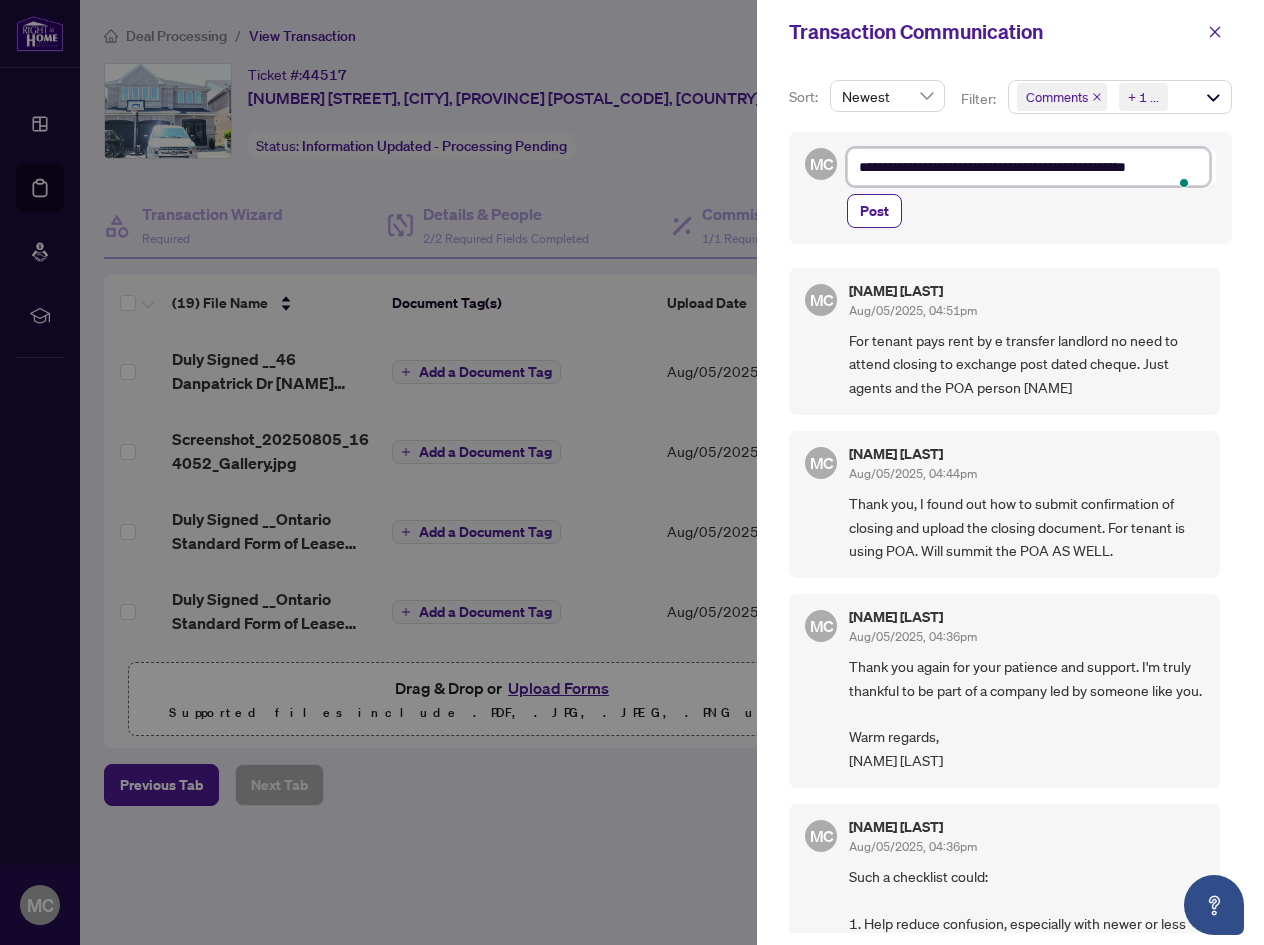 type on "**********" 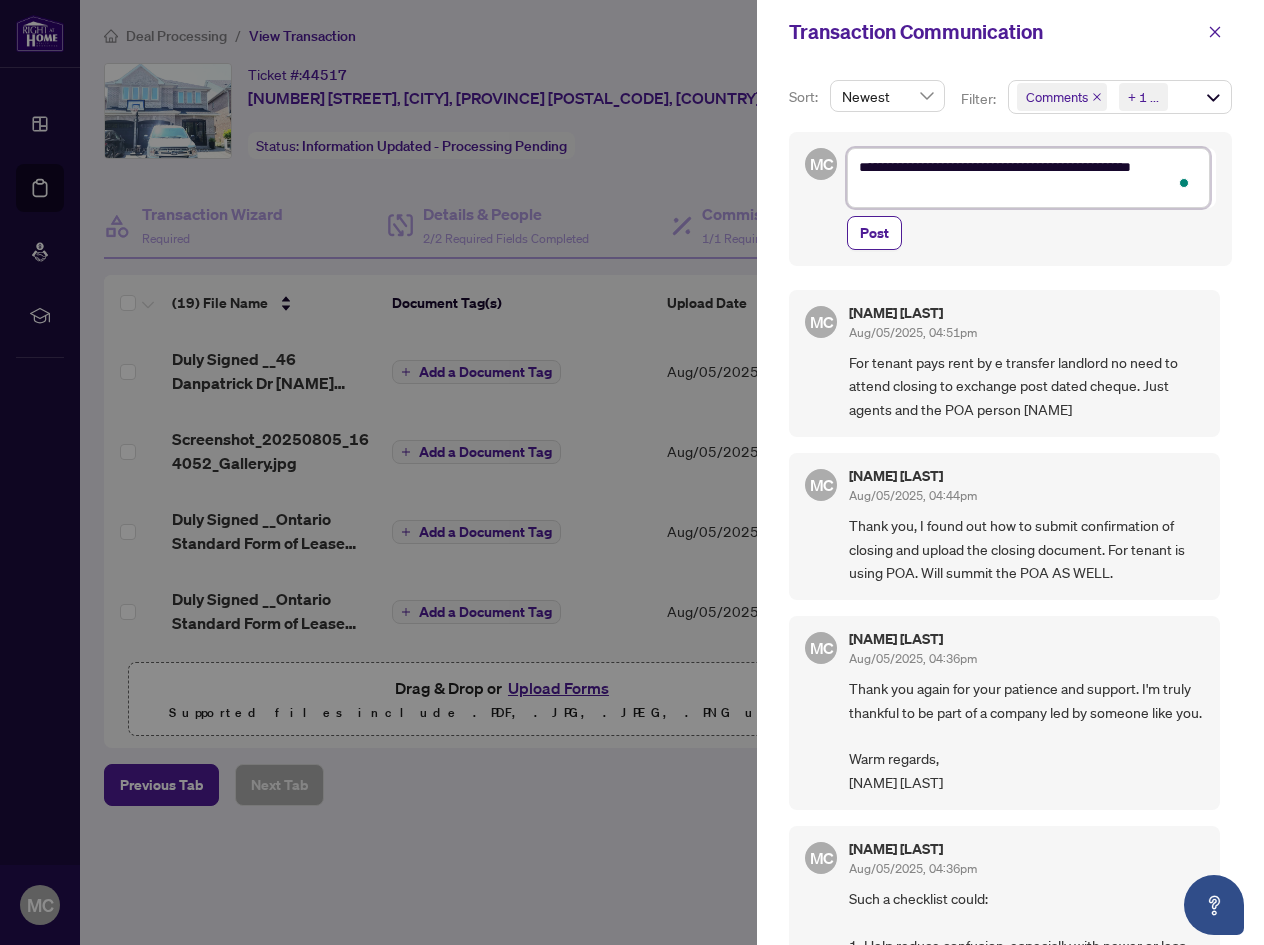 type on "**********" 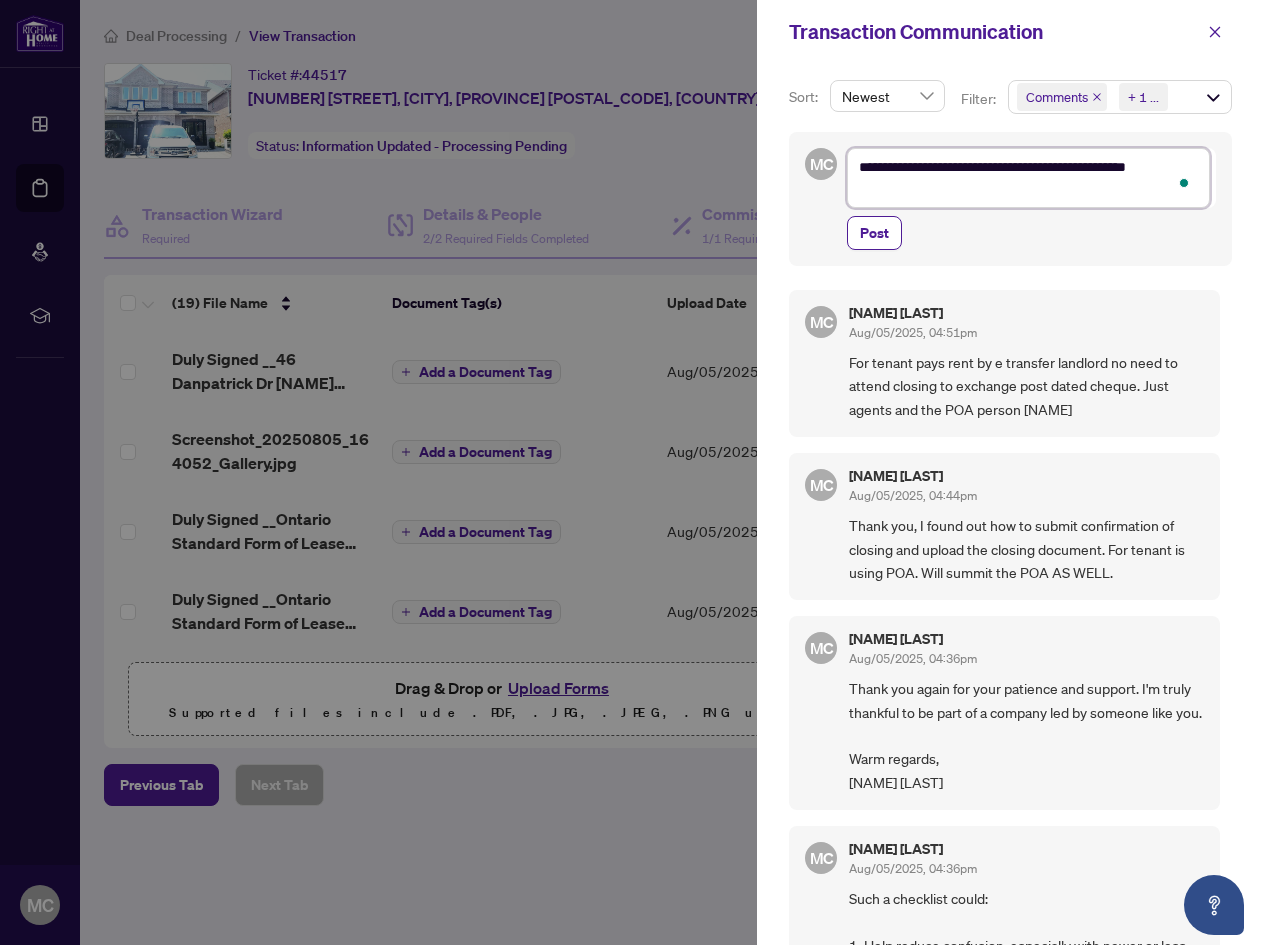 type on "**********" 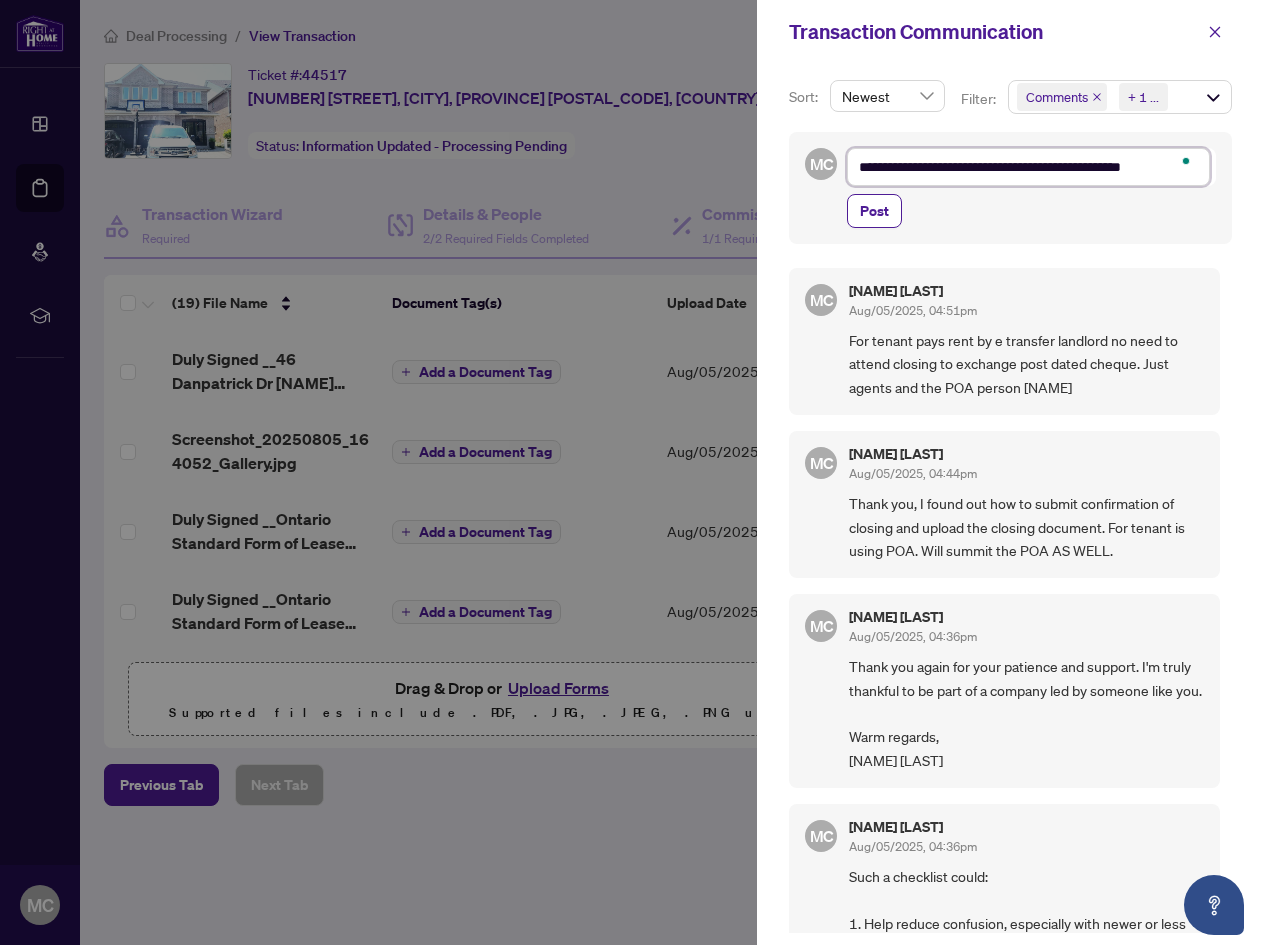type on "**********" 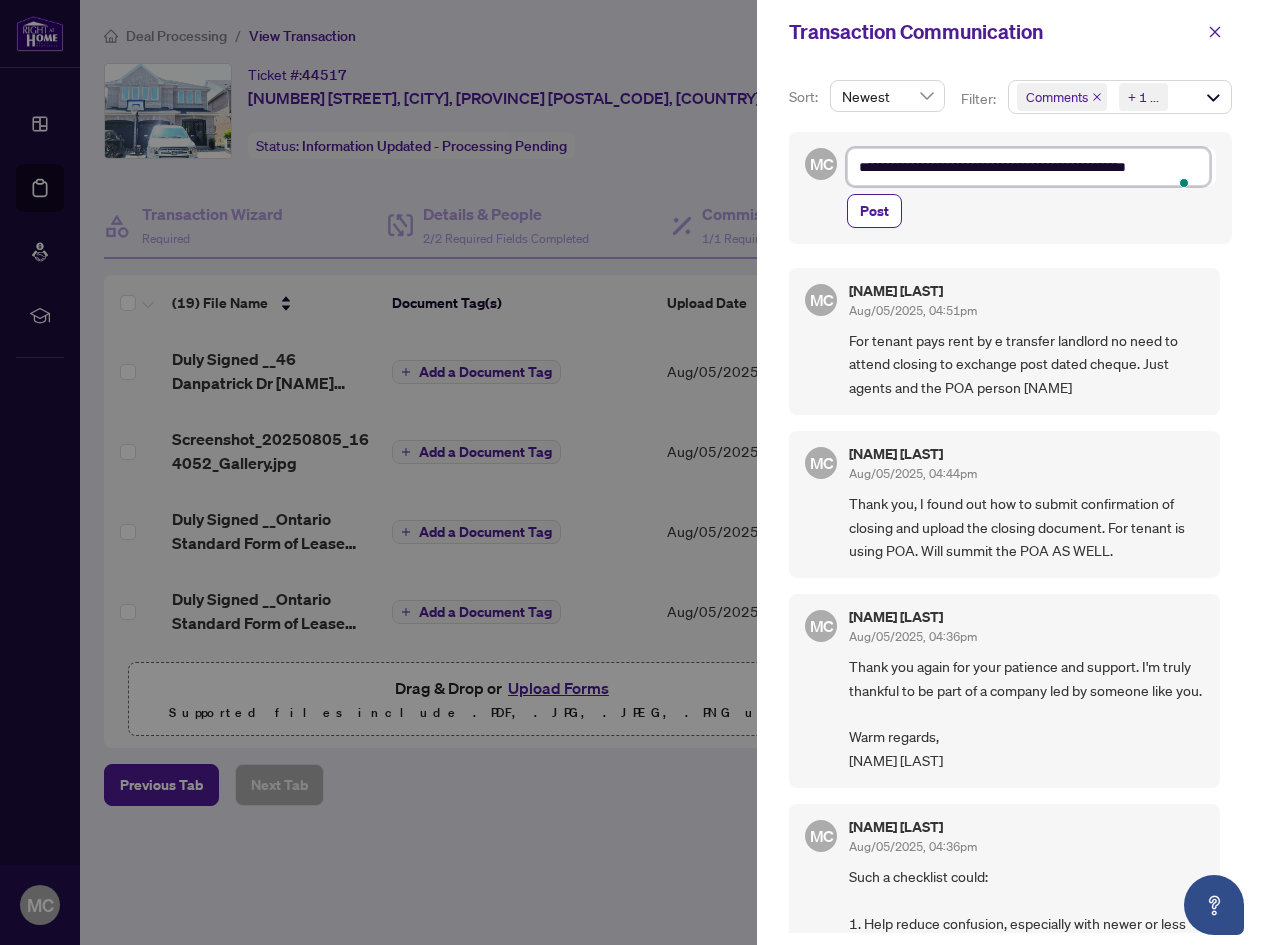 type on "**********" 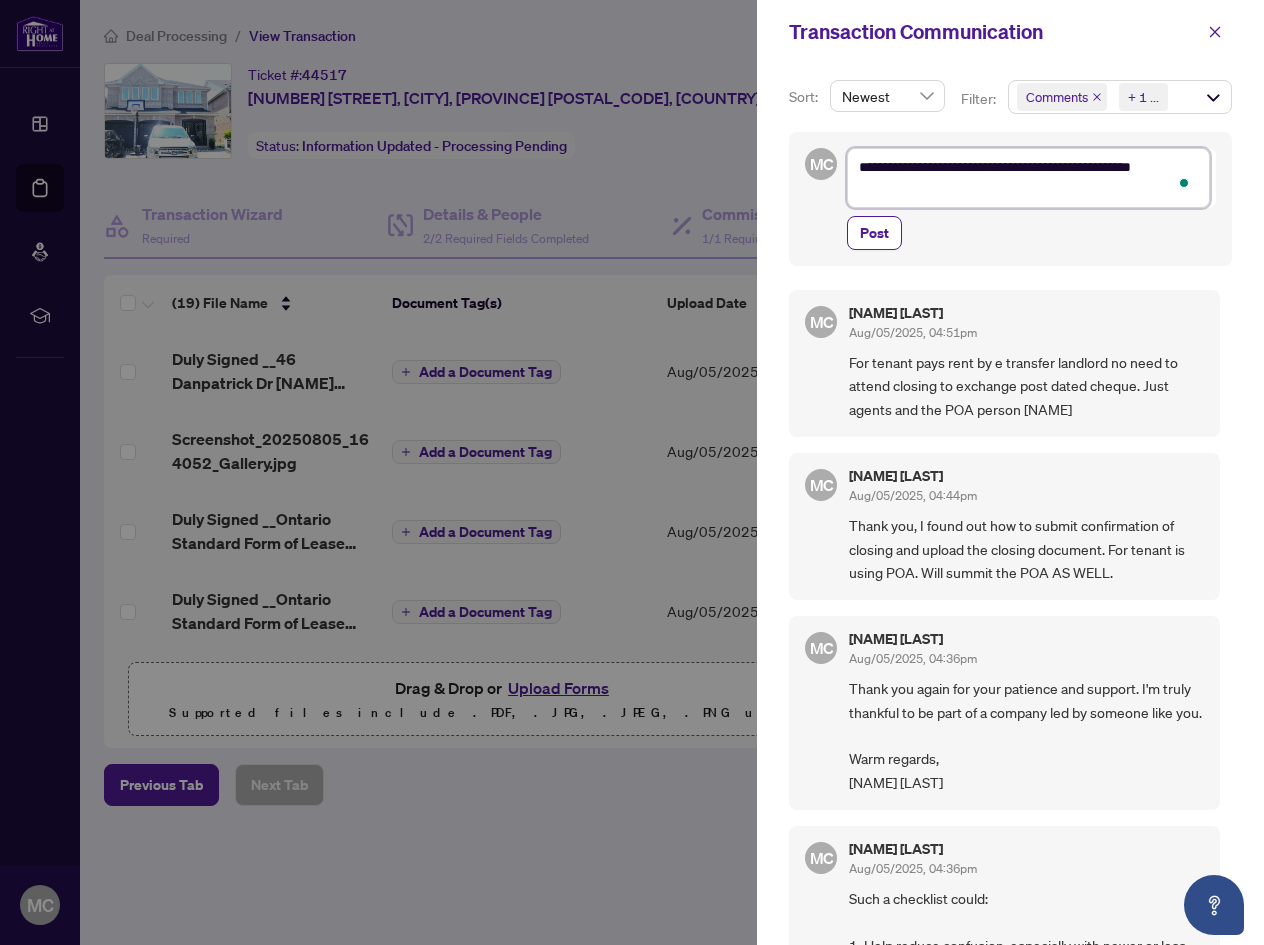 type on "**********" 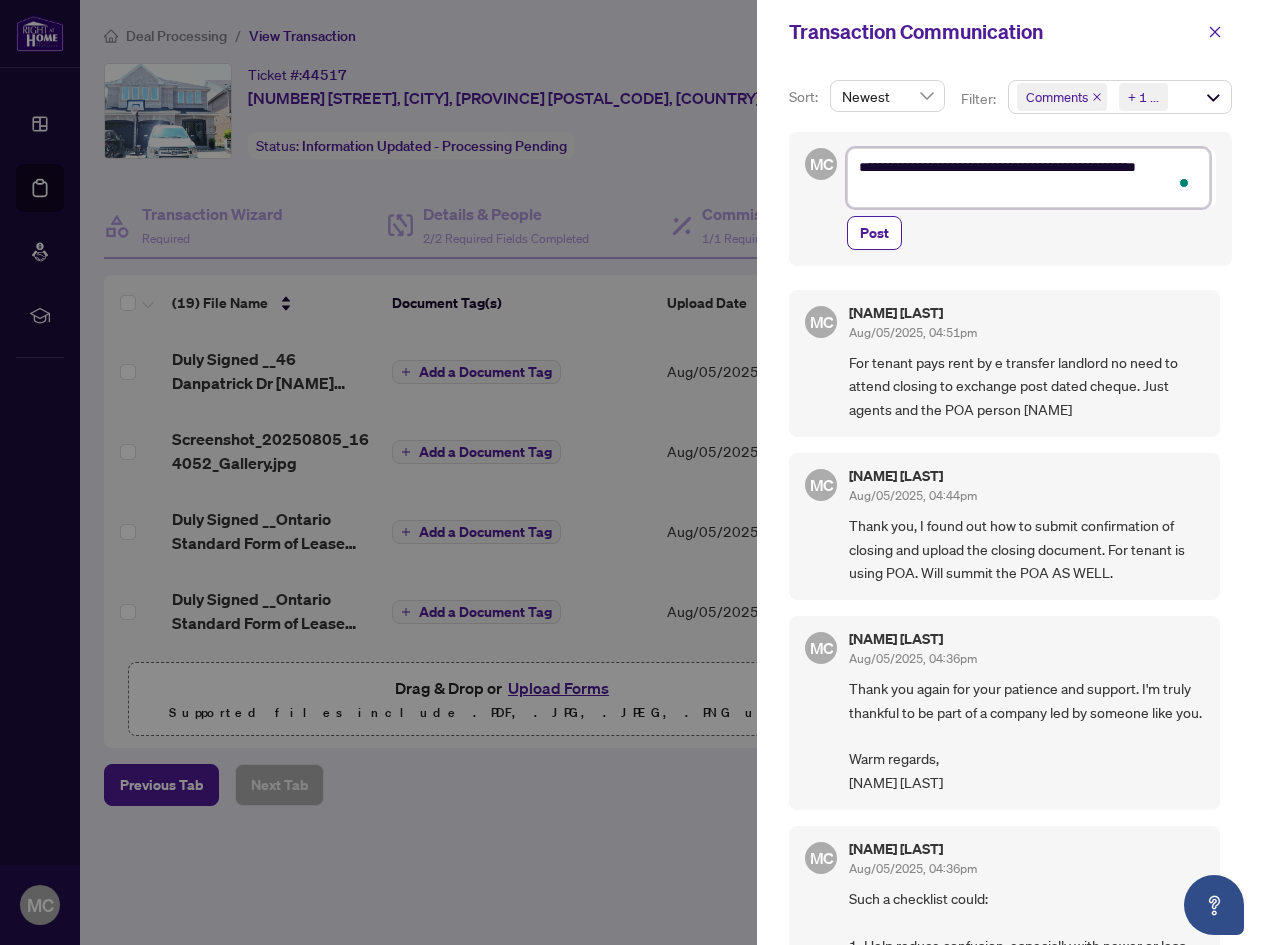 type on "**********" 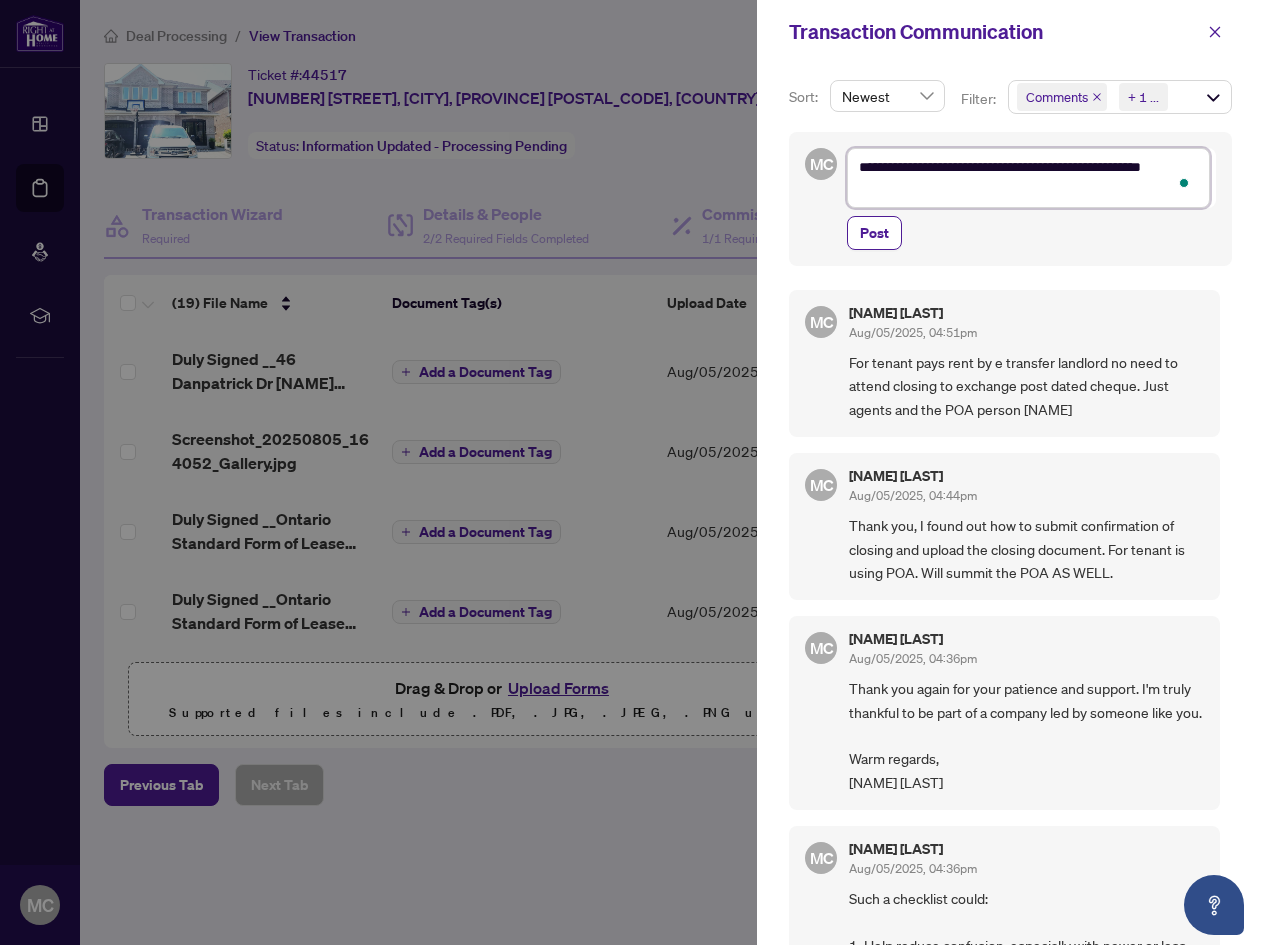 type on "**********" 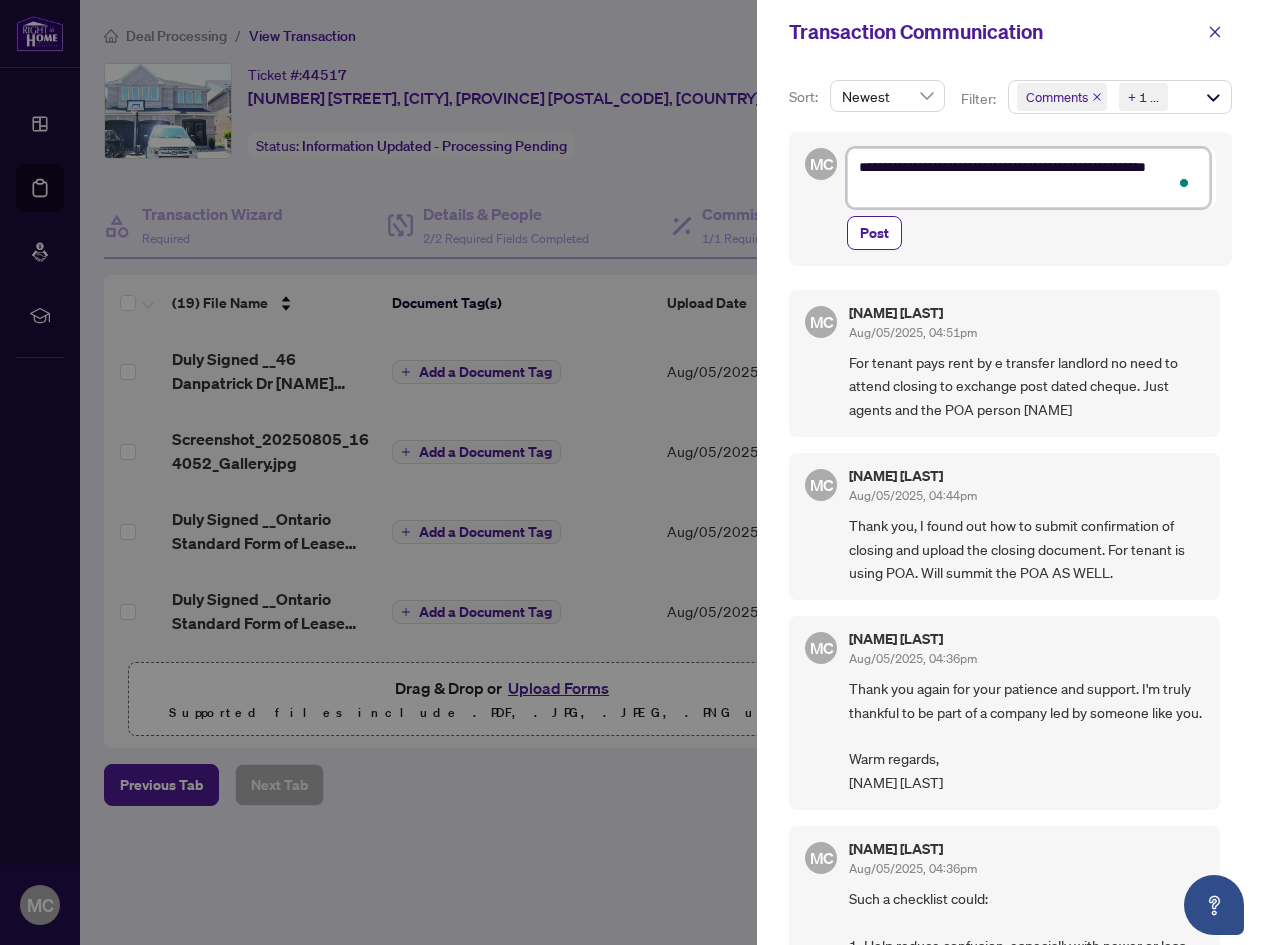 type on "**********" 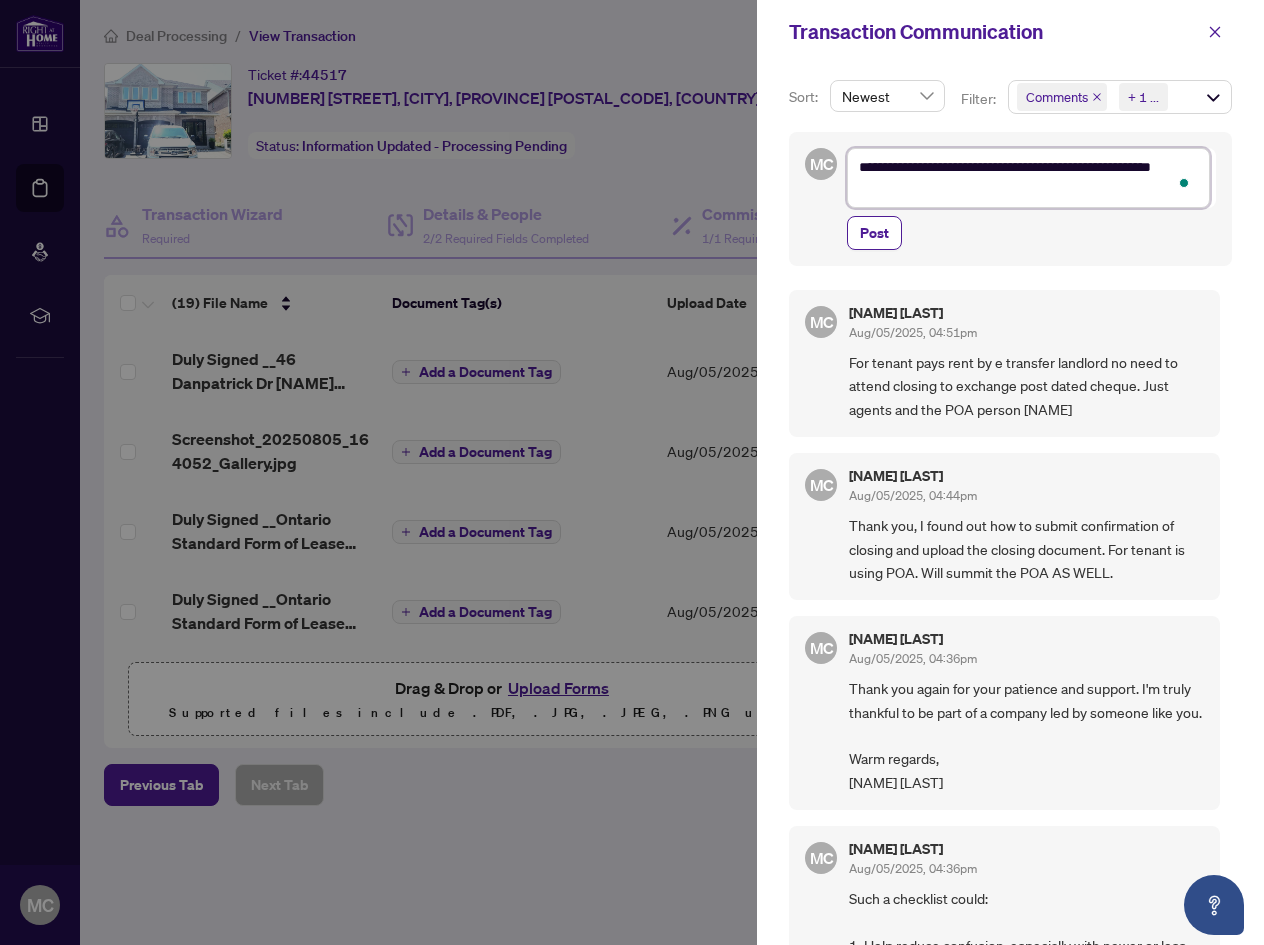 type on "**********" 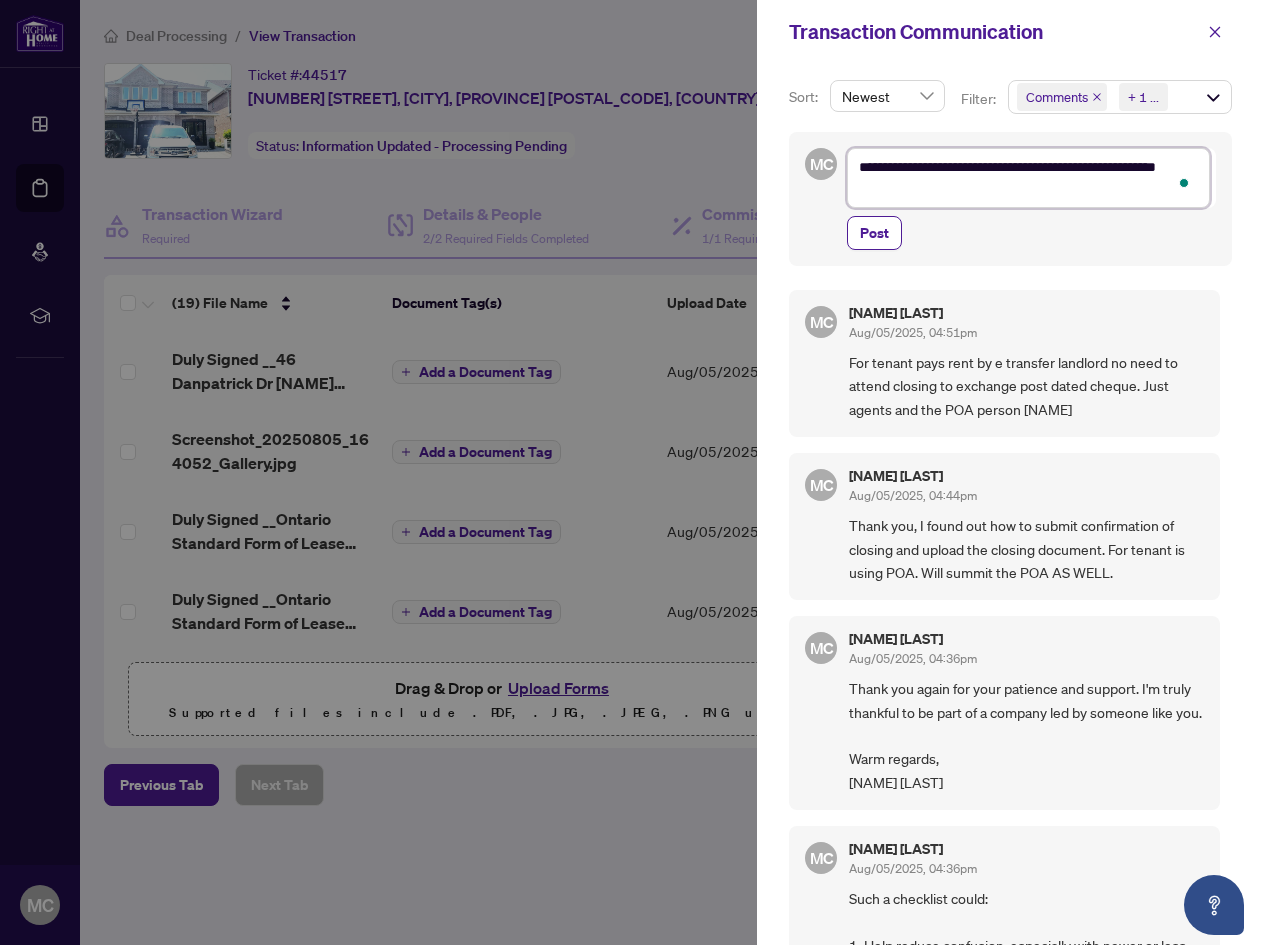 type on "**********" 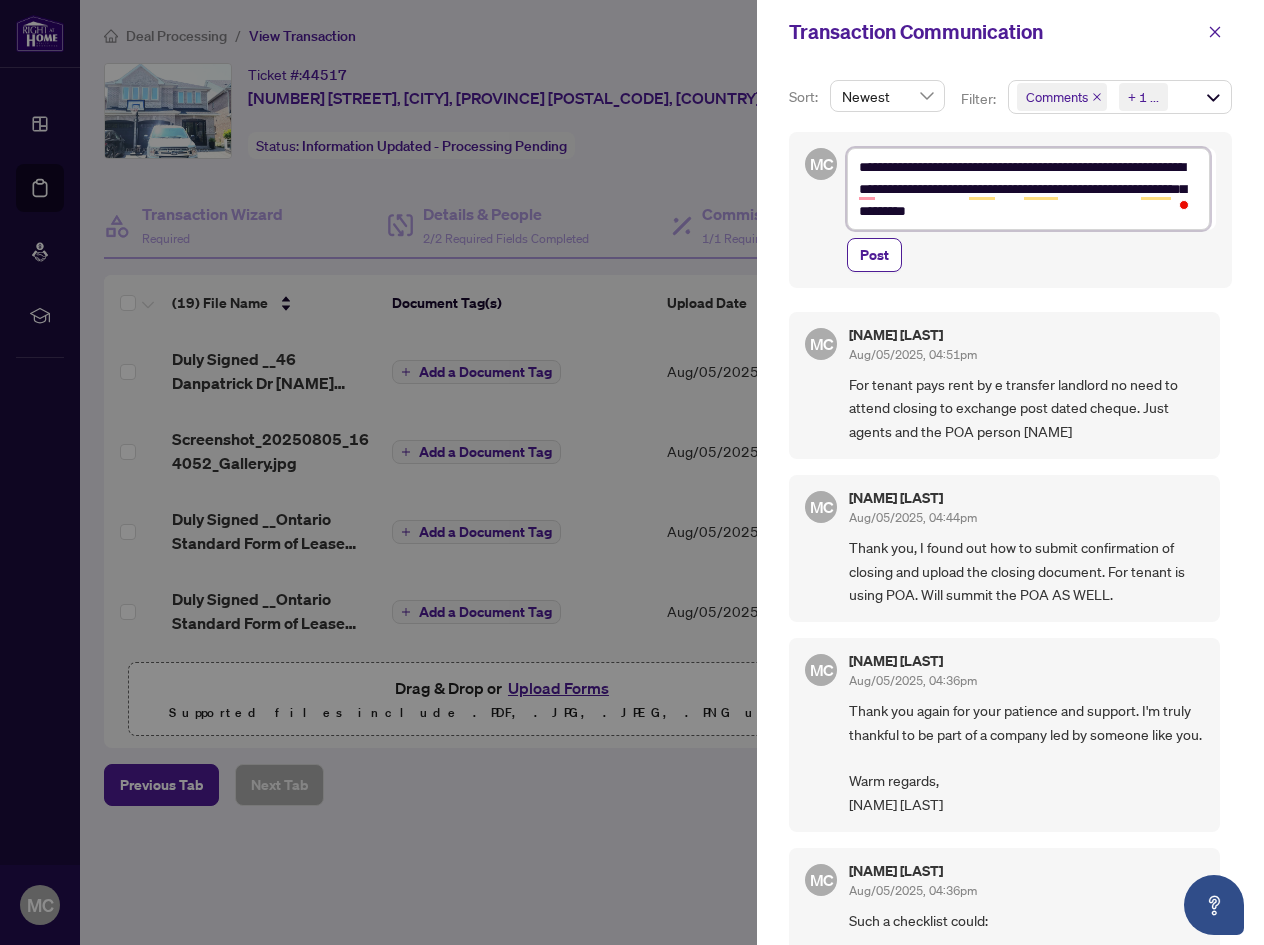 click on "**********" at bounding box center (1028, 189) 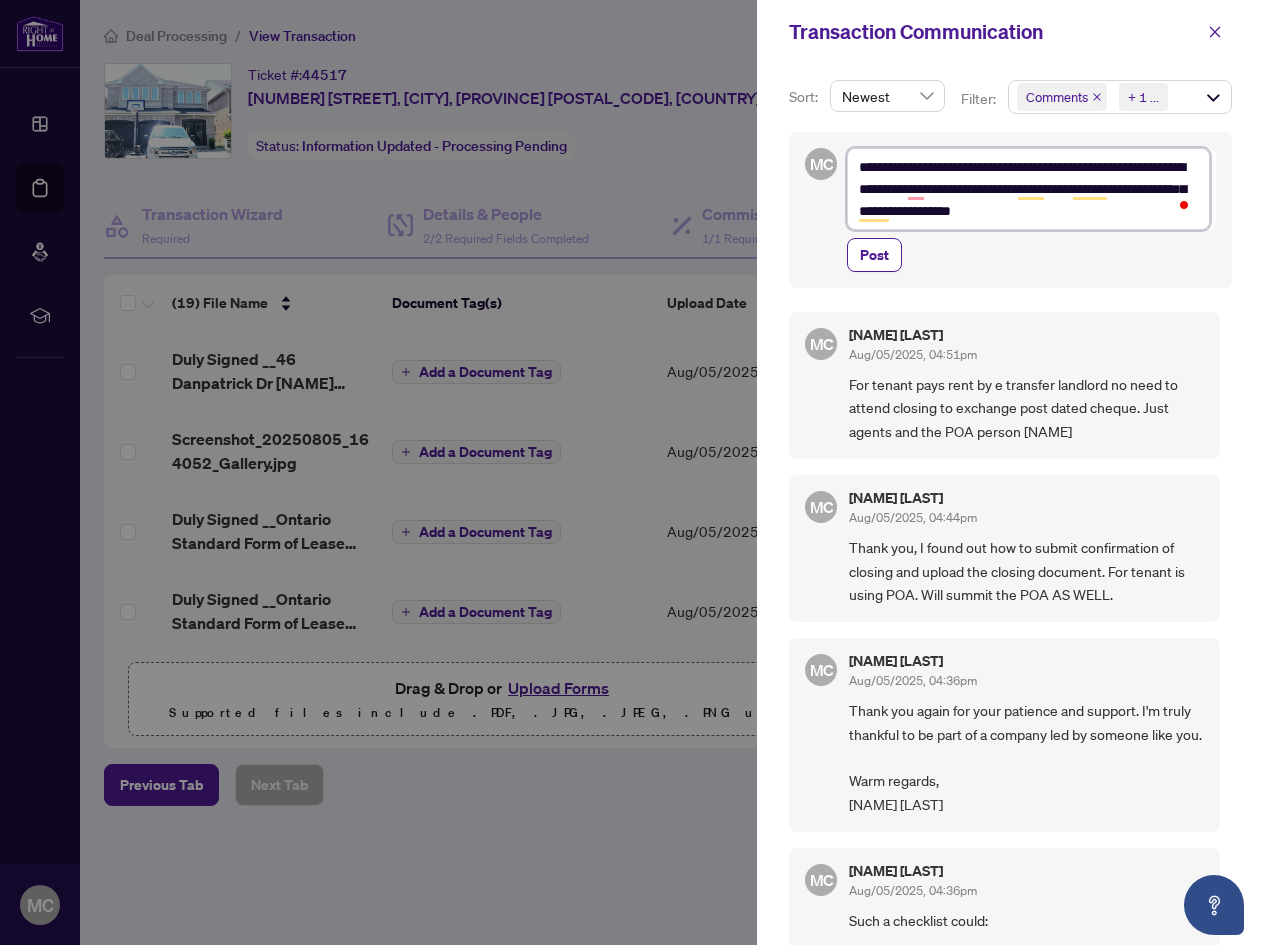 click on "**********" at bounding box center (1028, 189) 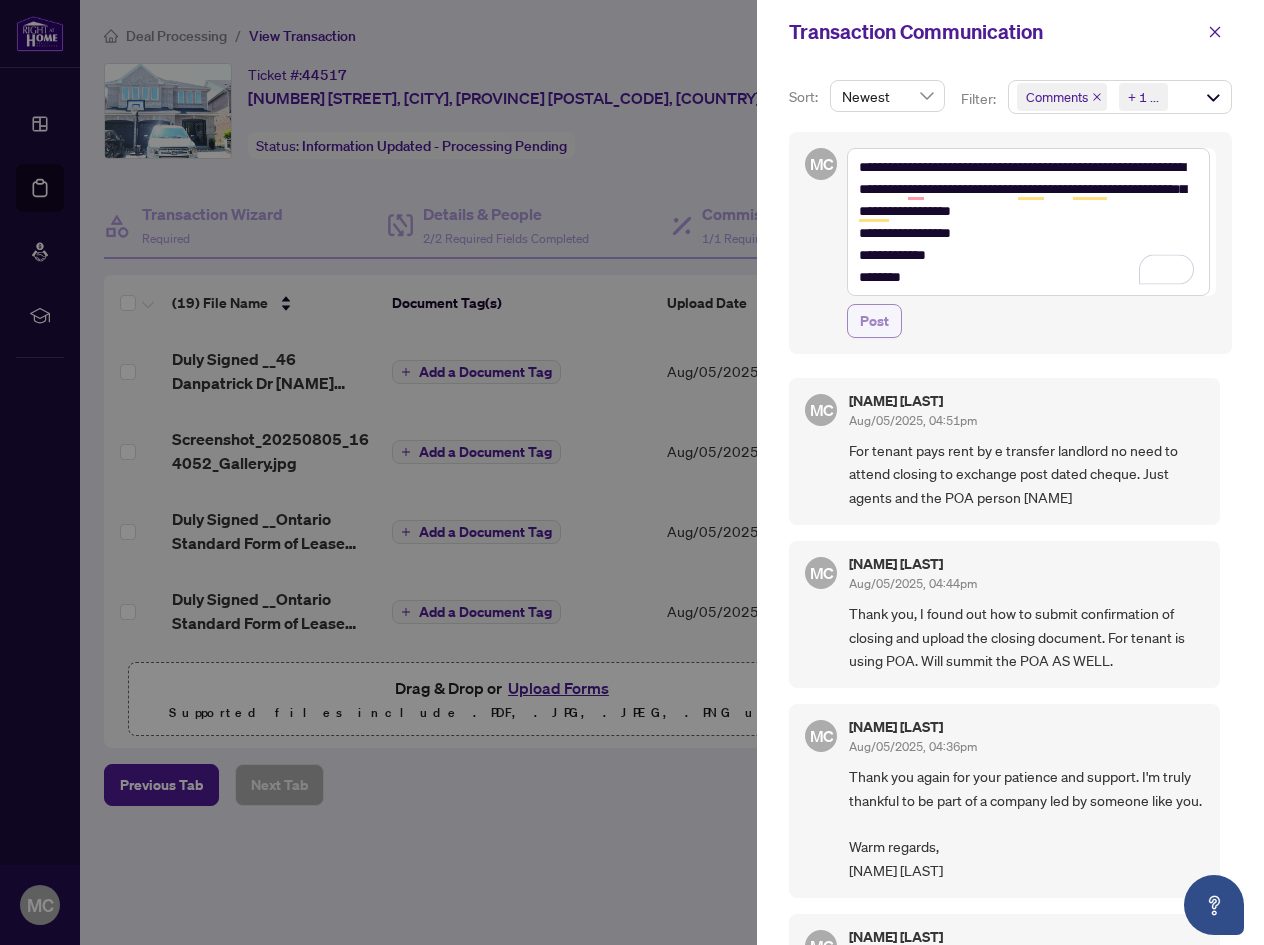 click on "Post" at bounding box center (874, 321) 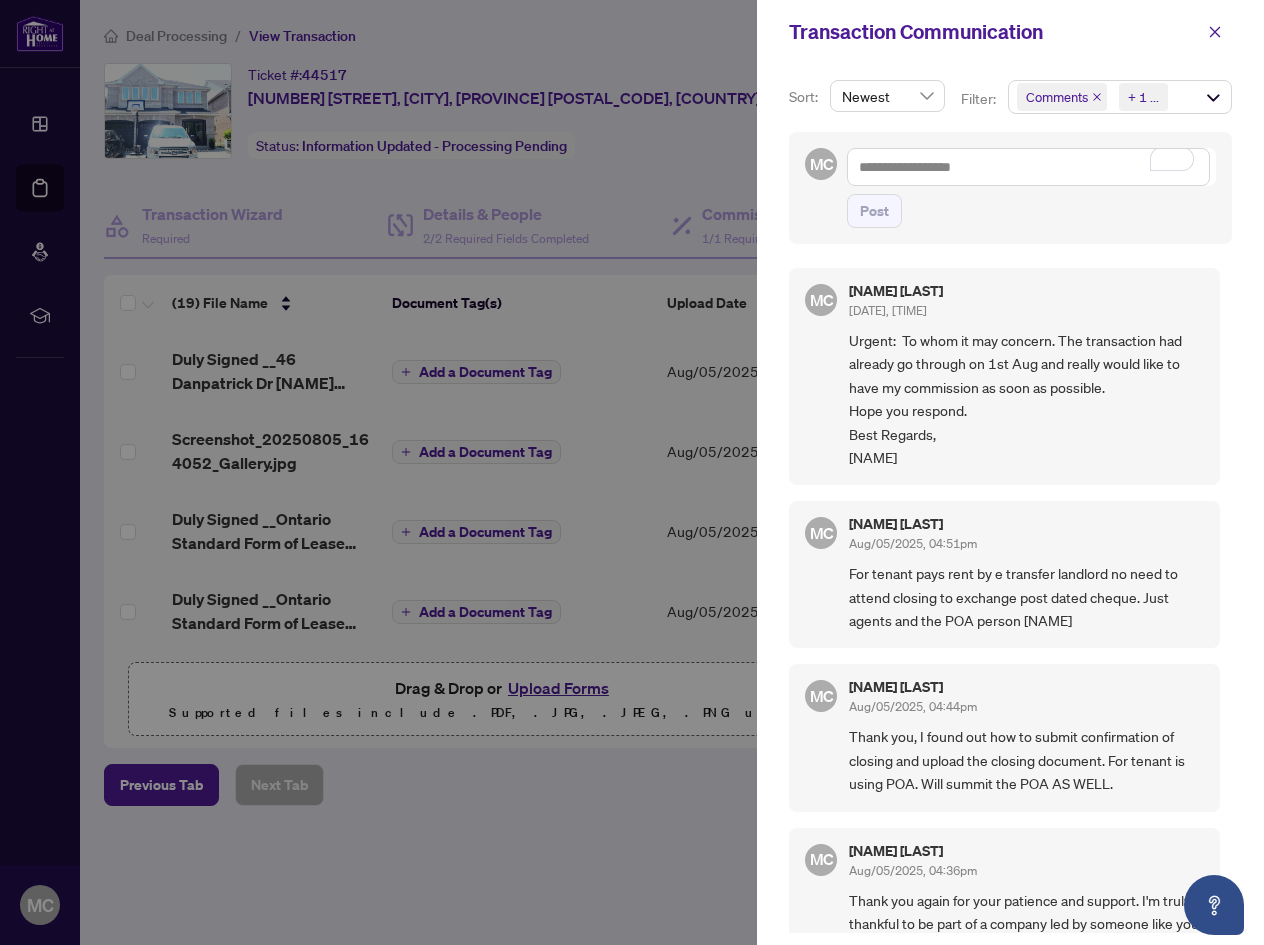 click on "Comments" at bounding box center (1057, 97) 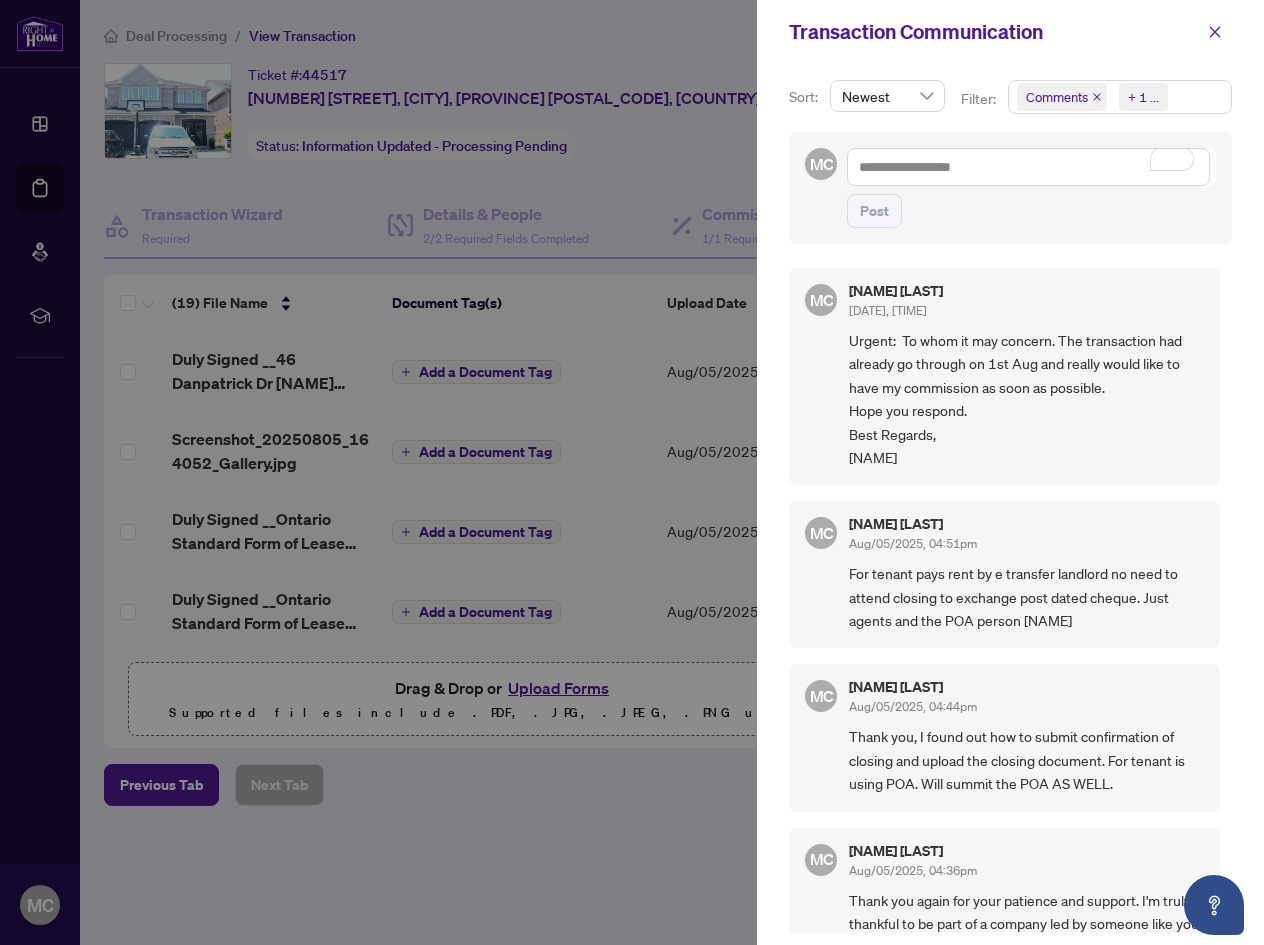 click on "+ 1 ..." at bounding box center (1143, 97) 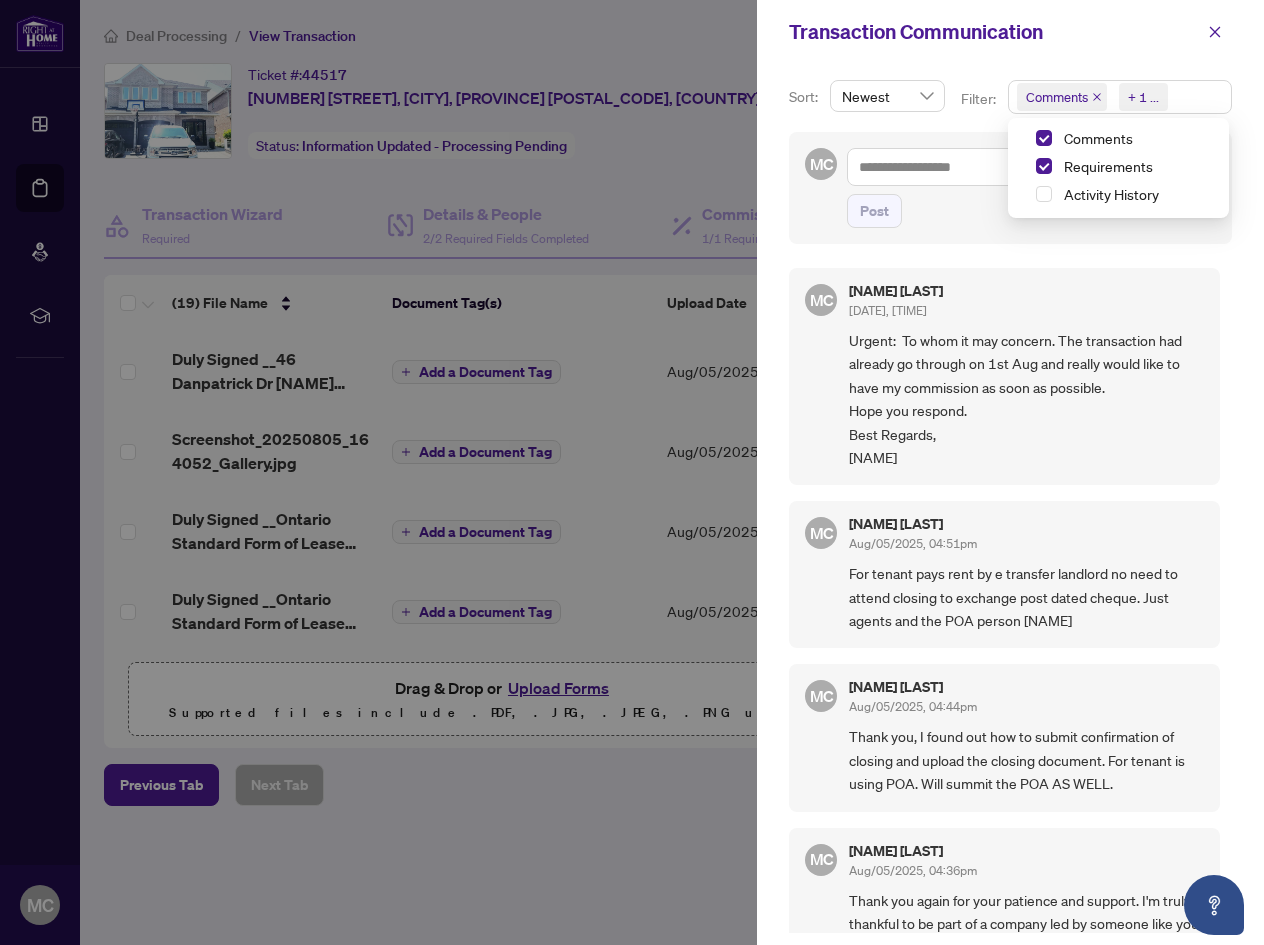 click on "+ 1 ..." at bounding box center (1143, 97) 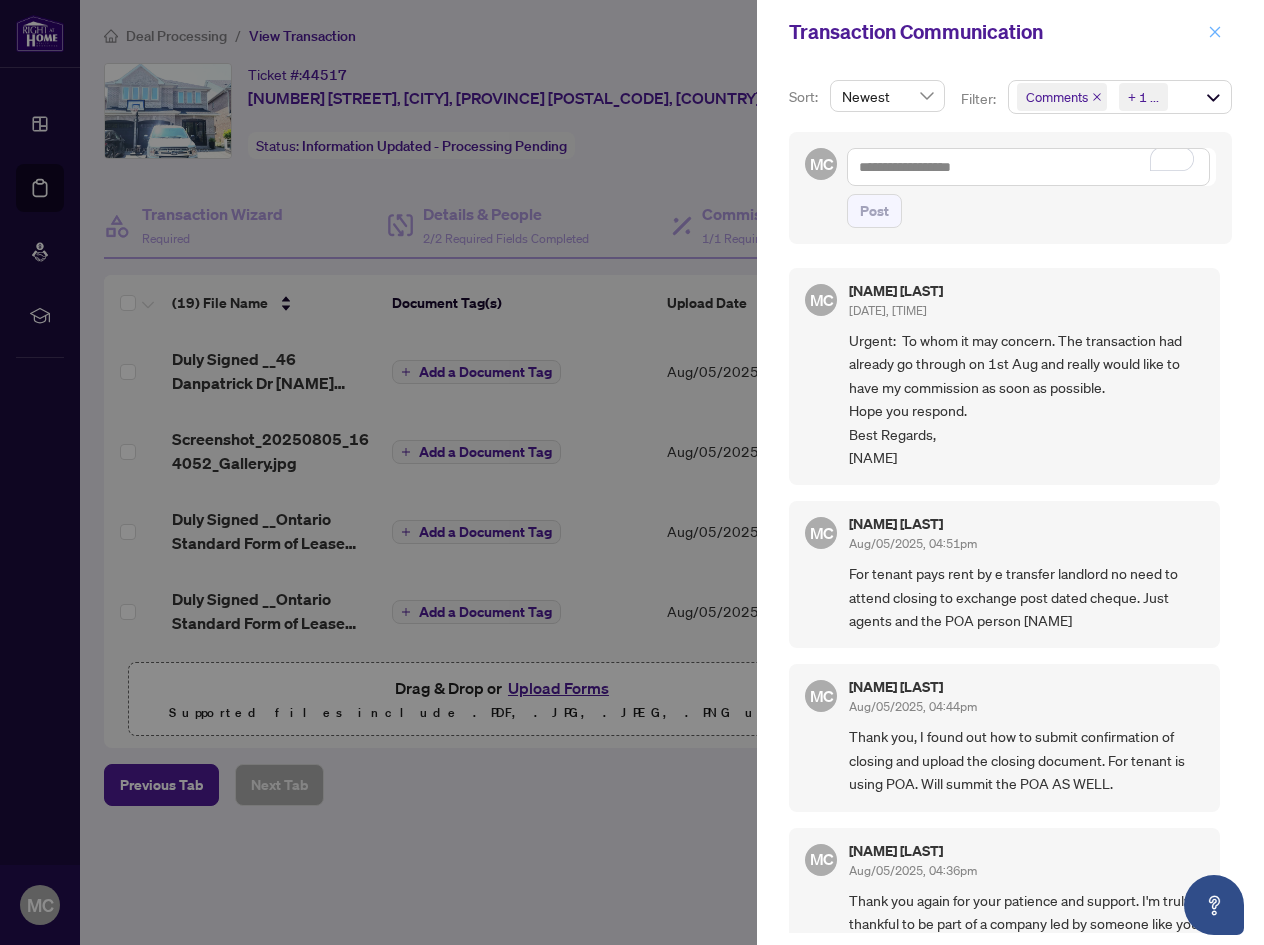 click 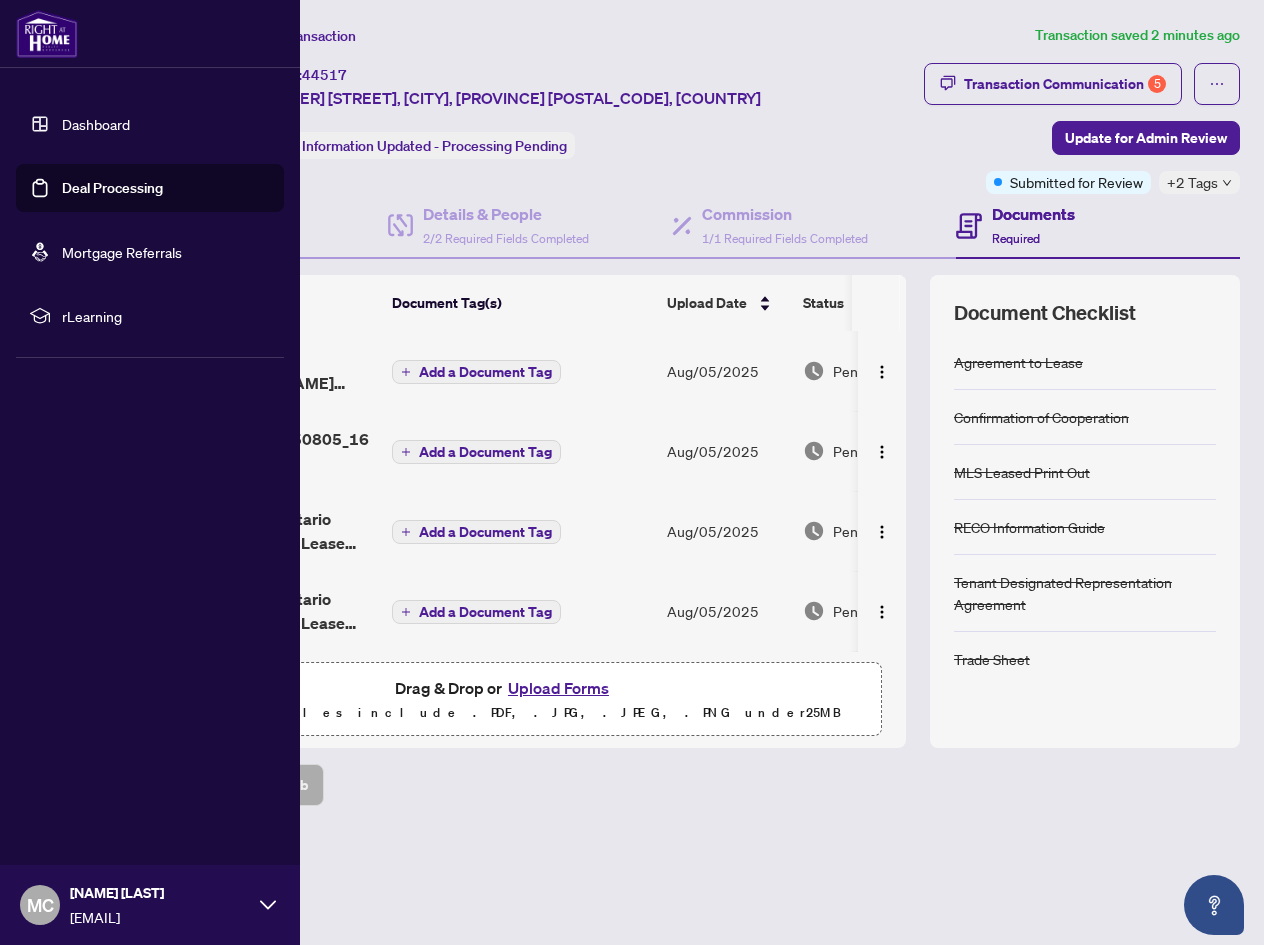 click on "Deal Processing" at bounding box center (112, 188) 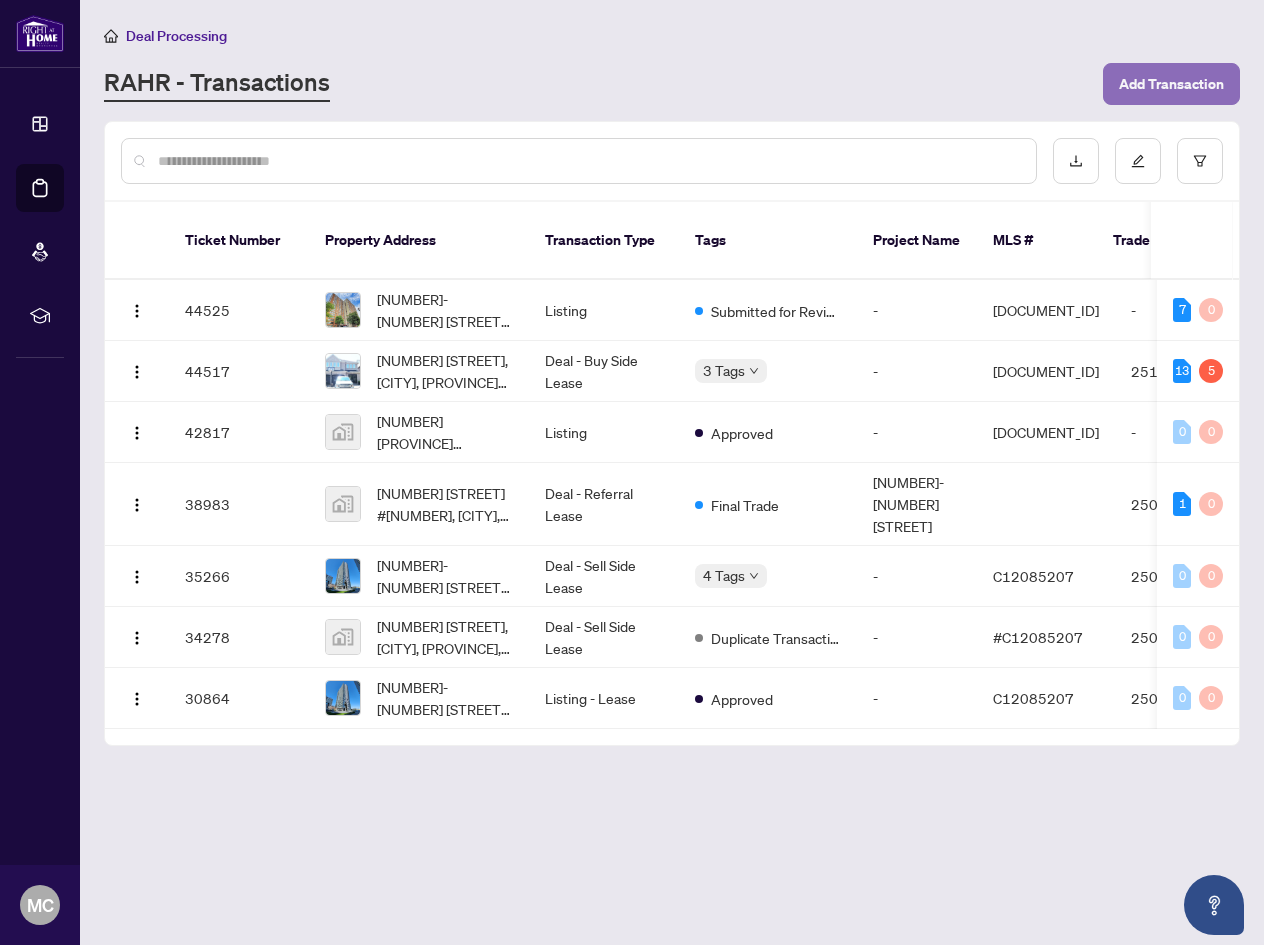 click on "Add Transaction" at bounding box center (1171, 84) 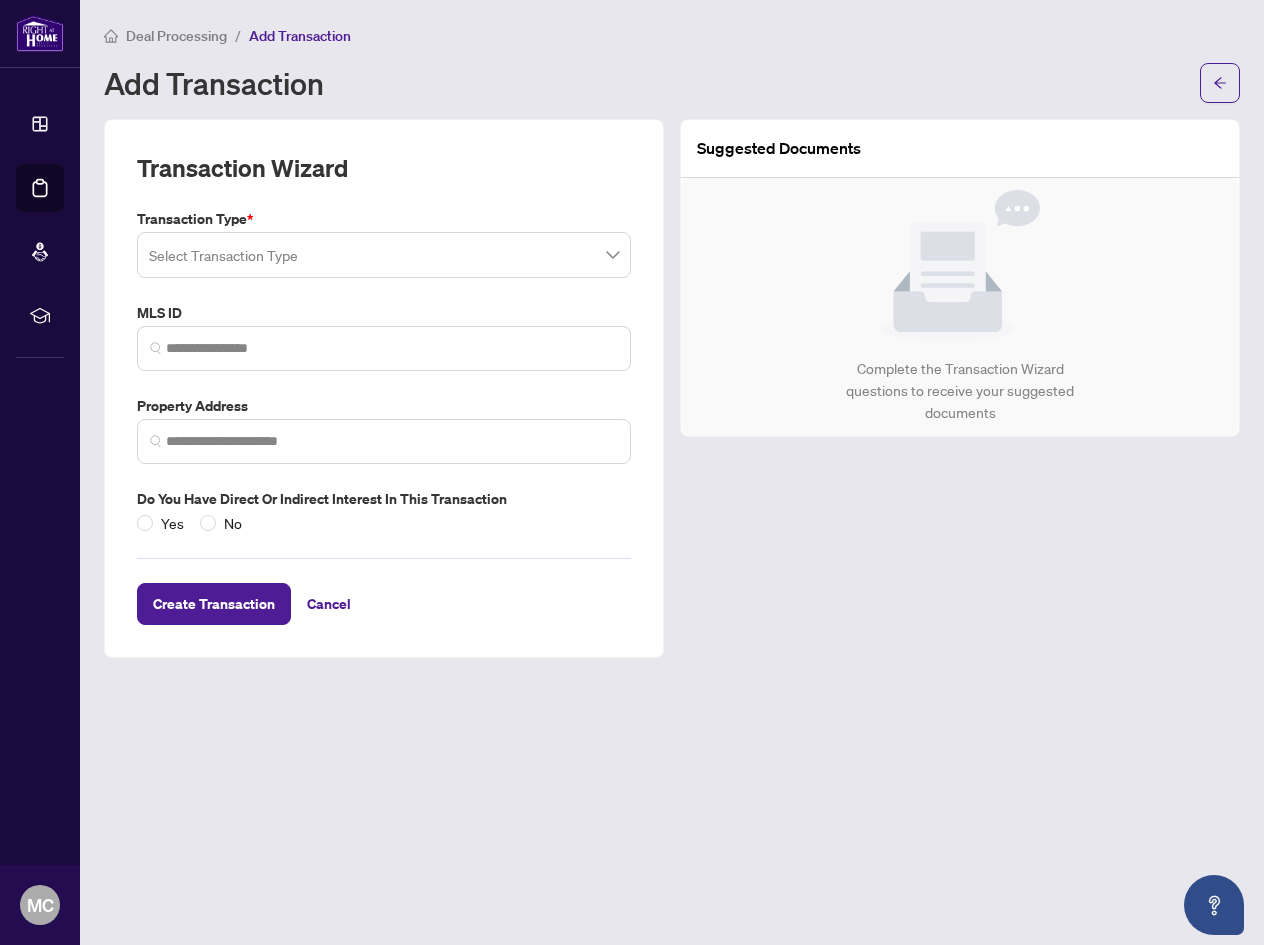 click at bounding box center (384, 255) 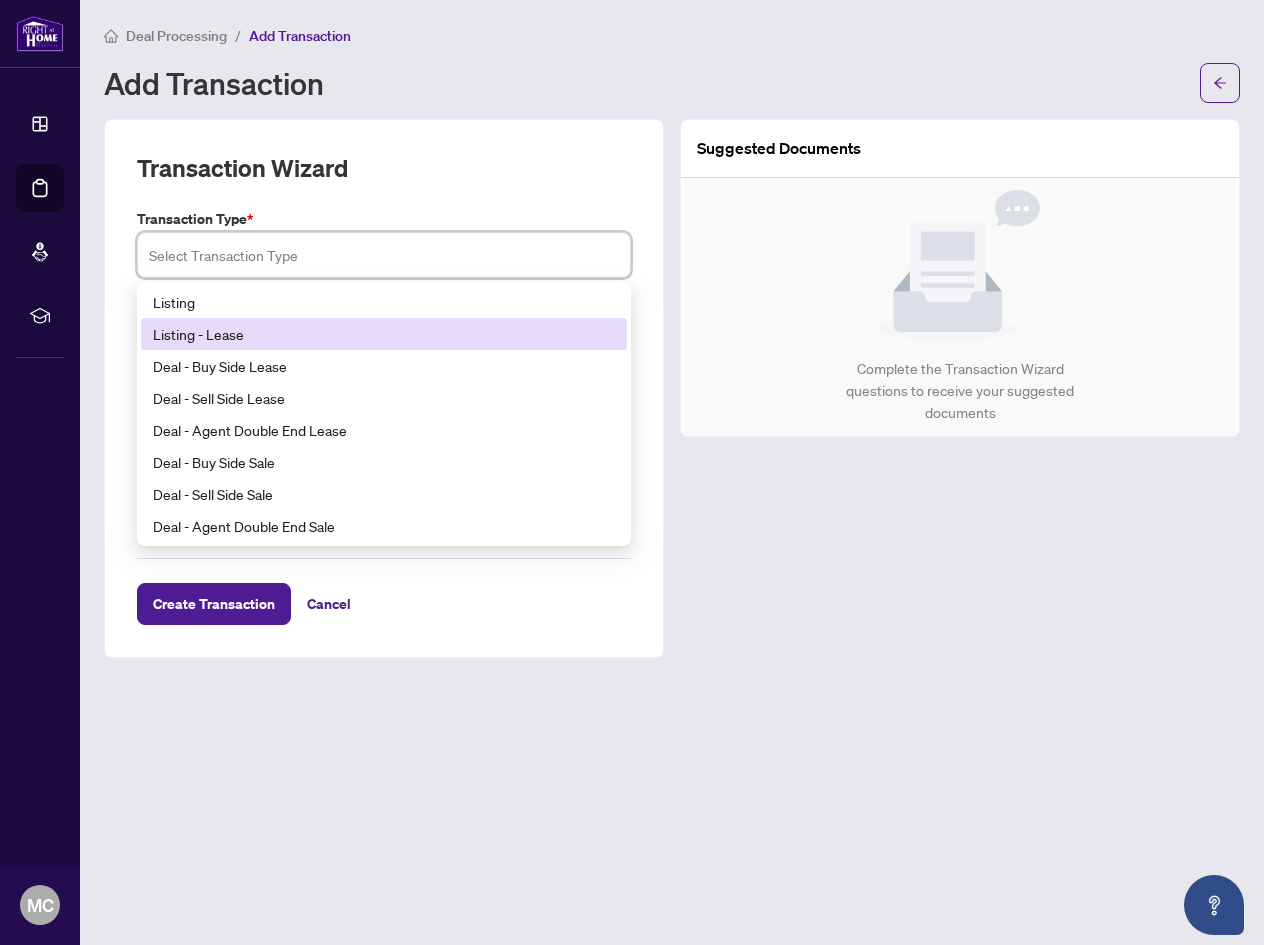 click on "Listing - Lease" at bounding box center [384, 334] 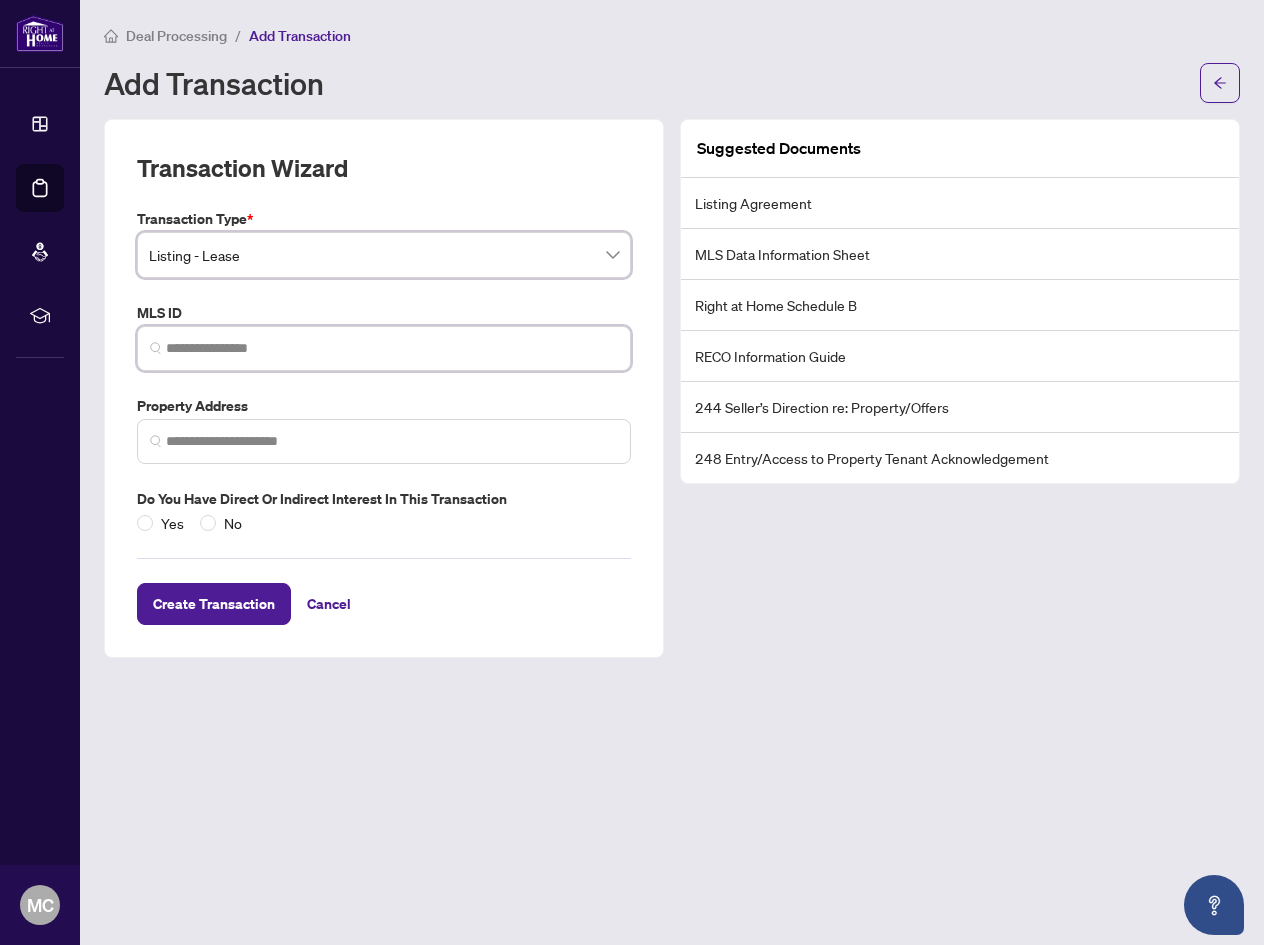click at bounding box center (392, 348) 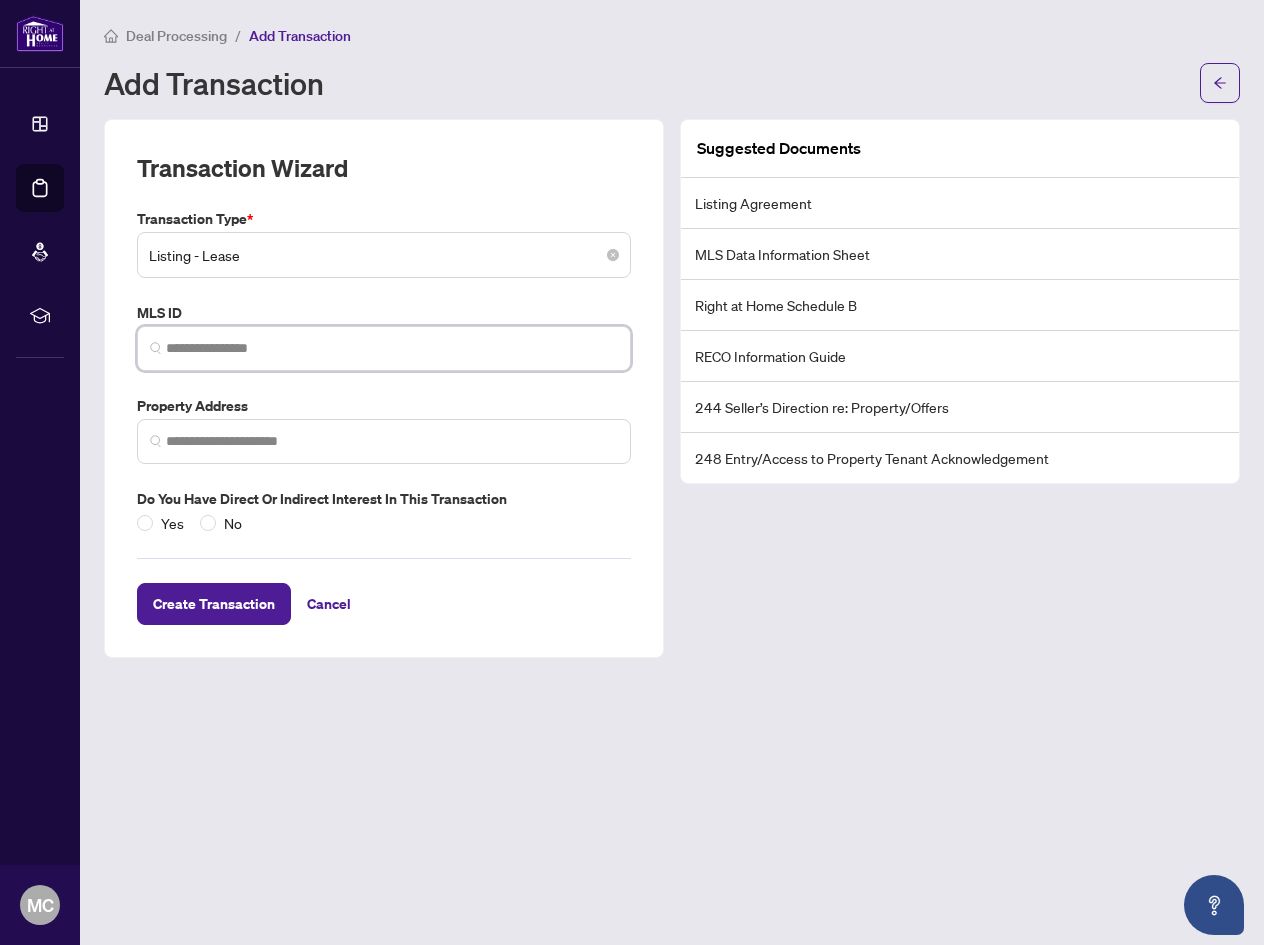 click on "Listing - Lease" at bounding box center (384, 255) 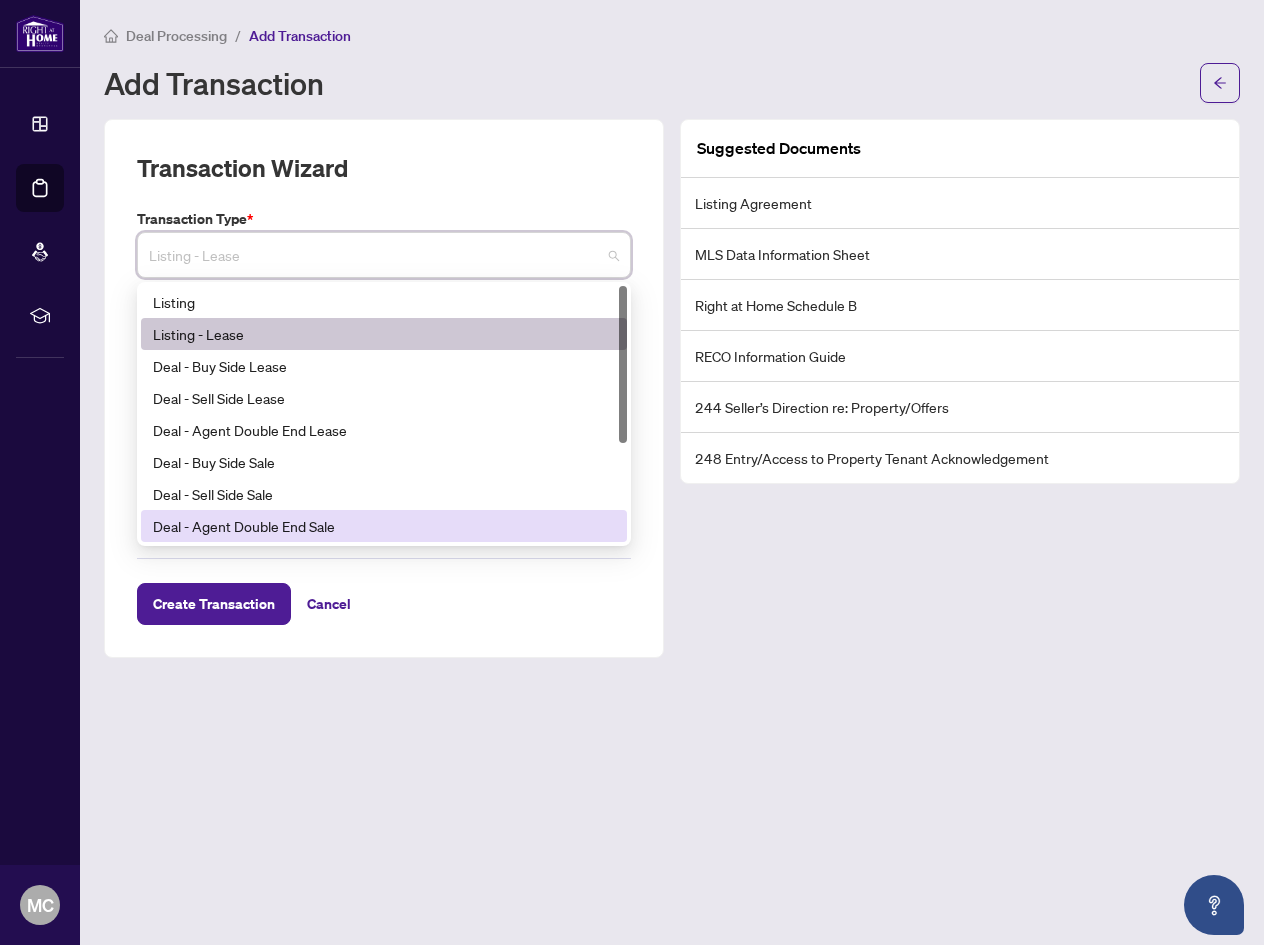 drag, startPoint x: 637, startPoint y: 617, endPoint x: 605, endPoint y: 603, distance: 34.928497 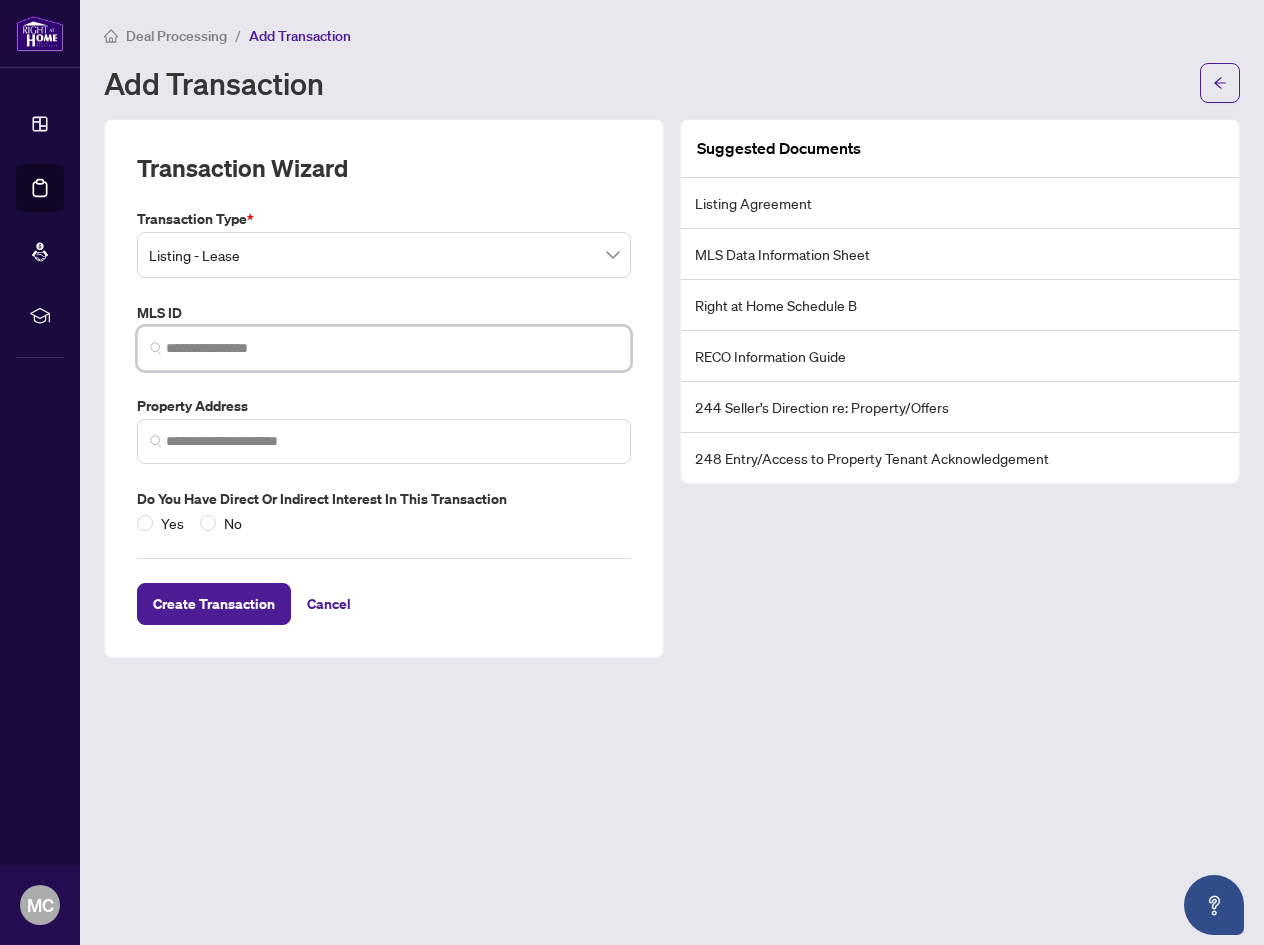 click at bounding box center [392, 348] 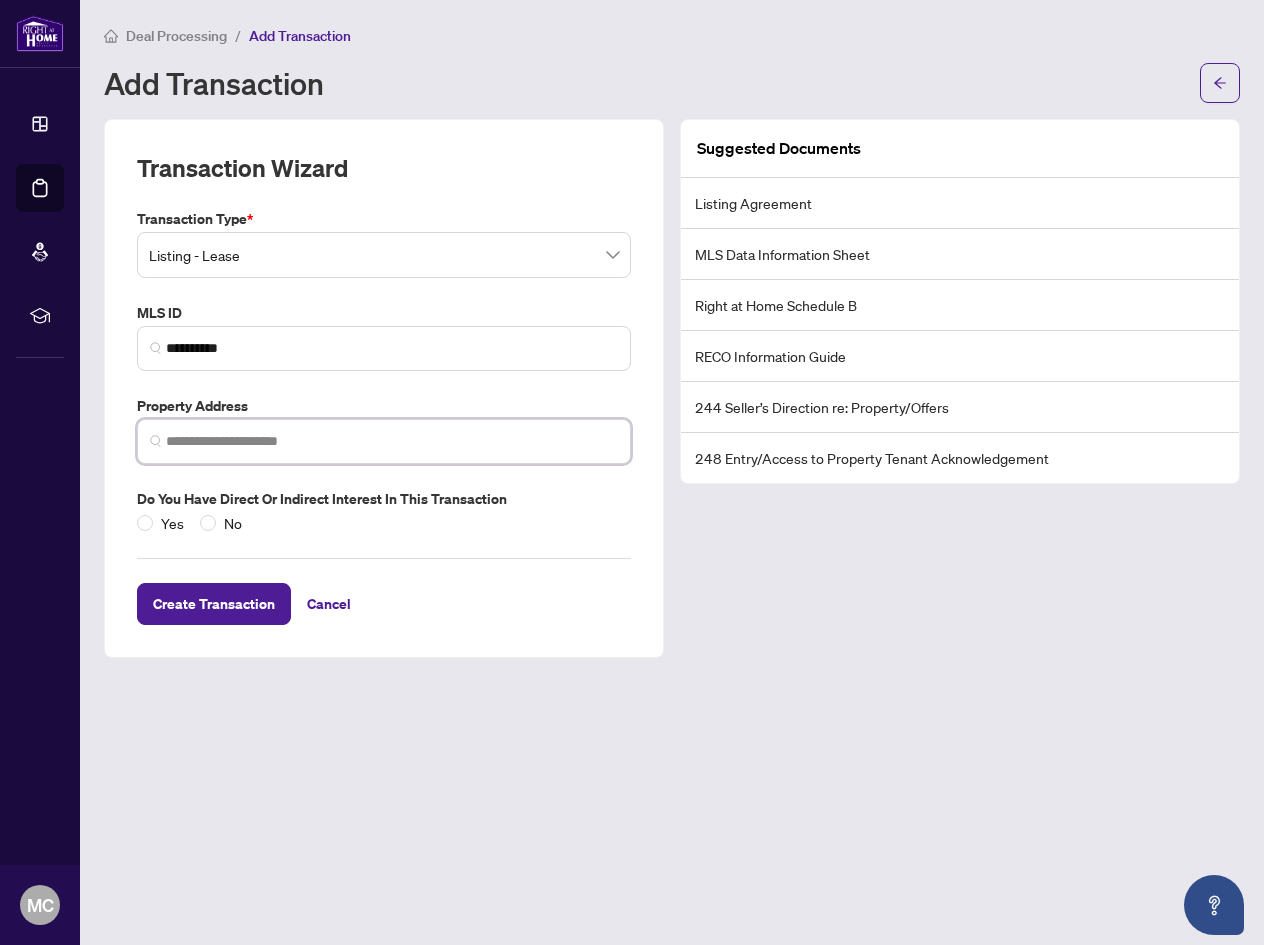 click at bounding box center (392, 441) 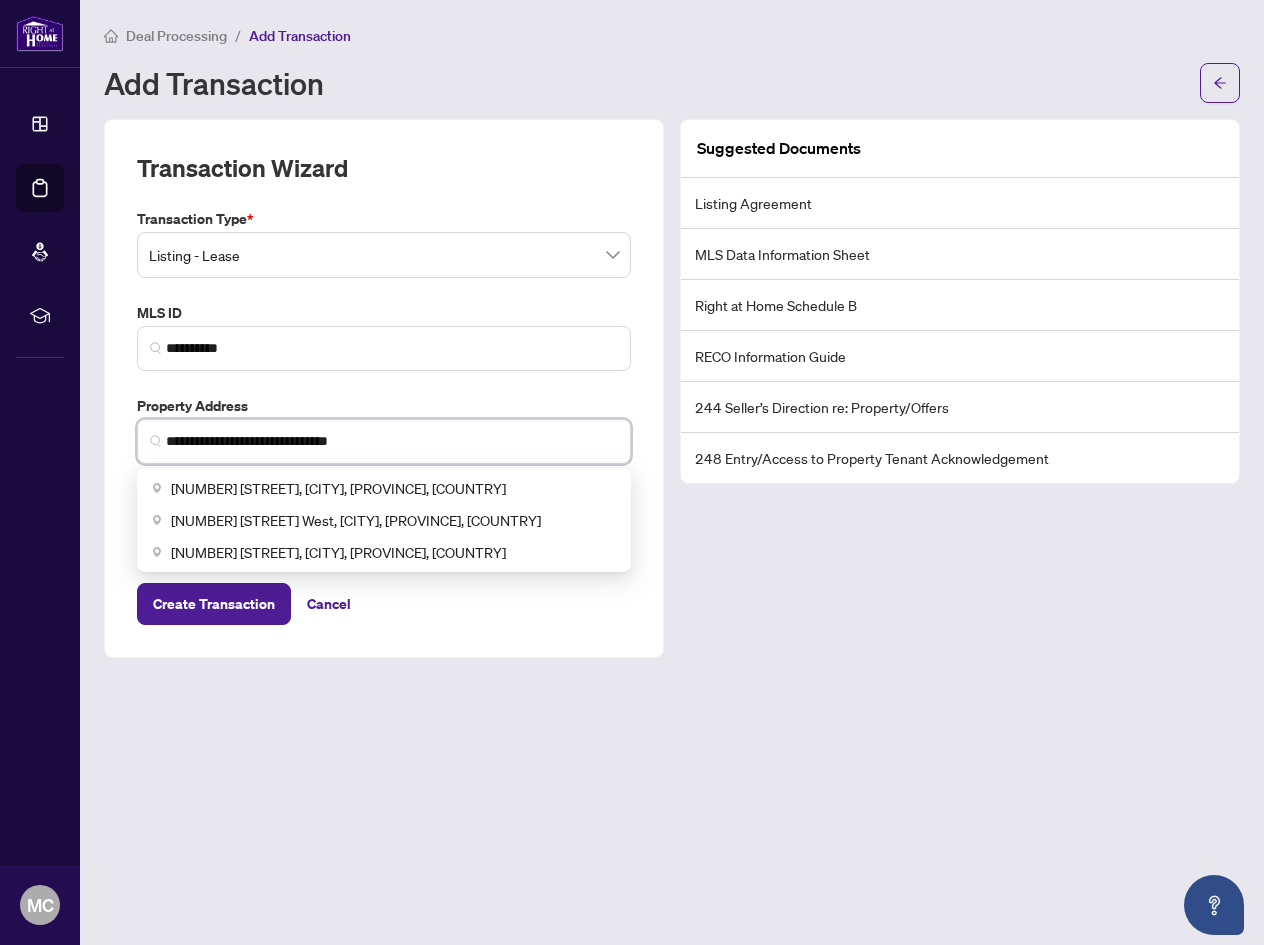 click on "**********" at bounding box center [392, 441] 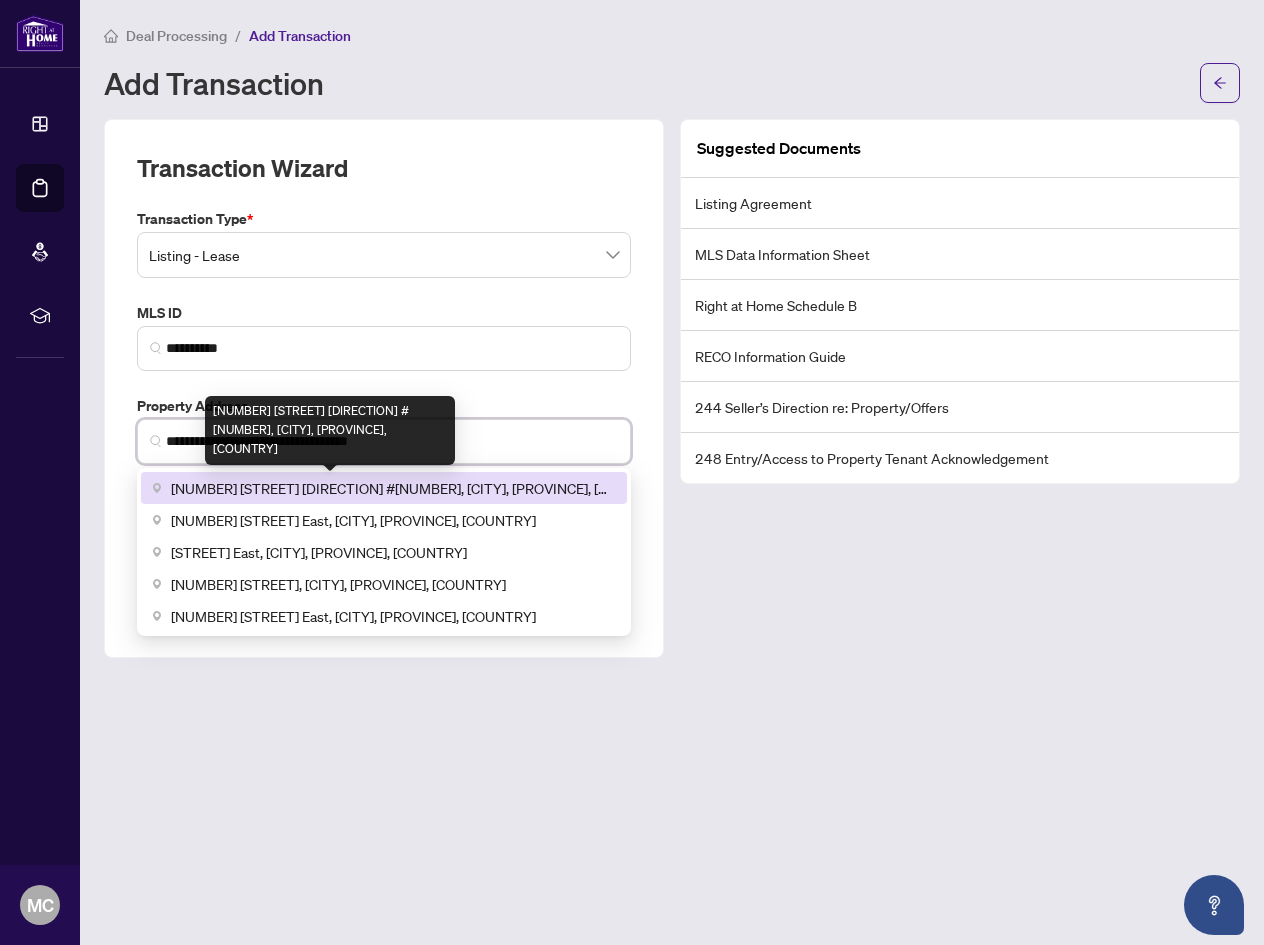 click on "[NUMBER] [STREET] [DIRECTION] #[NUMBER], [CITY], [PROVINCE], [COUNTRY]" at bounding box center (393, 488) 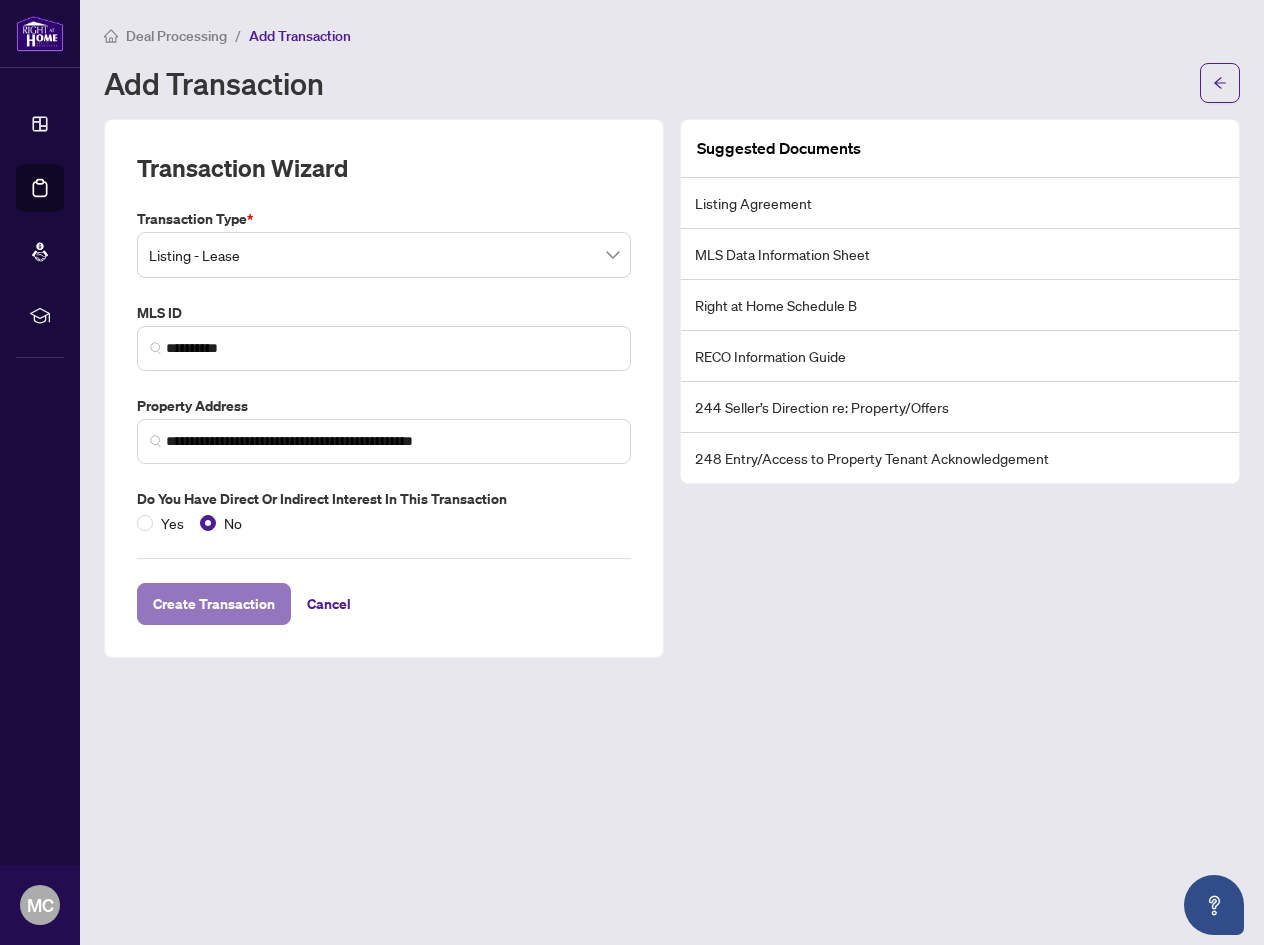 click on "Create Transaction" at bounding box center (214, 604) 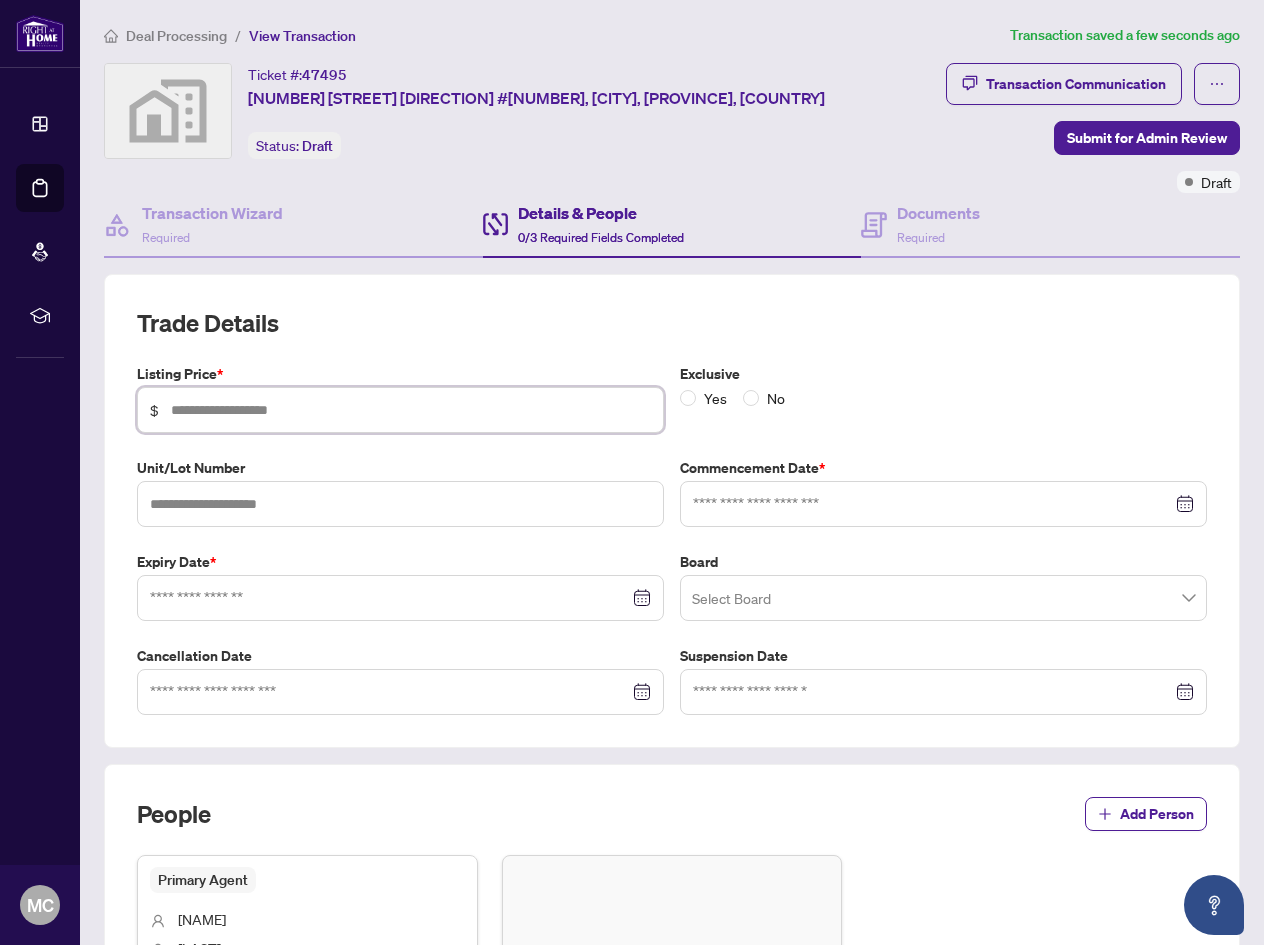 click at bounding box center [411, 410] 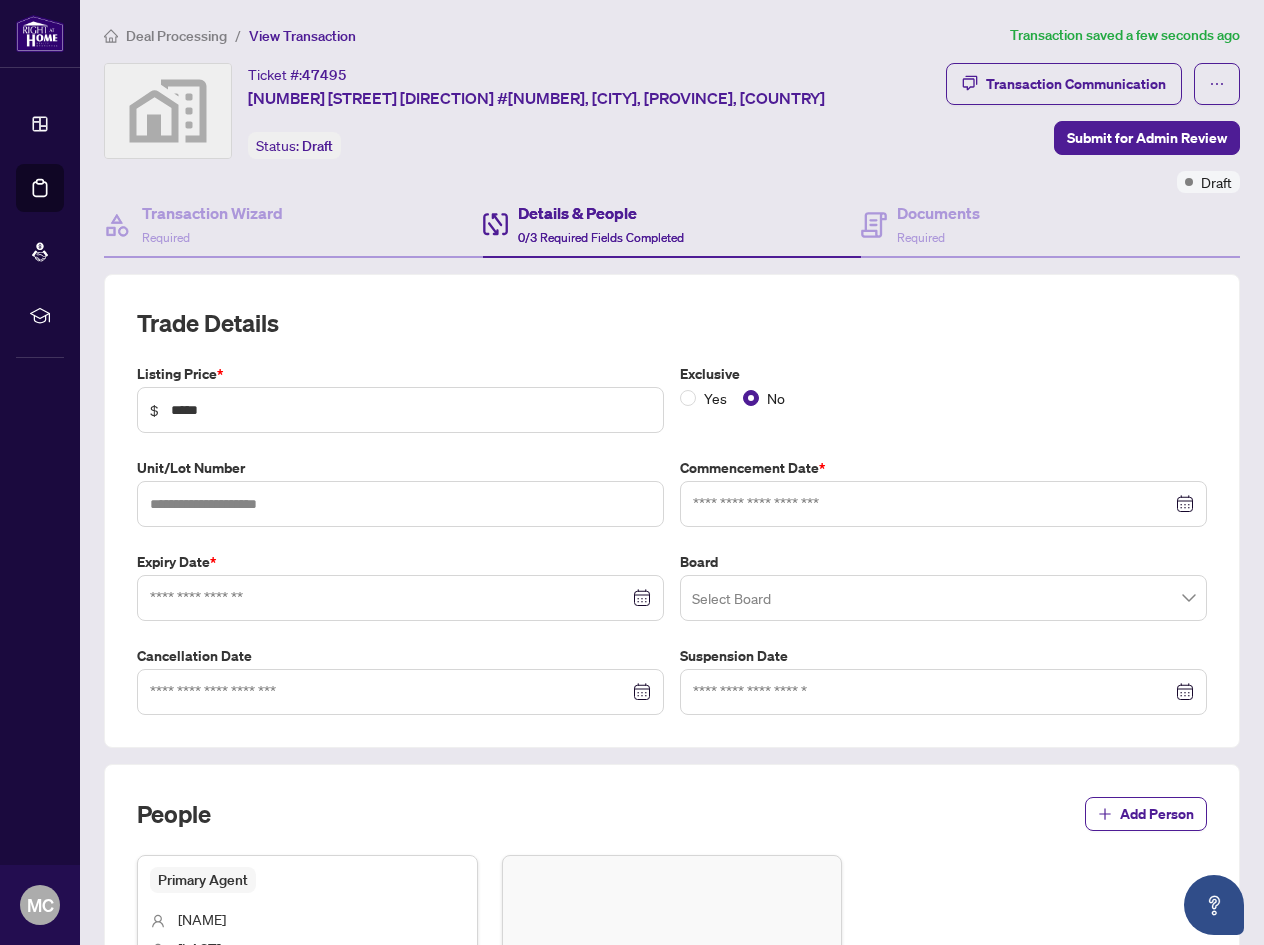 click at bounding box center (943, 504) 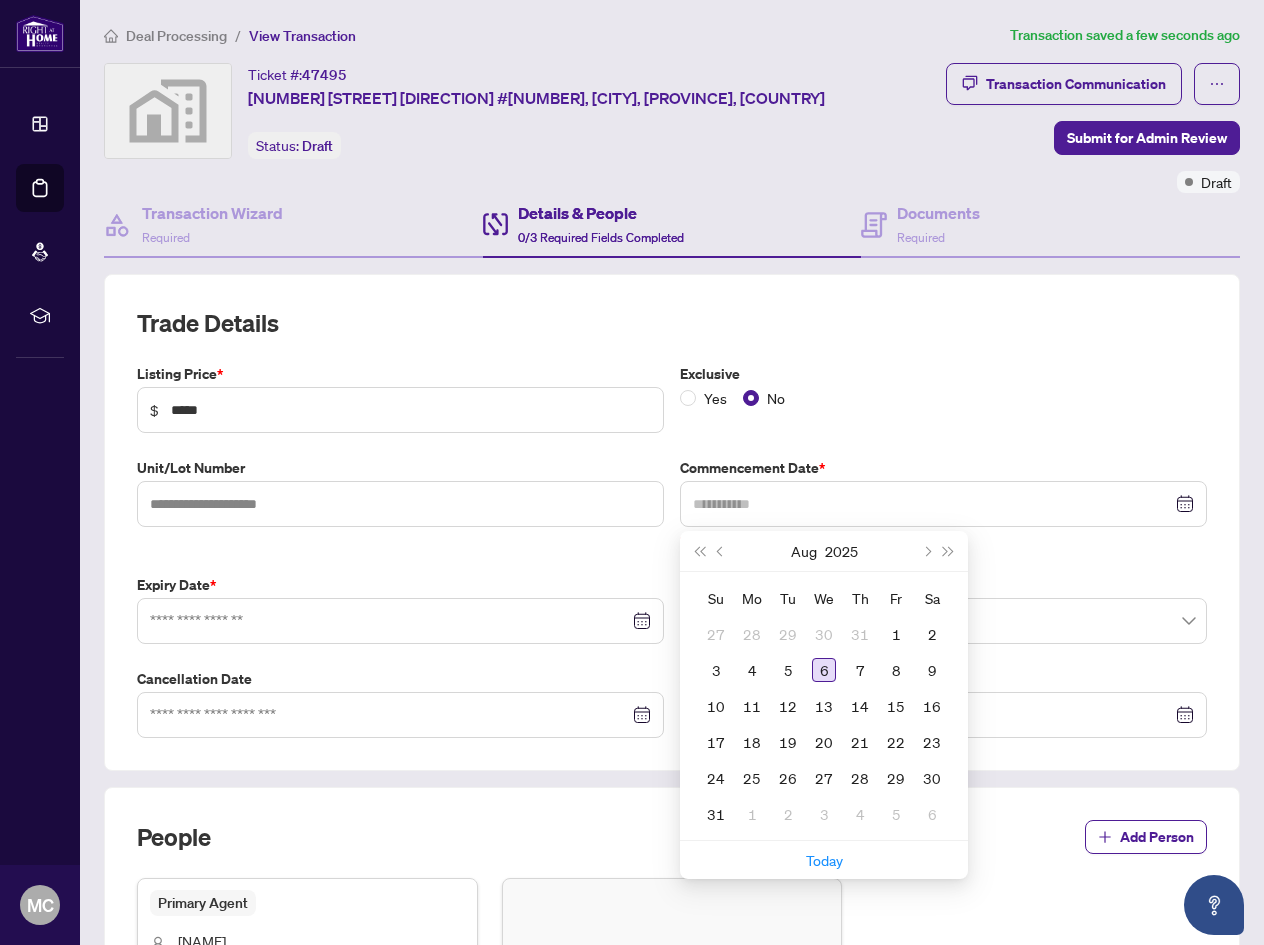 click on "6" at bounding box center (824, 670) 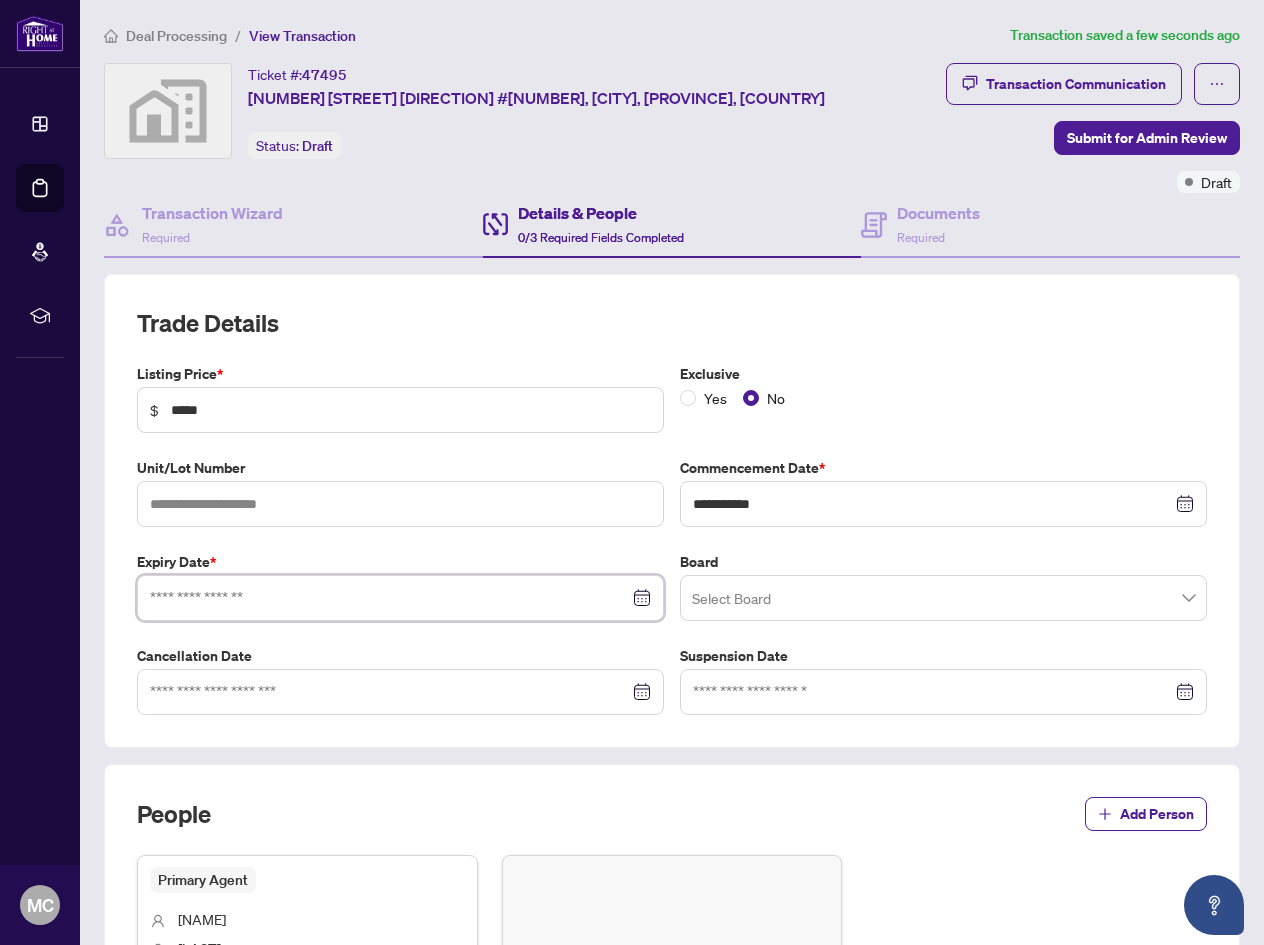 click at bounding box center (389, 598) 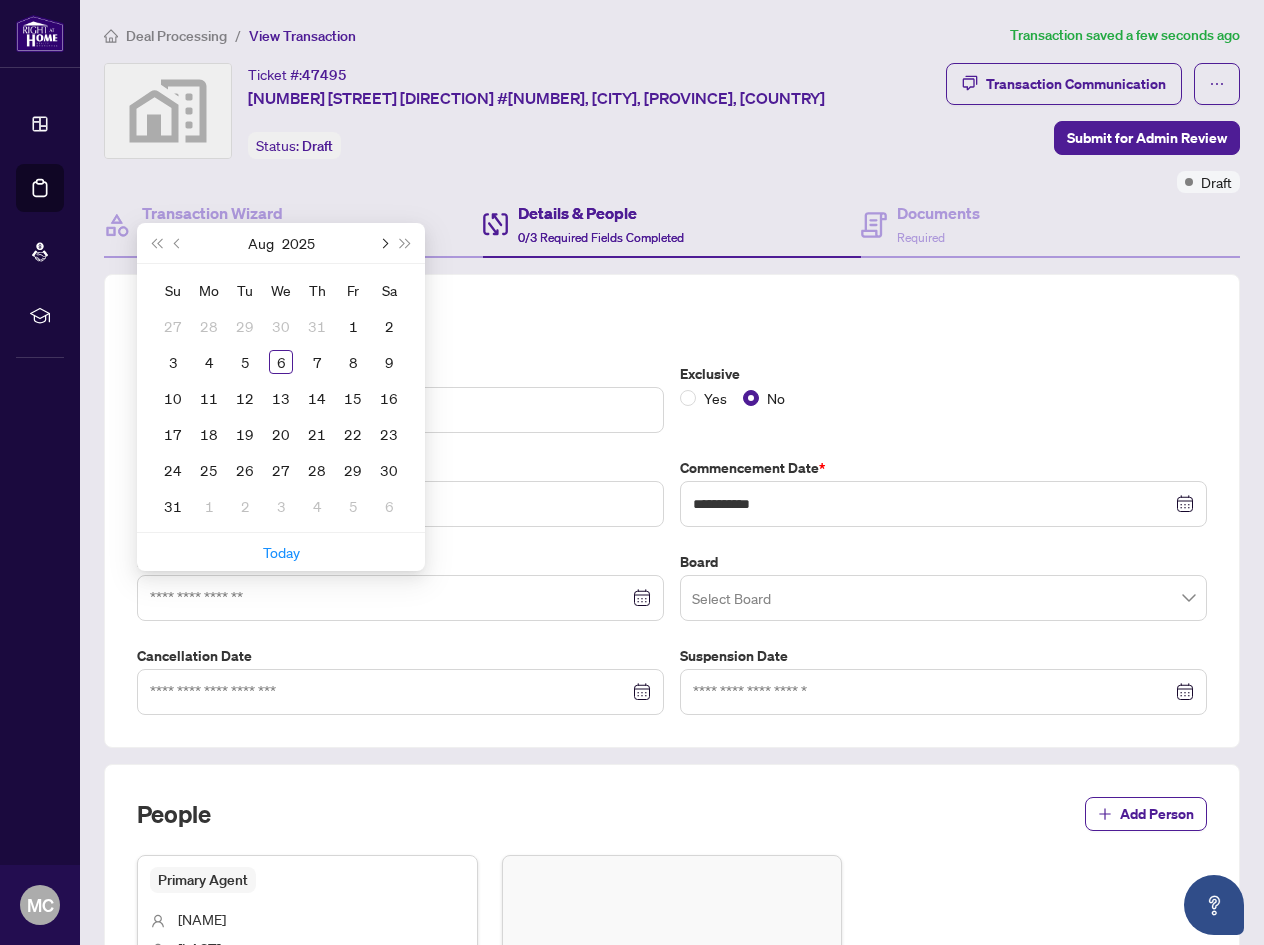 click at bounding box center [383, 243] 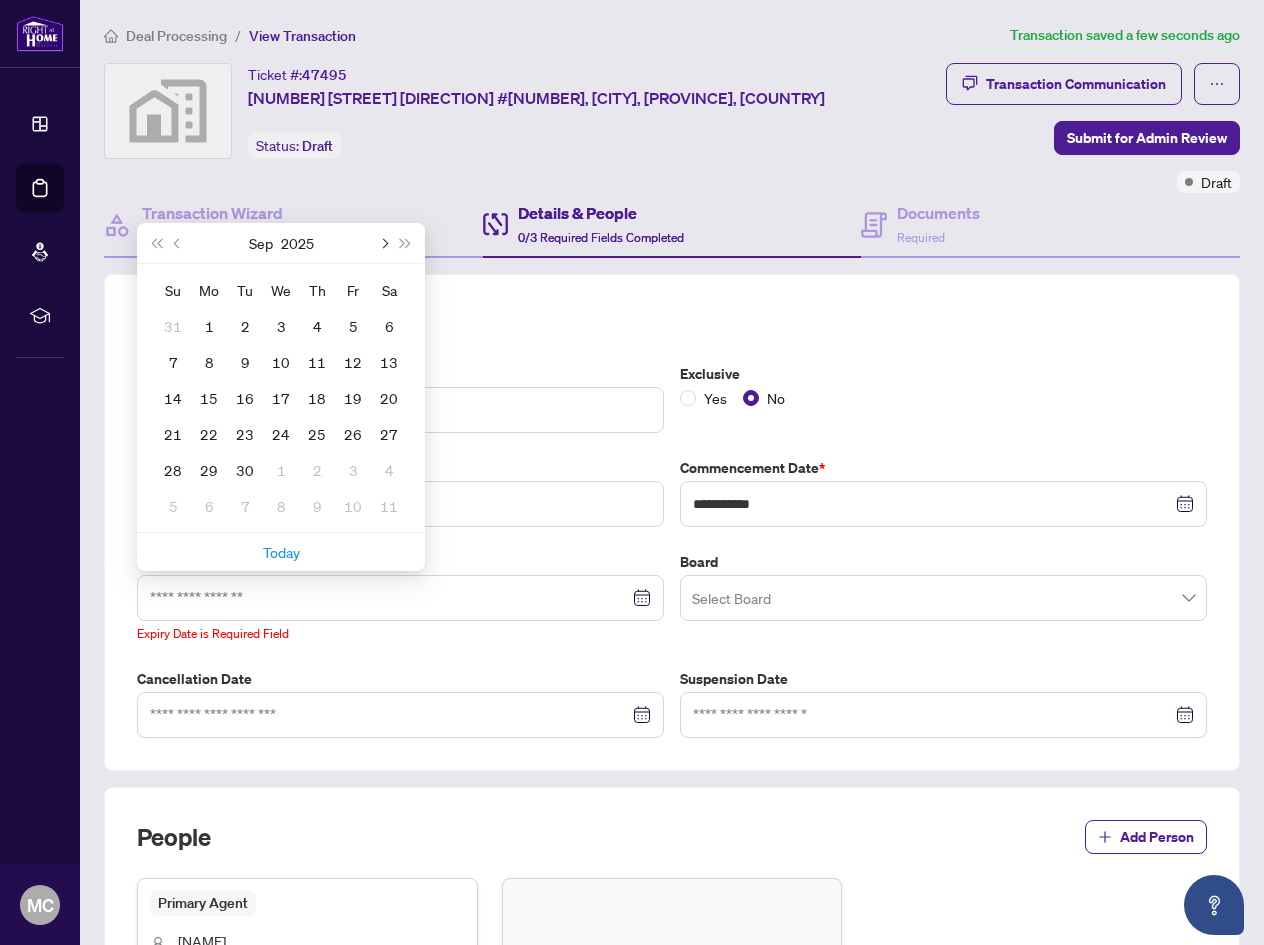 click at bounding box center (383, 243) 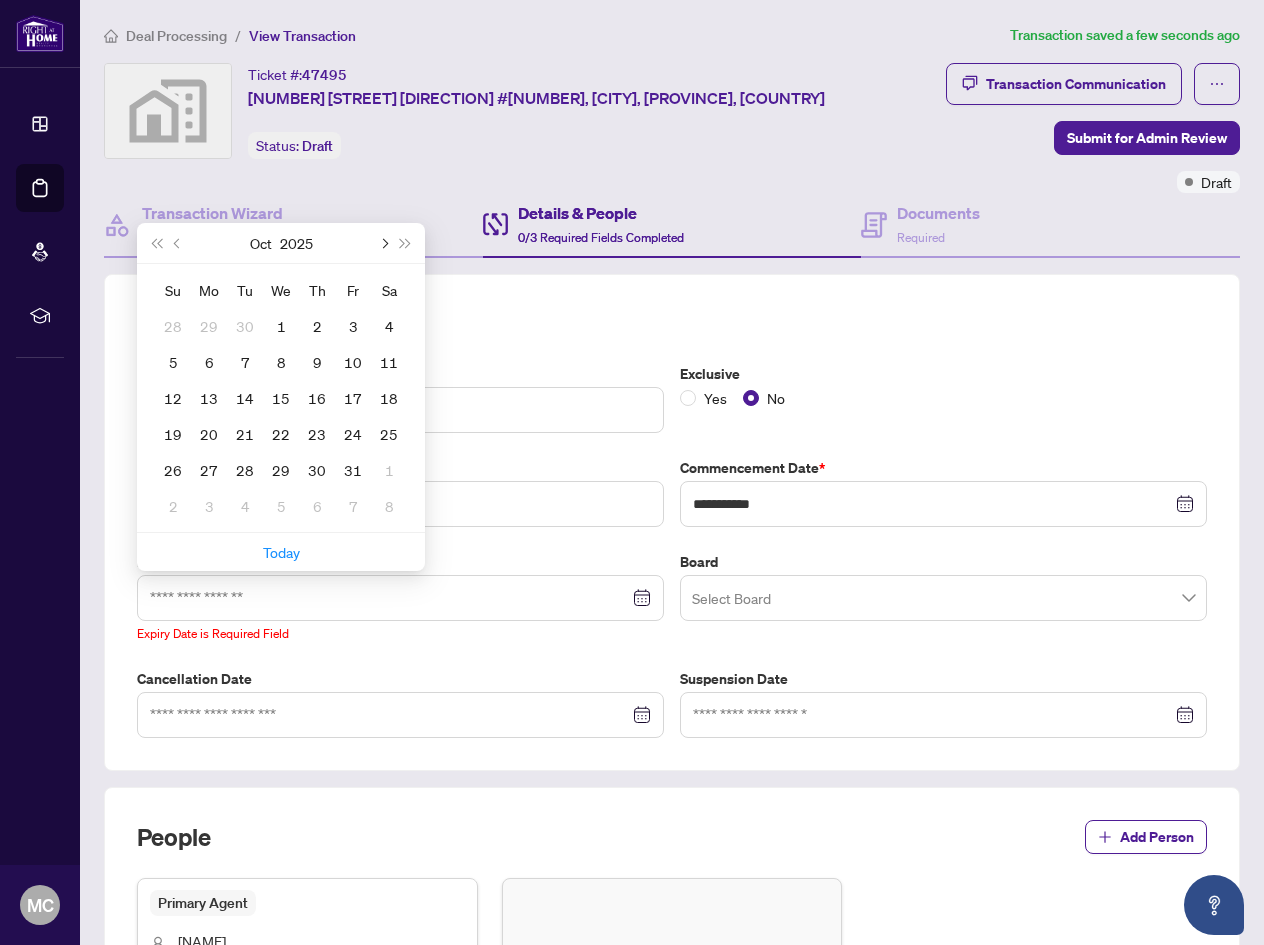 click at bounding box center (383, 243) 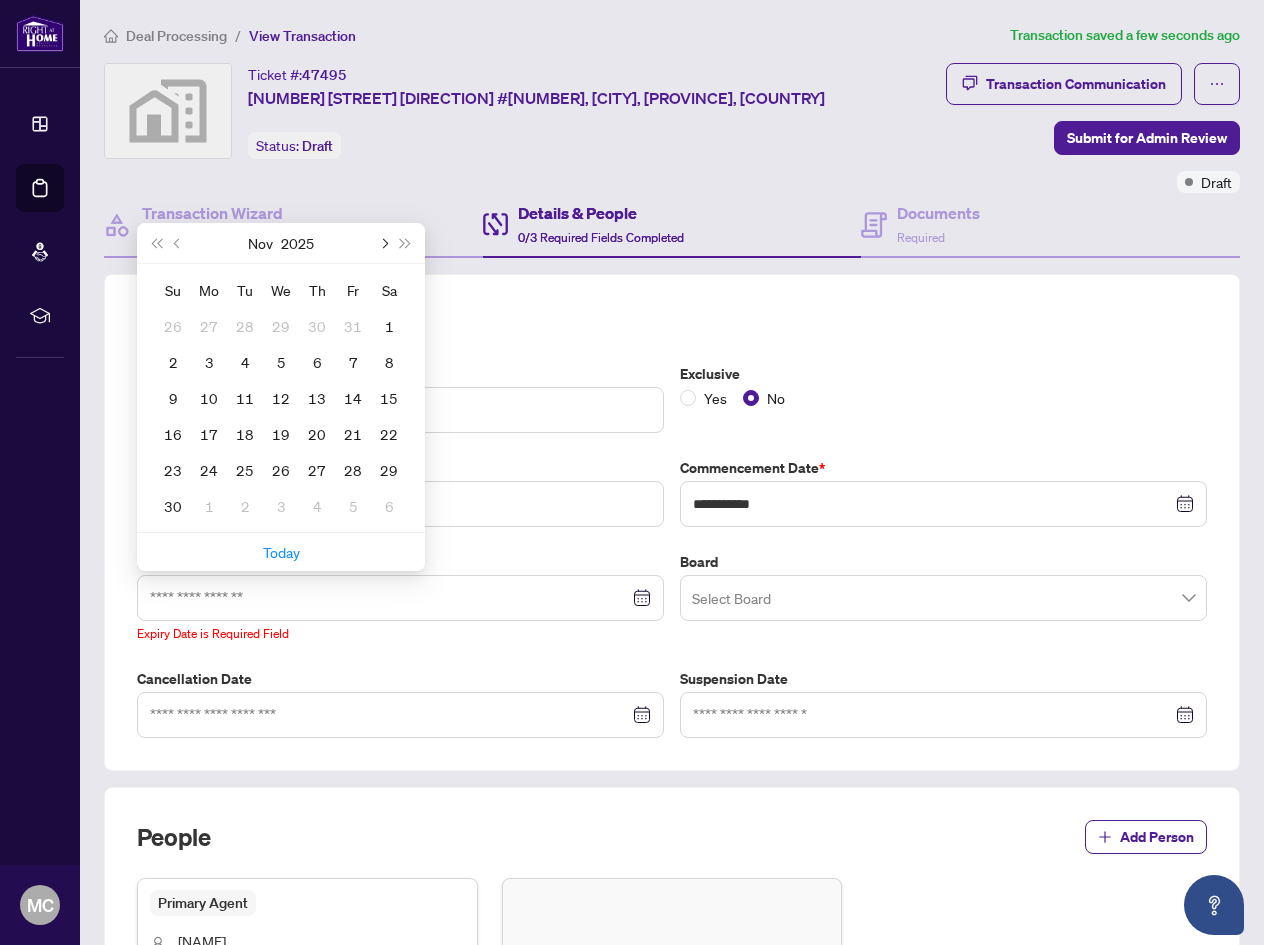 click at bounding box center (383, 243) 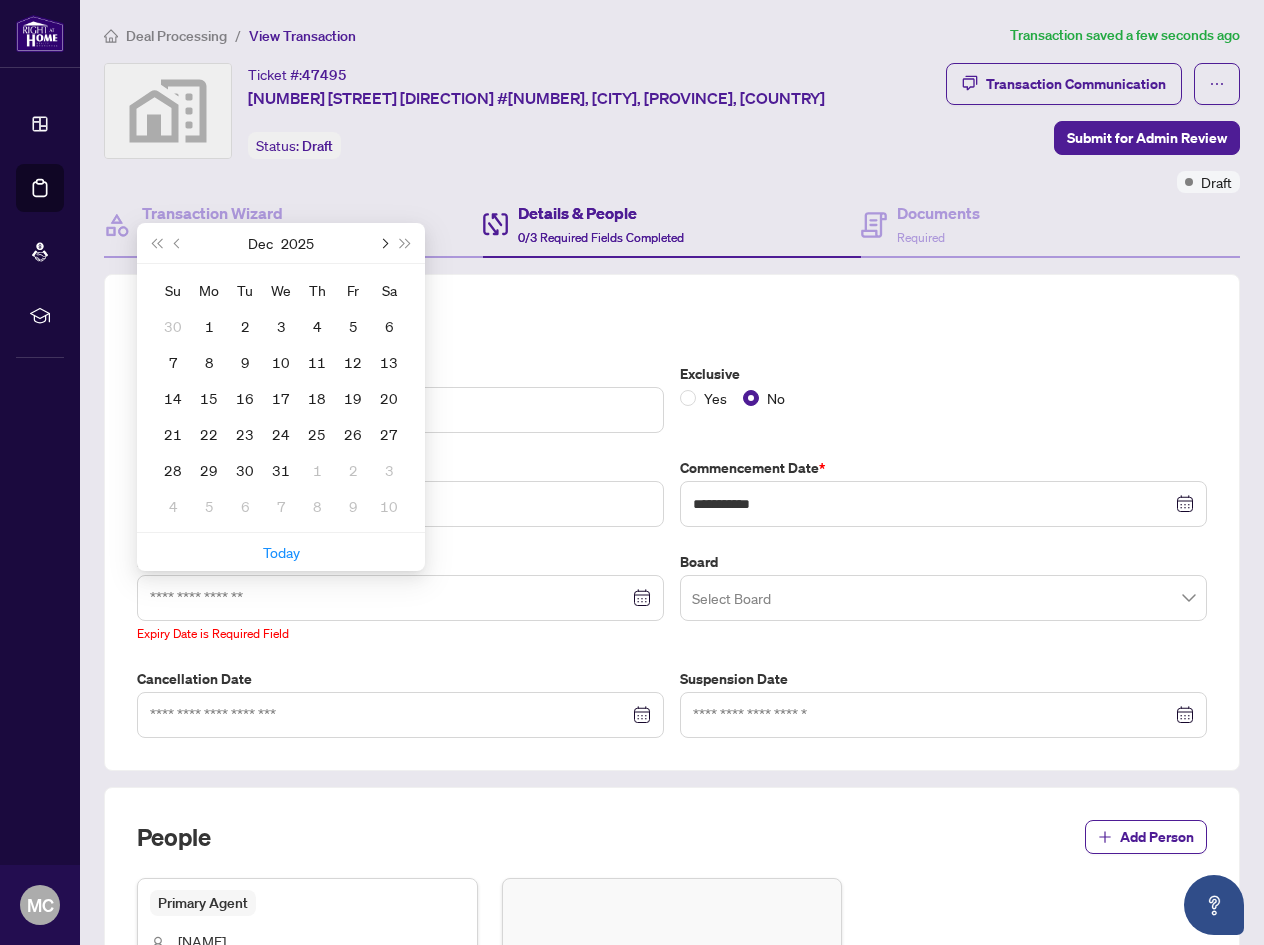 click at bounding box center (383, 243) 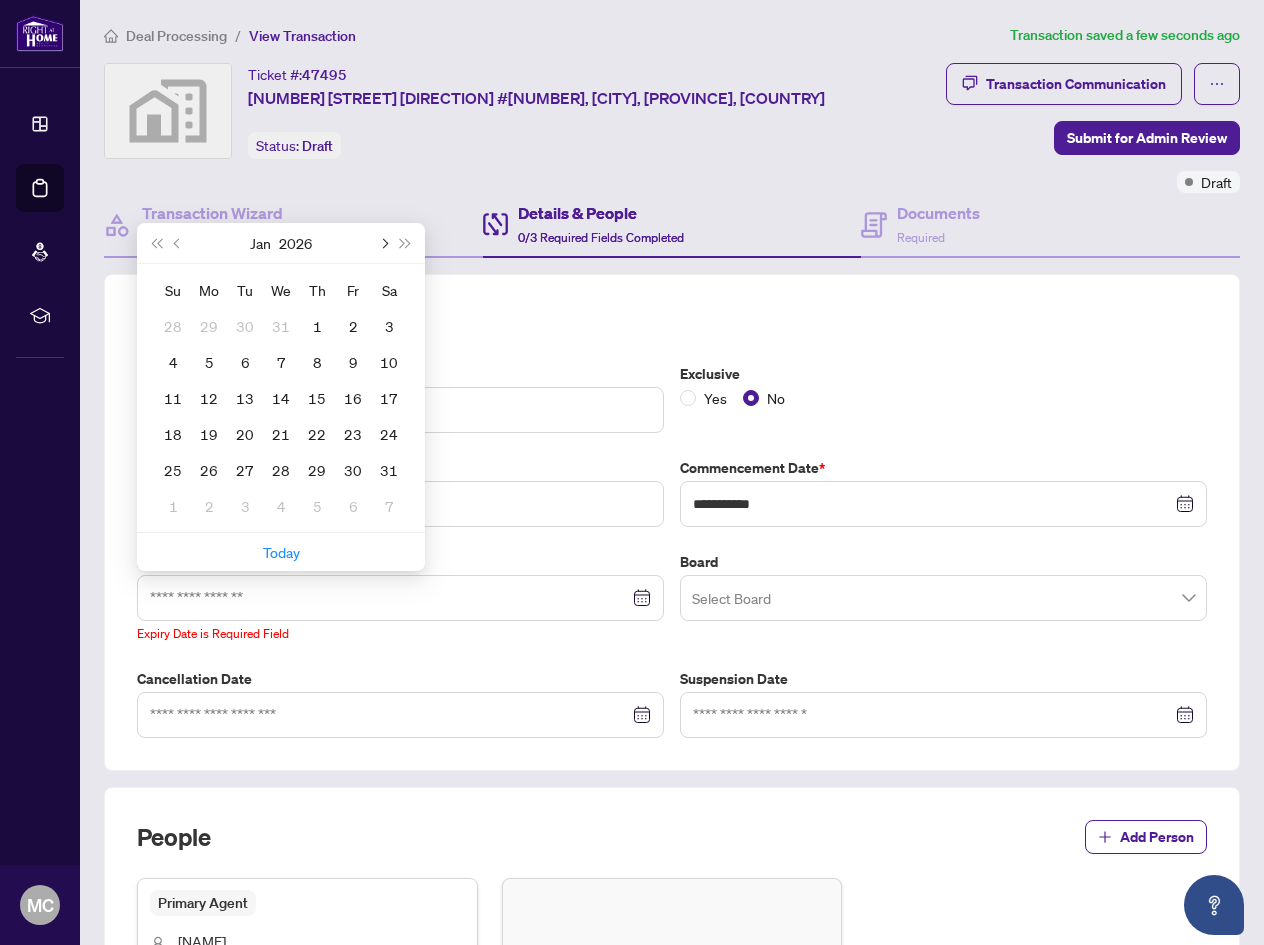 click at bounding box center (383, 243) 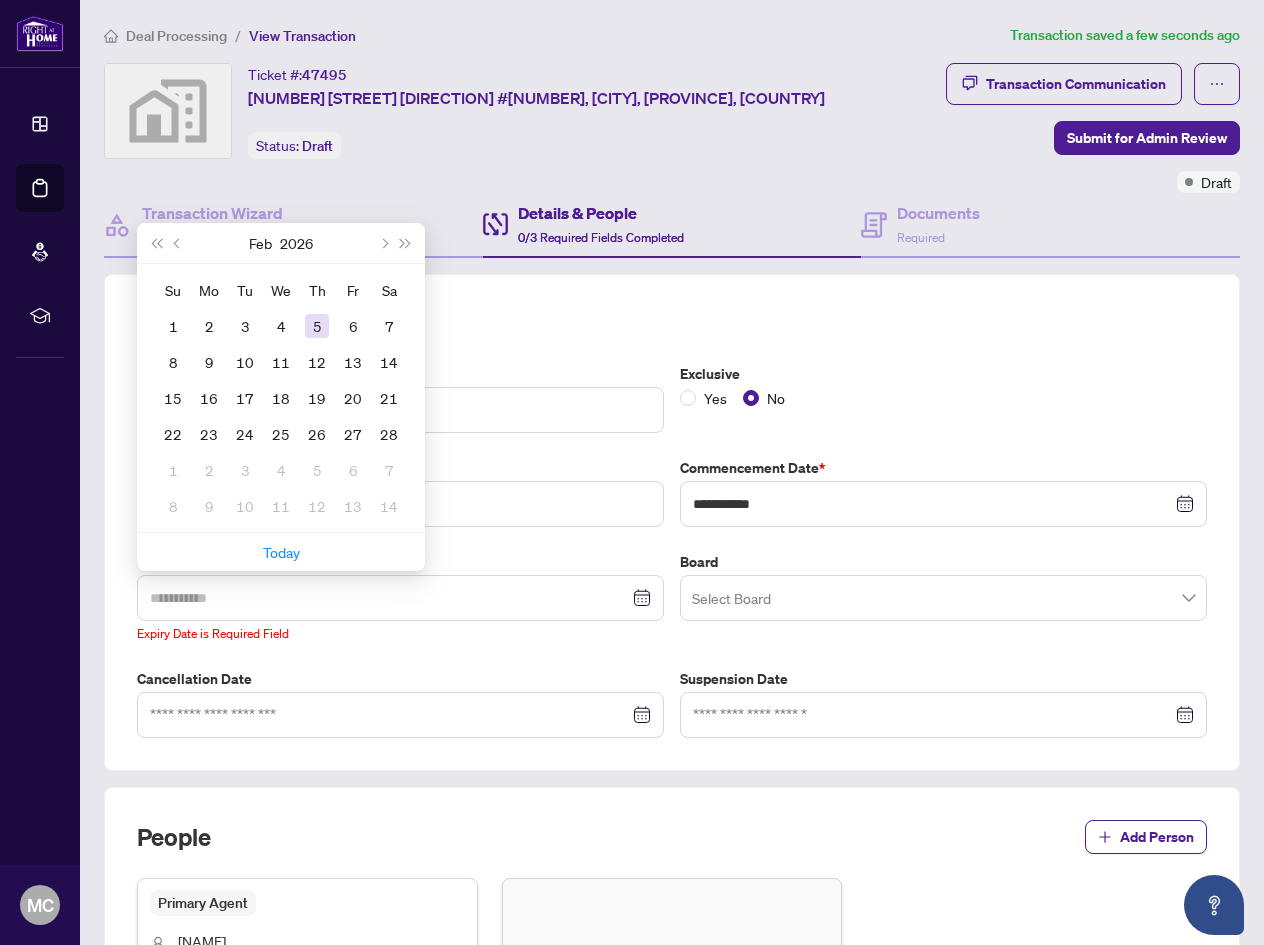 click on "5" at bounding box center (317, 326) 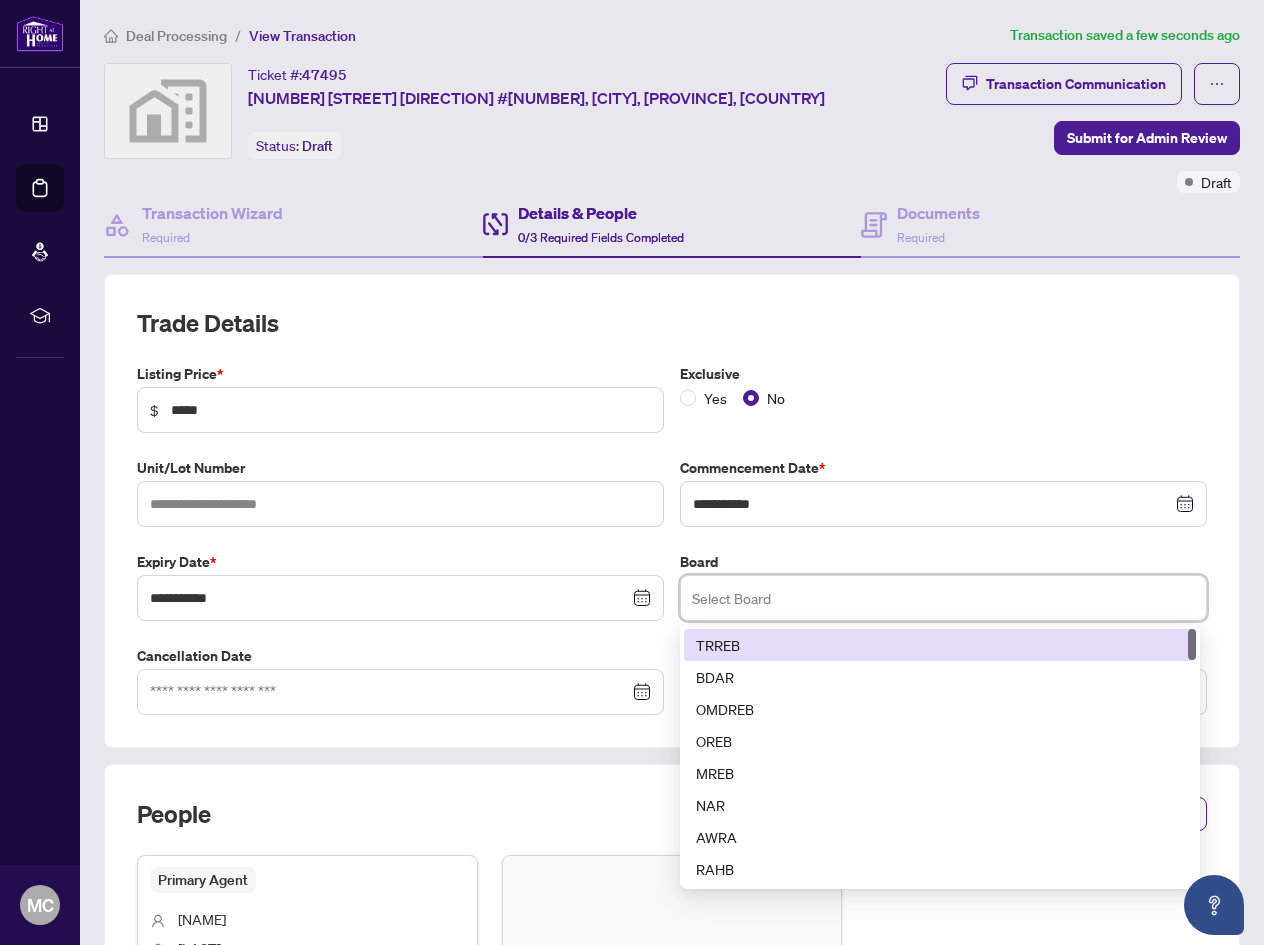 click at bounding box center (943, 598) 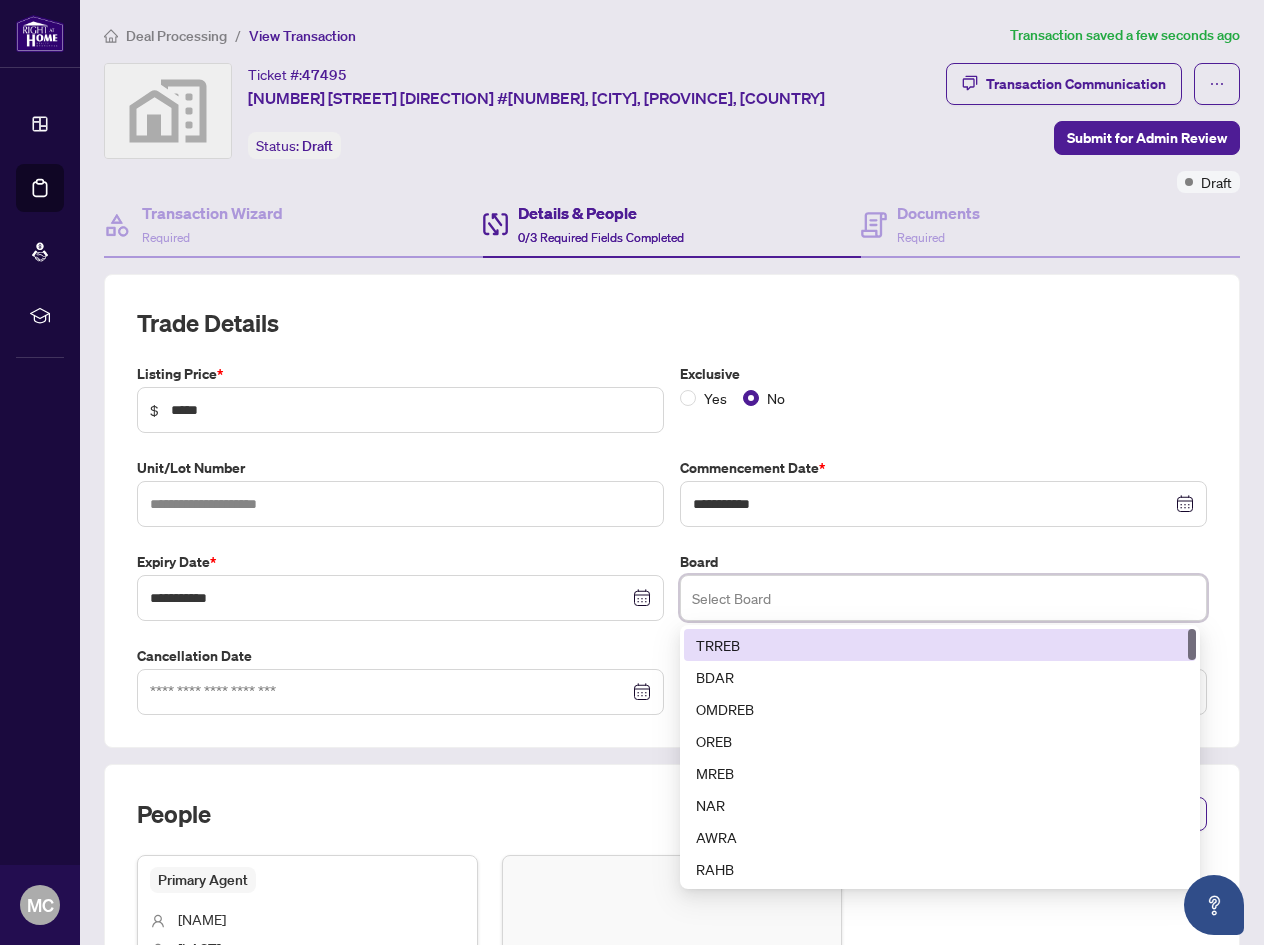 click on "TRREB" at bounding box center (940, 645) 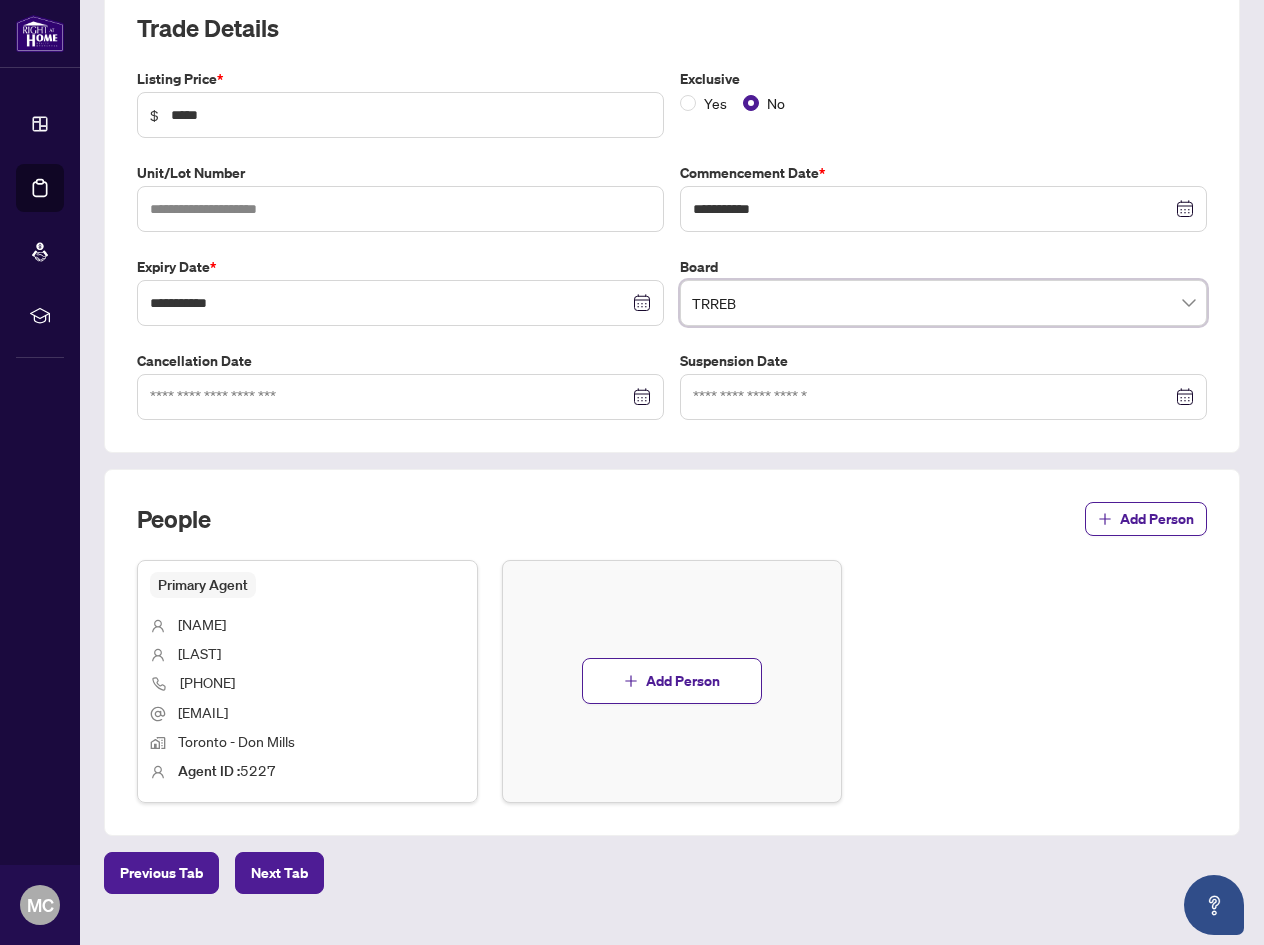 scroll, scrollTop: 337, scrollLeft: 0, axis: vertical 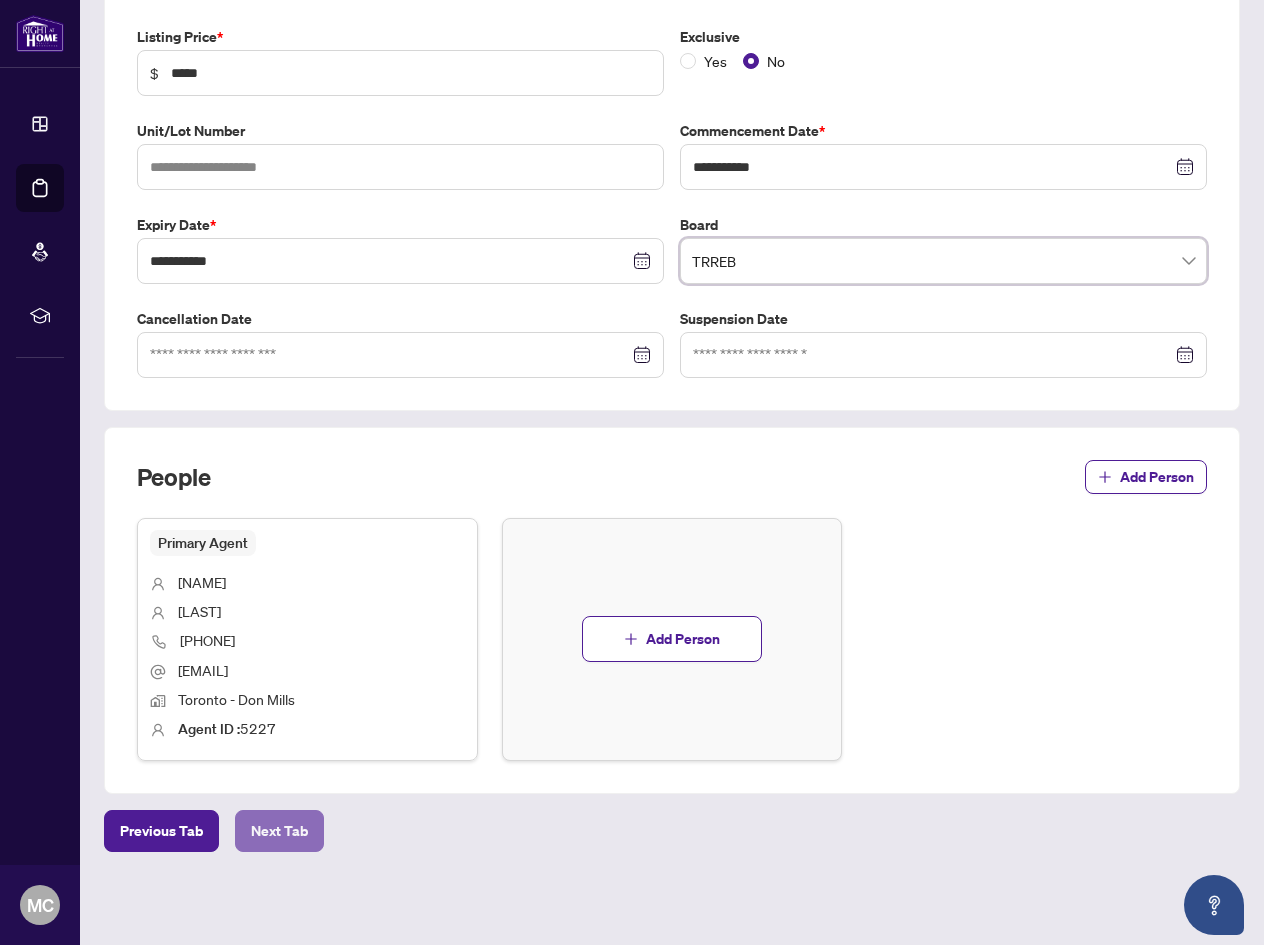 click on "Next Tab" at bounding box center [279, 831] 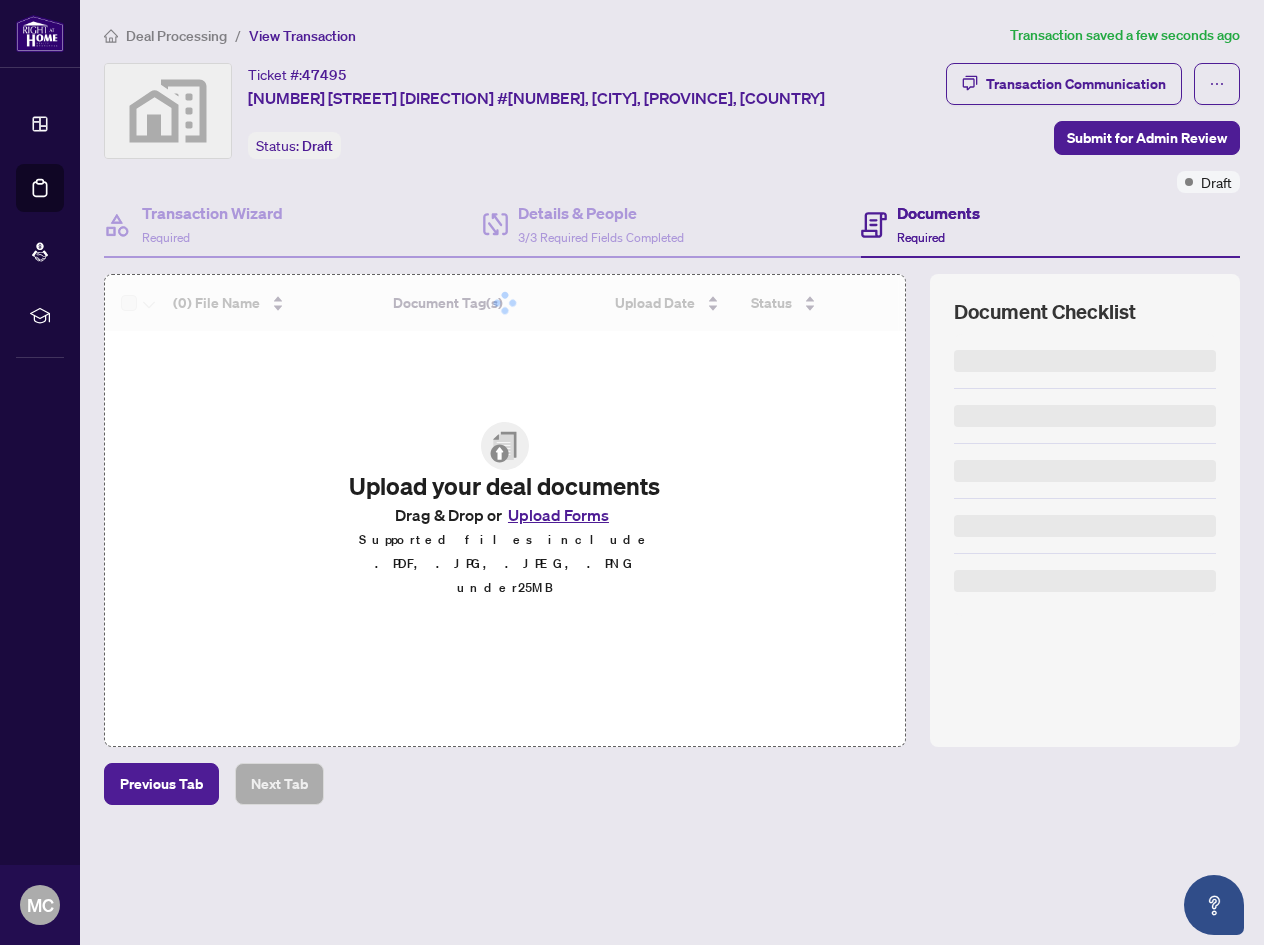 scroll, scrollTop: 0, scrollLeft: 0, axis: both 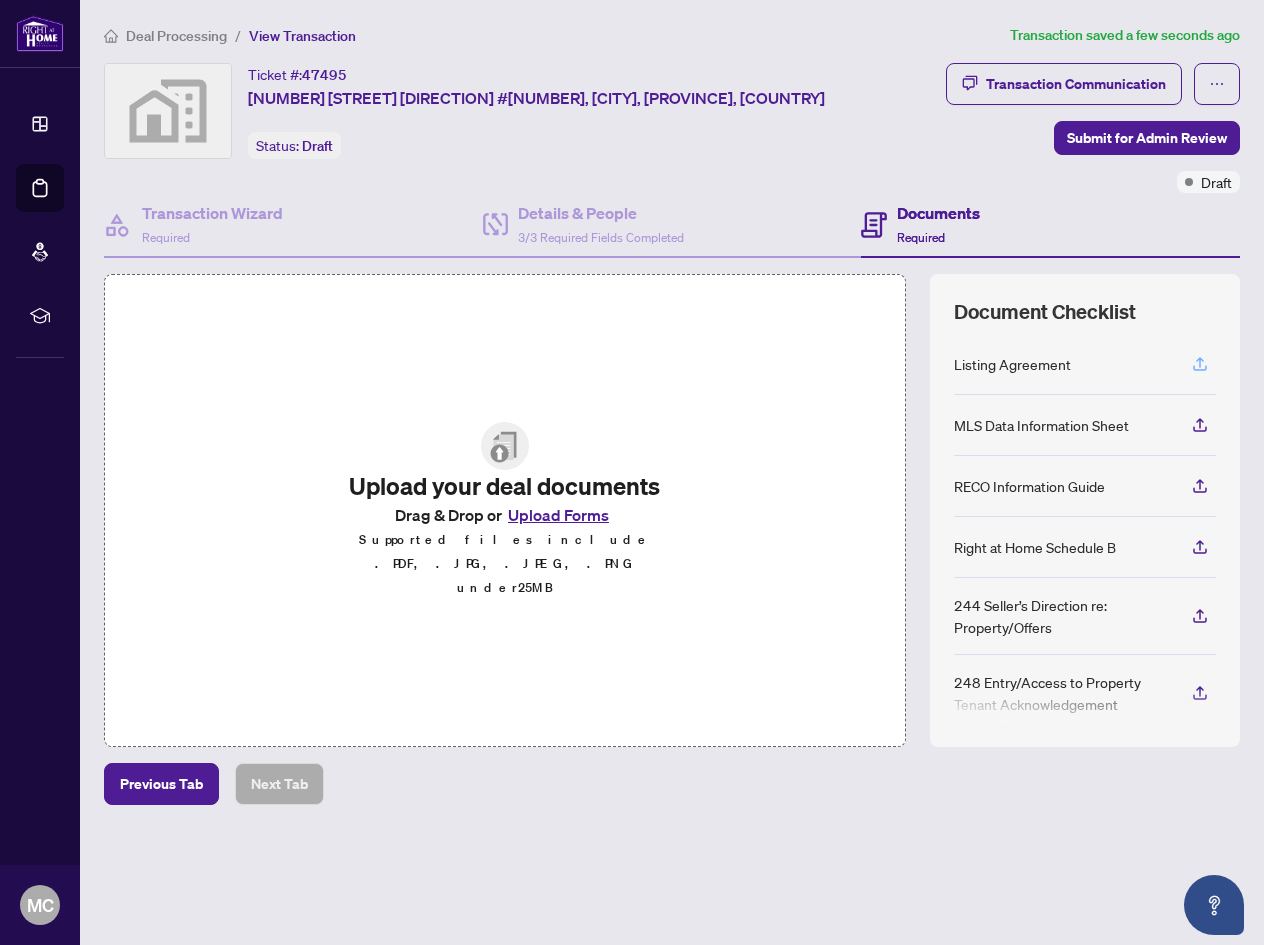 click 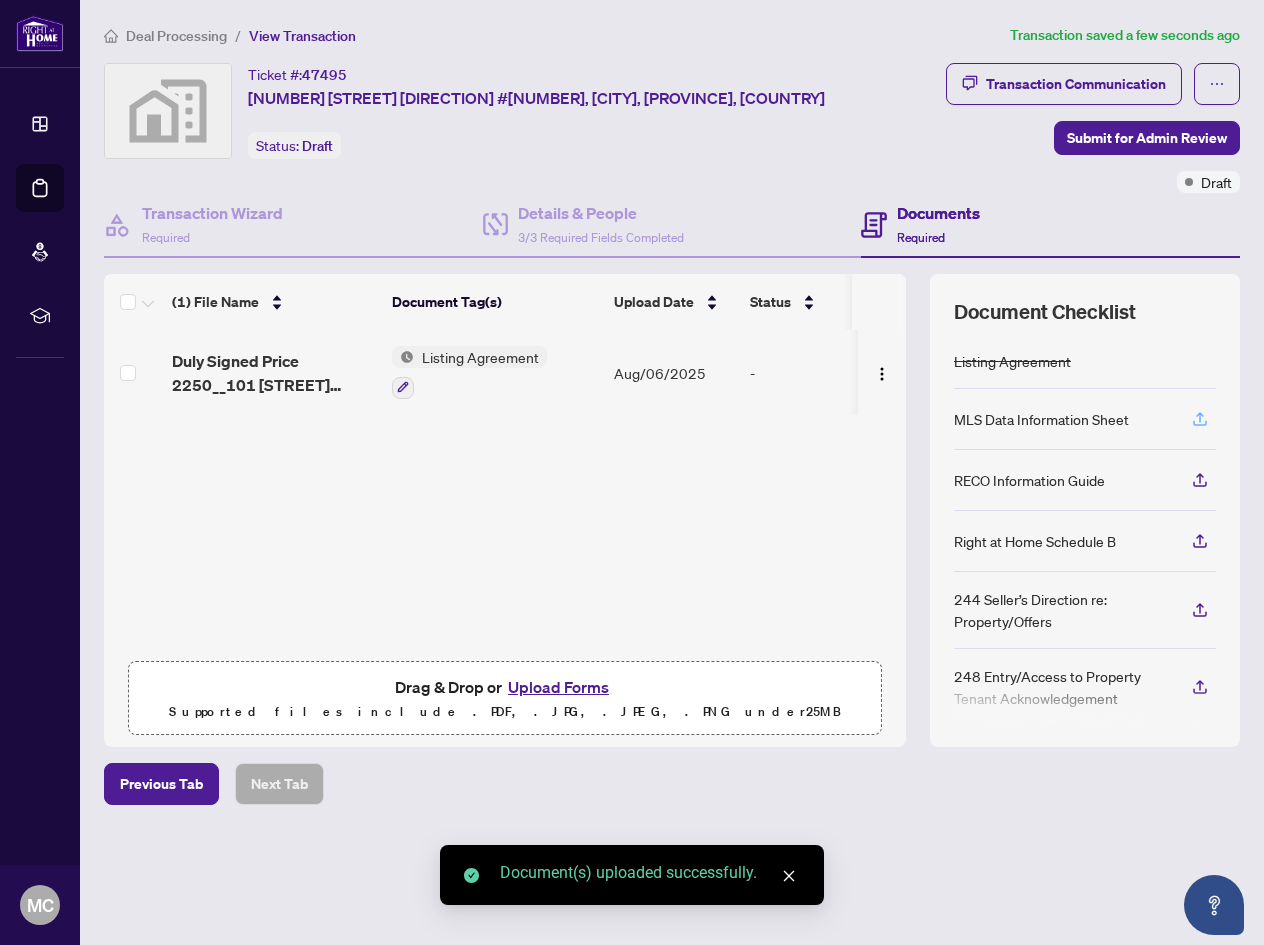 click 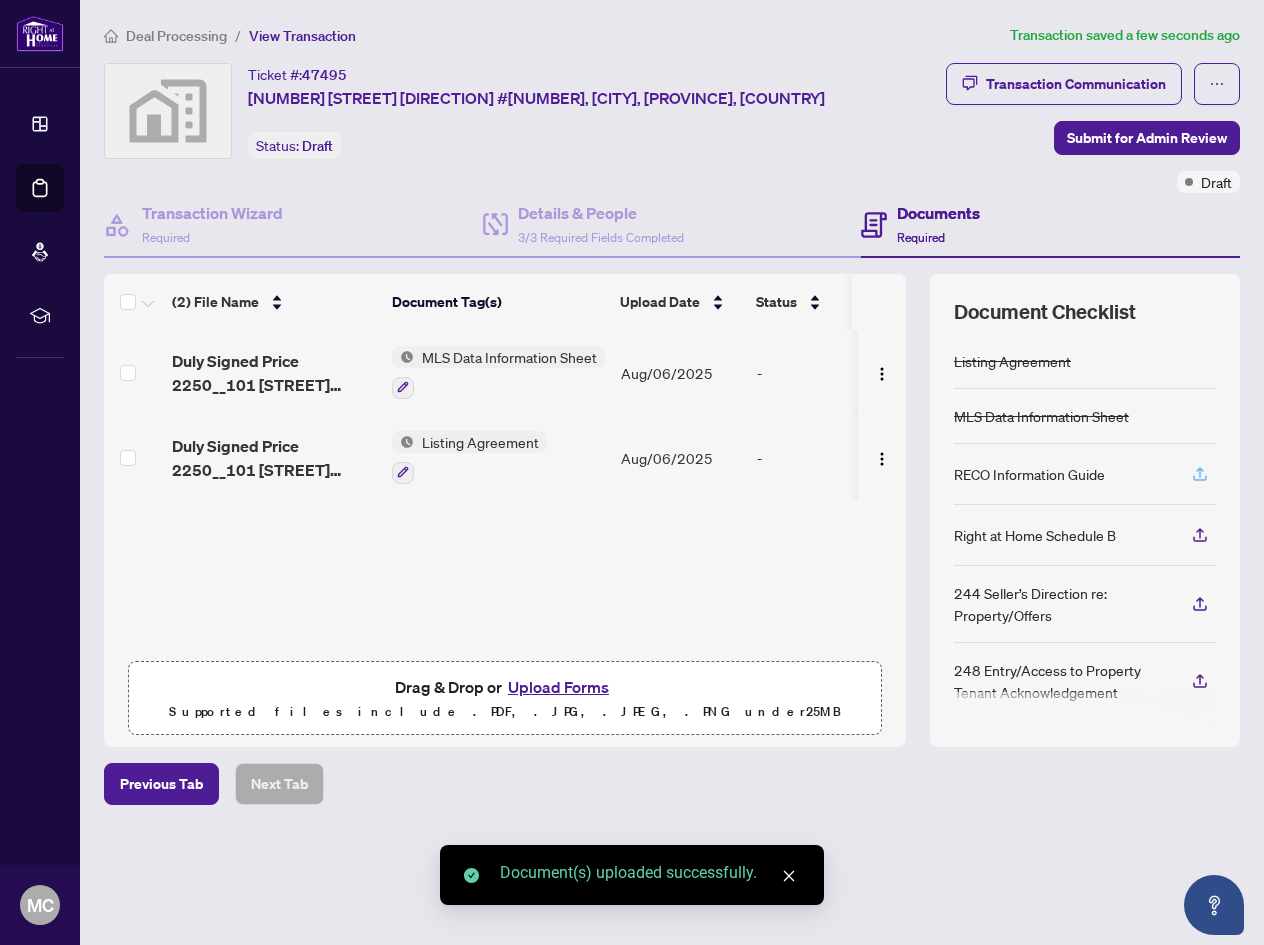click at bounding box center [1200, 474] 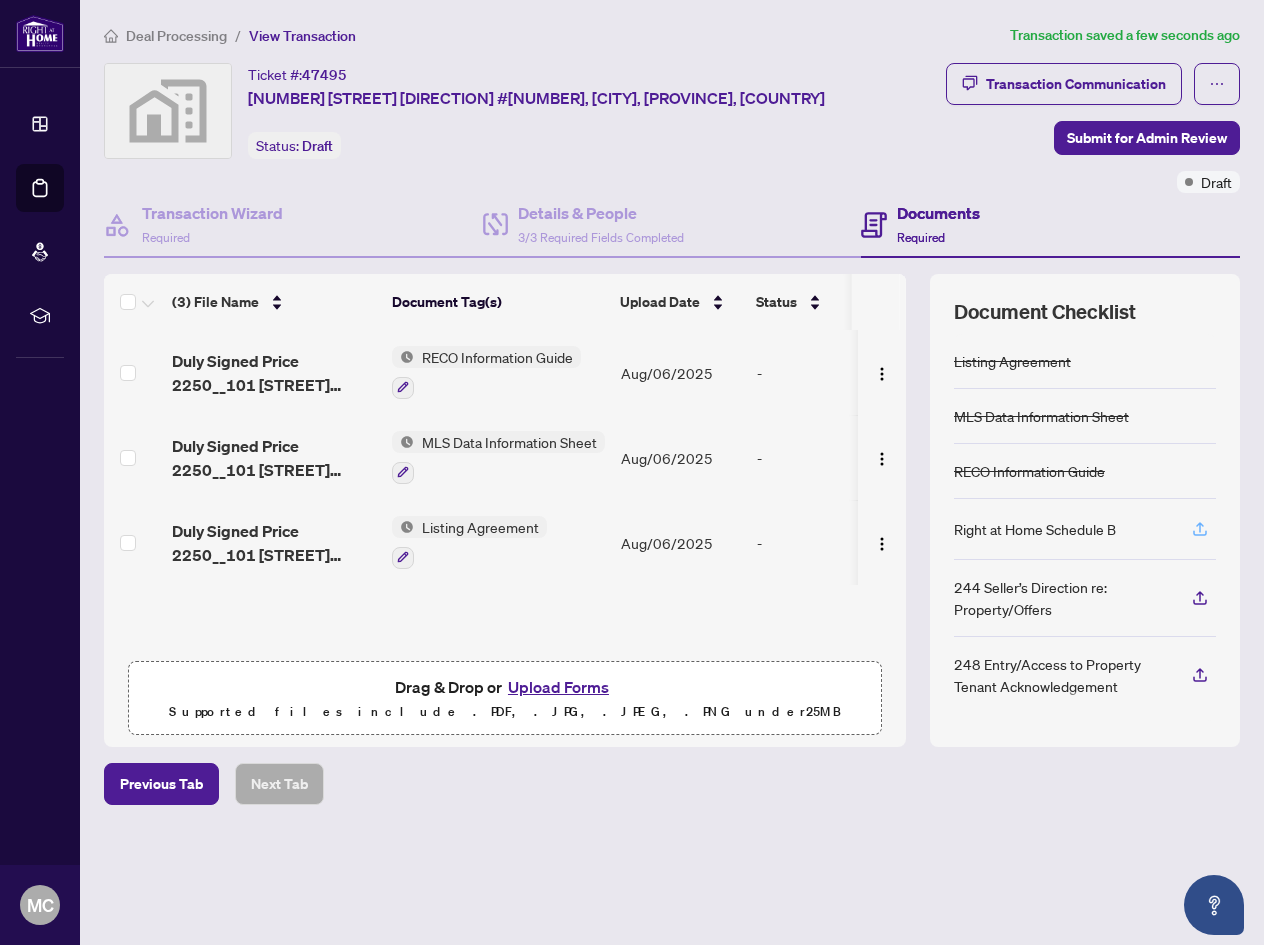 click 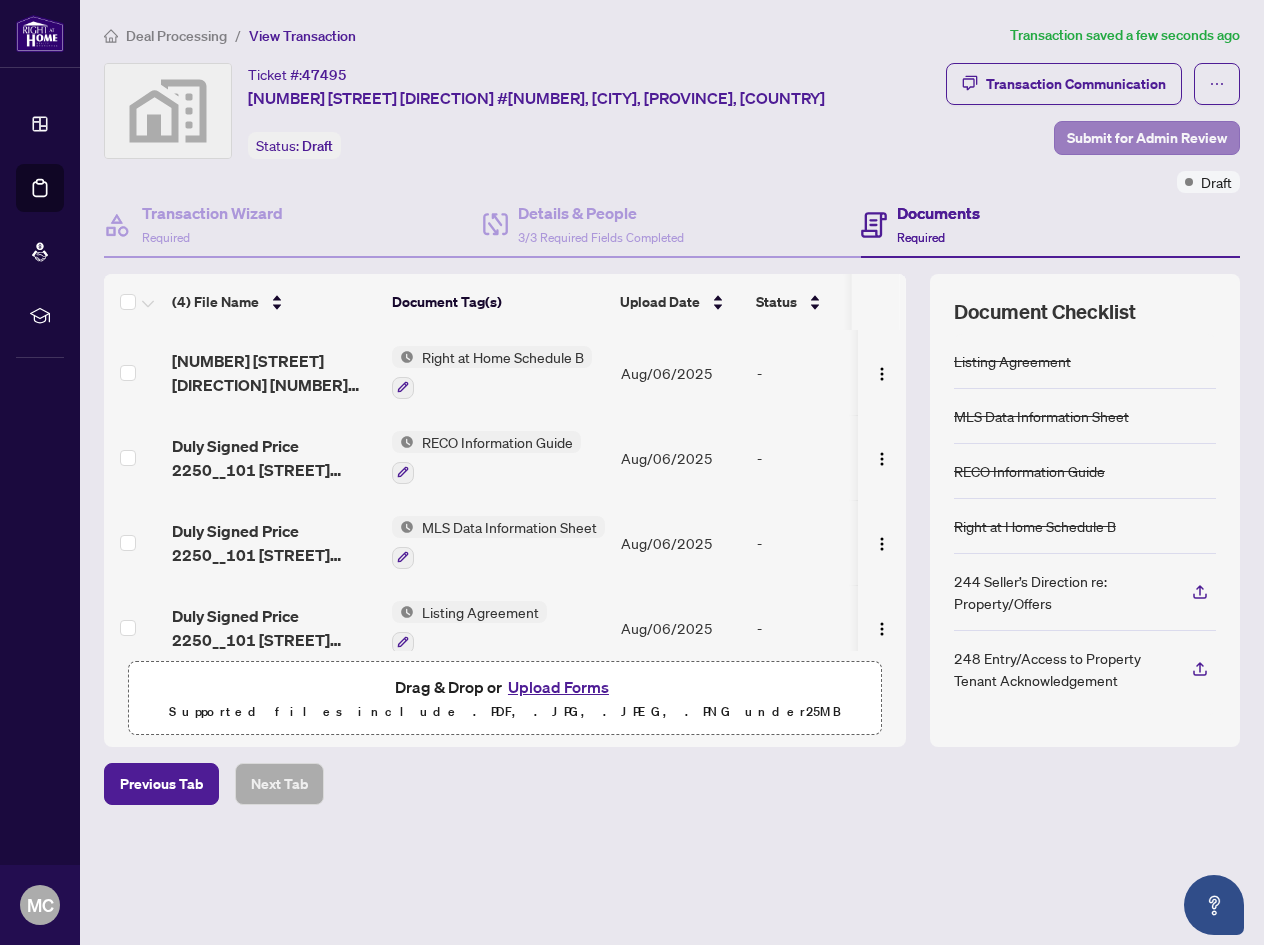 drag, startPoint x: 1218, startPoint y: 82, endPoint x: 1120, endPoint y: 134, distance: 110.94143 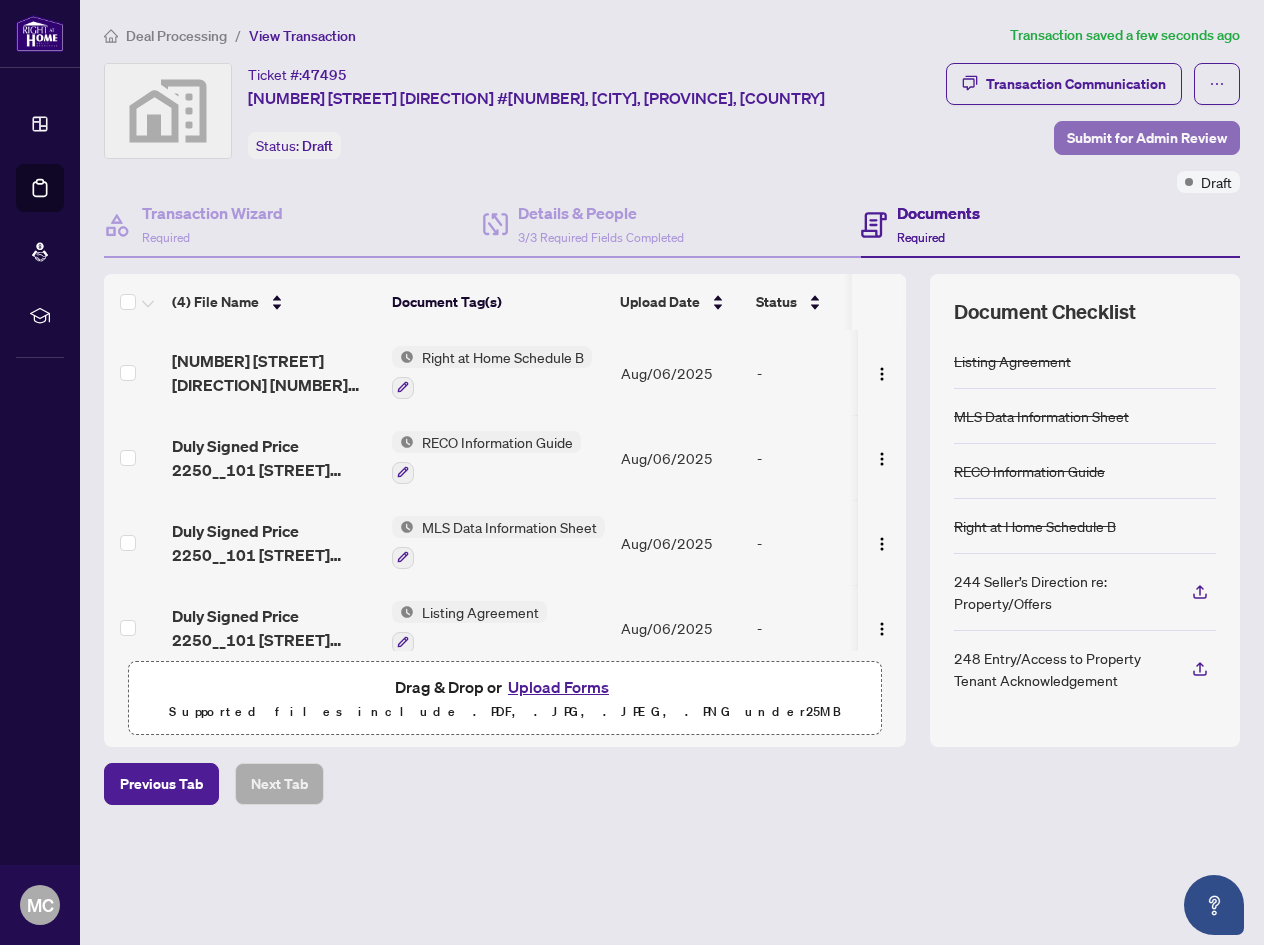 click on "Submit for Admin Review" at bounding box center [1147, 138] 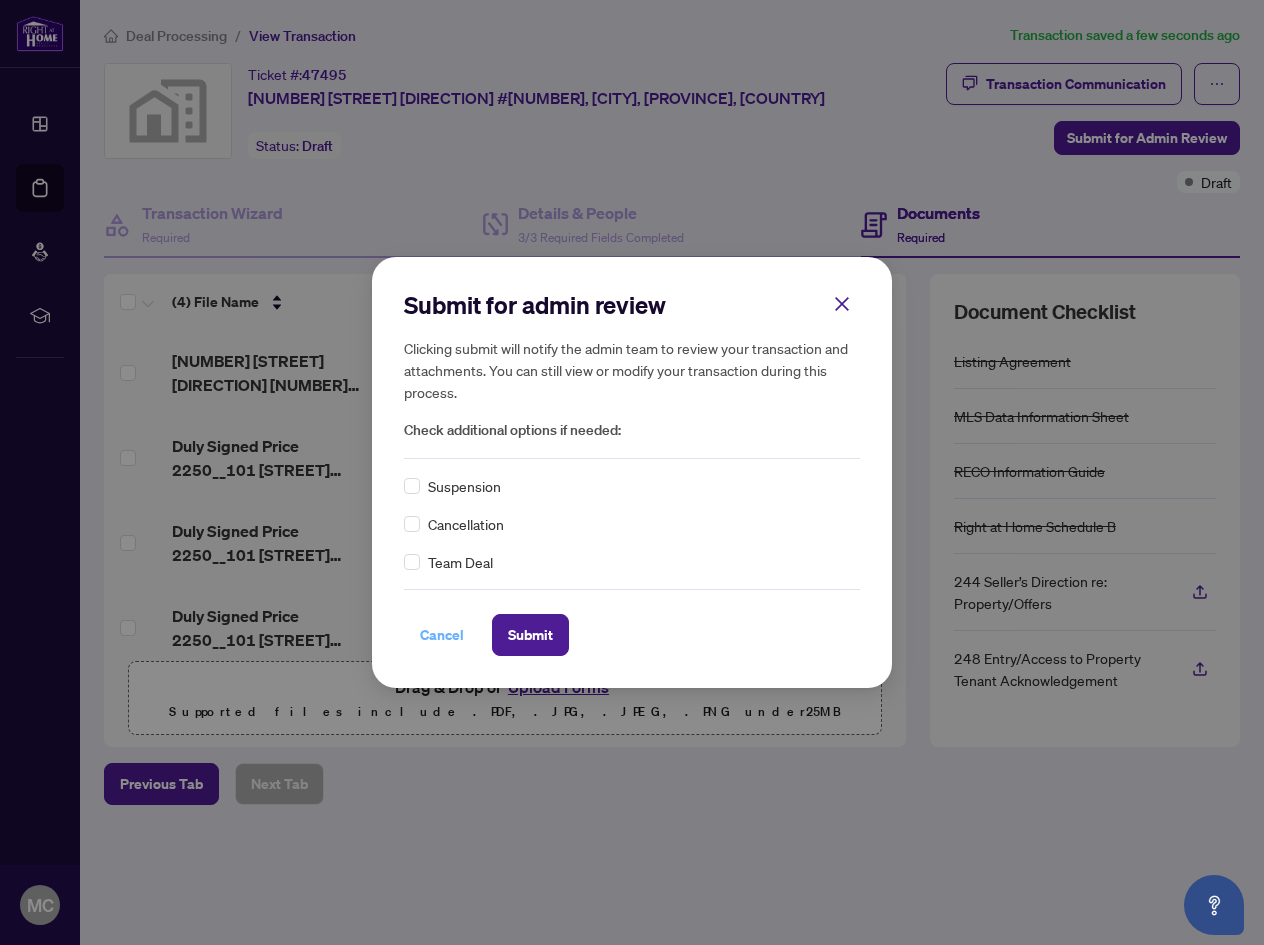 click on "Cancel" at bounding box center [442, 635] 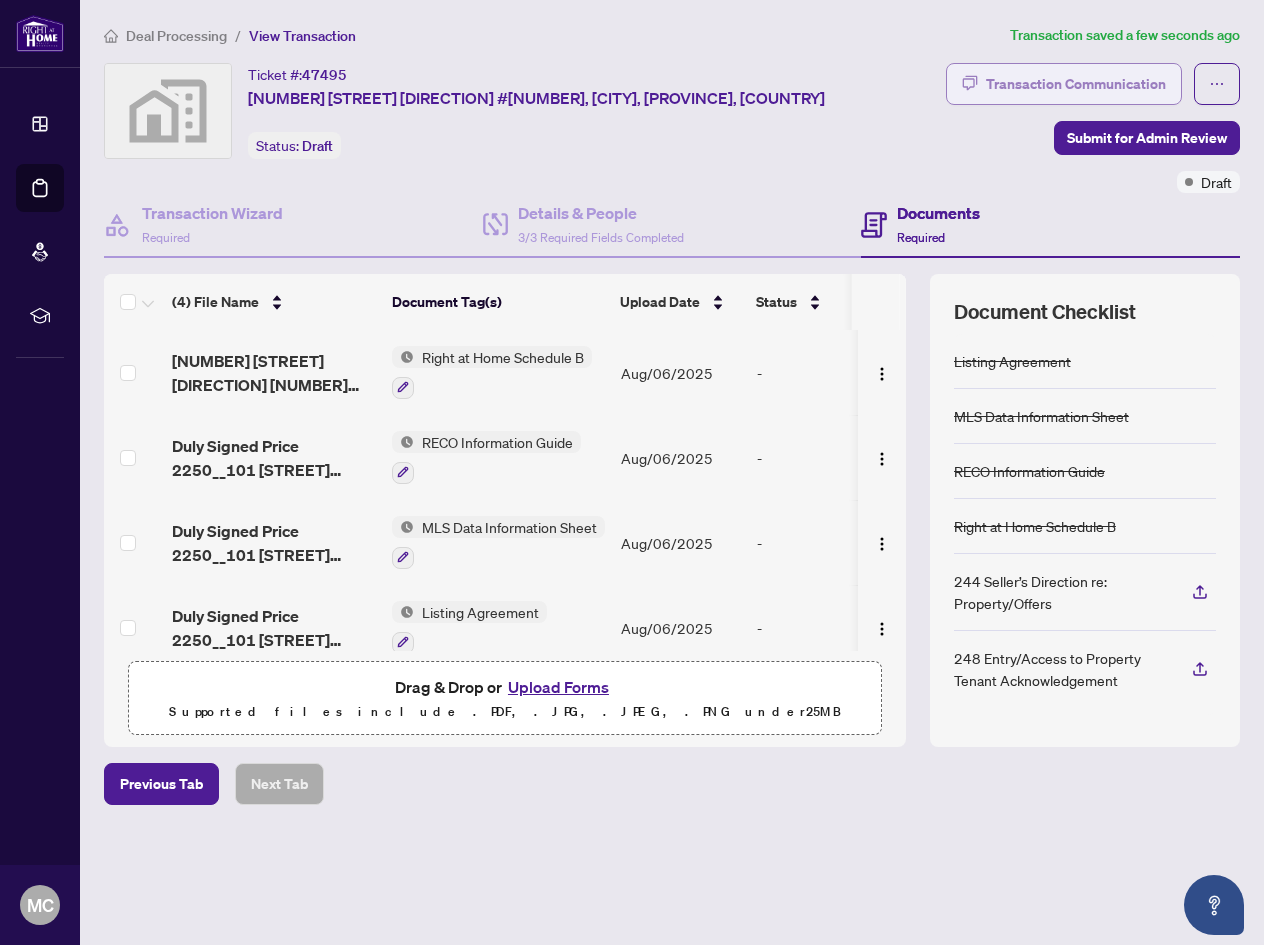 click on "Transaction Communication" at bounding box center [1076, 84] 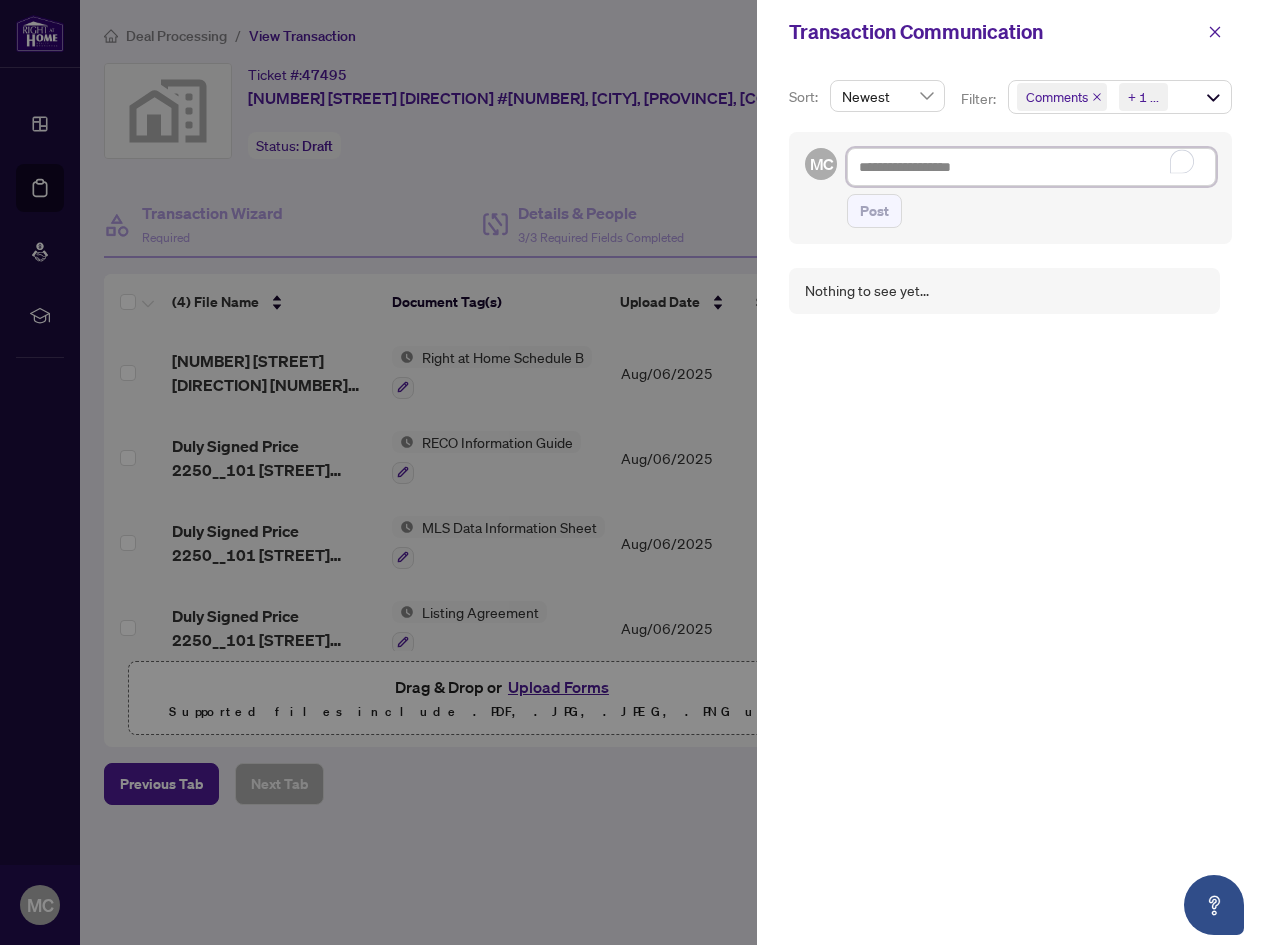 click at bounding box center [1031, 167] 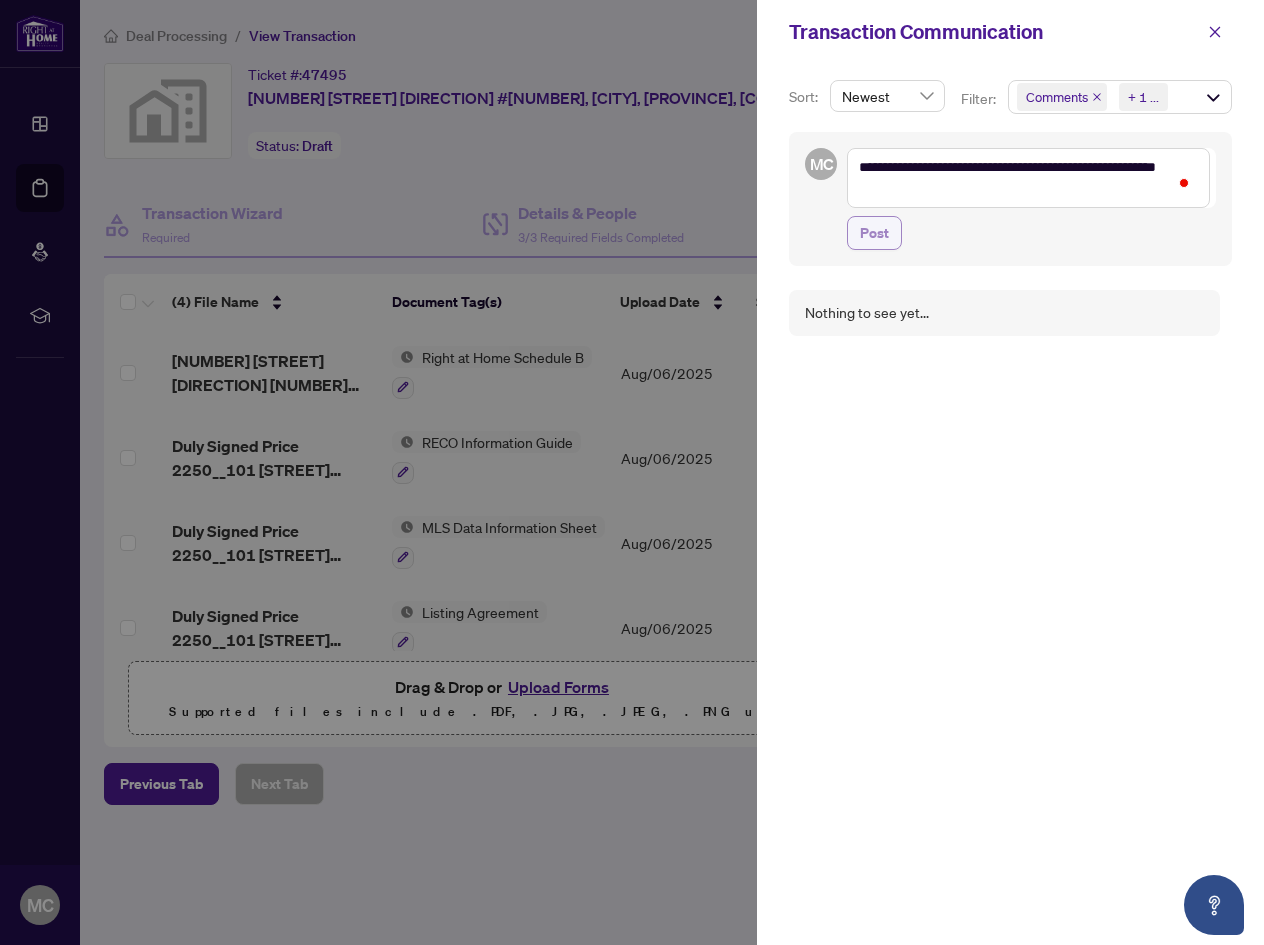 click on "Post" at bounding box center [874, 233] 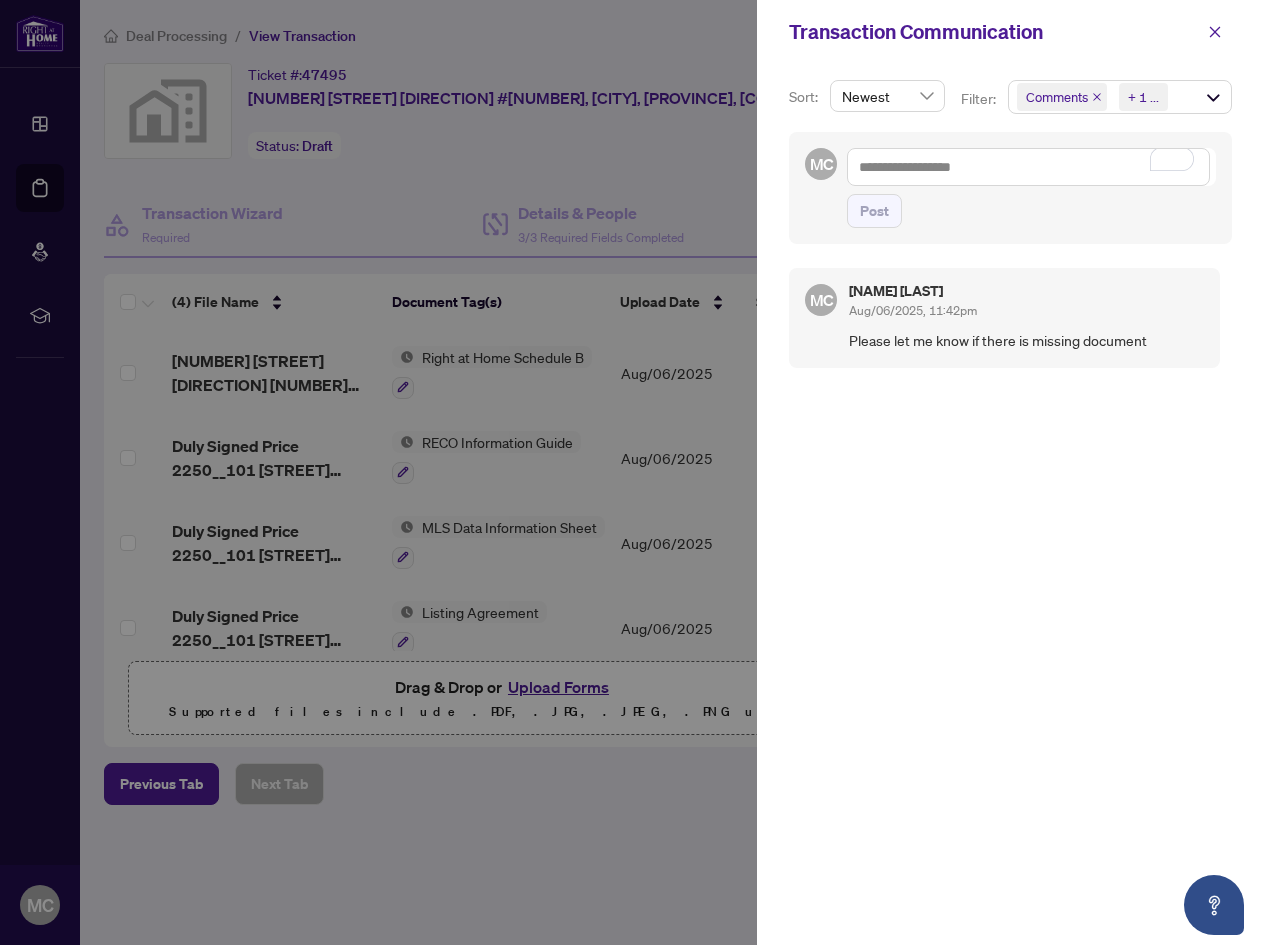 drag, startPoint x: 1057, startPoint y: 515, endPoint x: 831, endPoint y: 368, distance: 269.60156 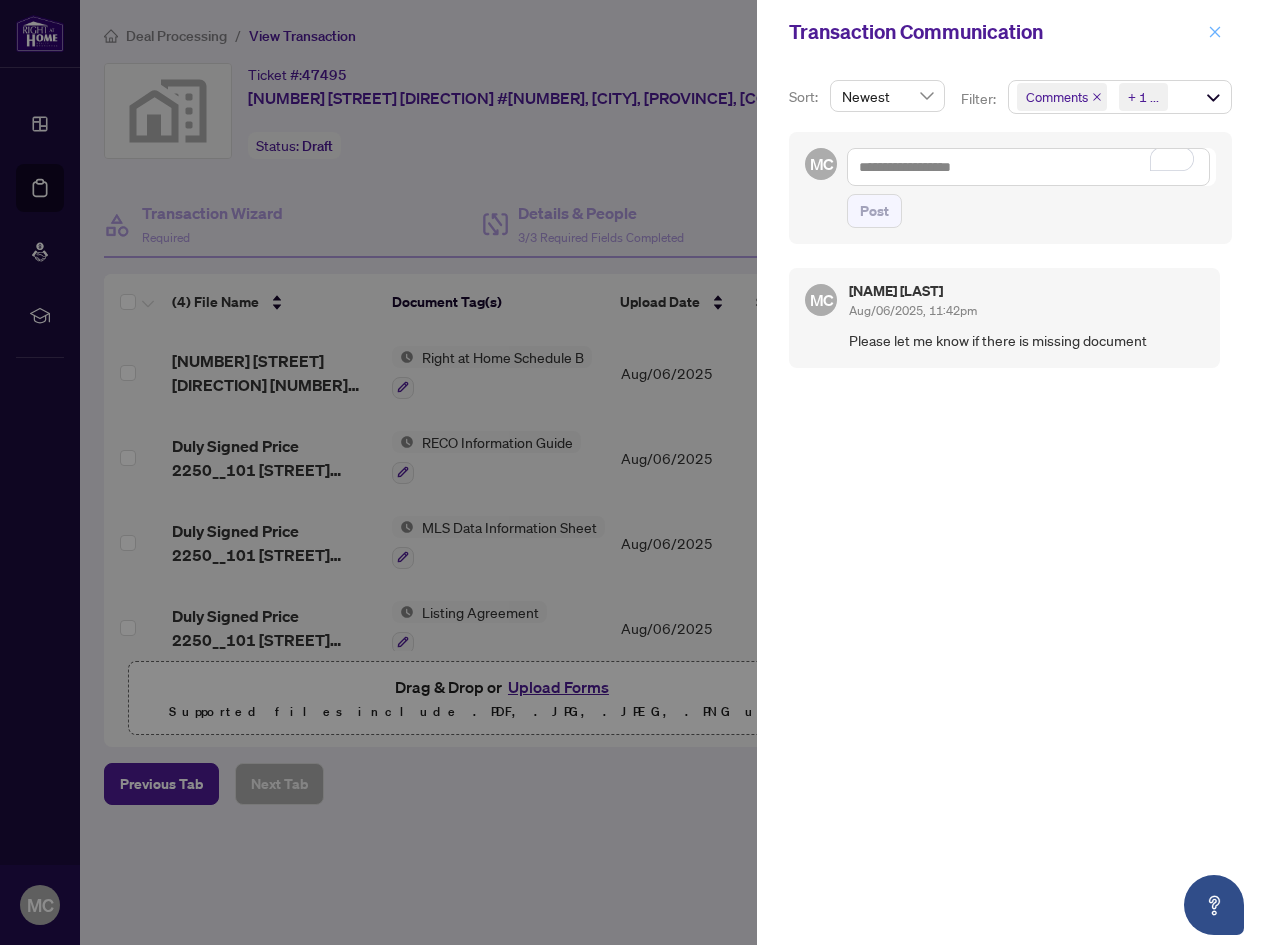 click 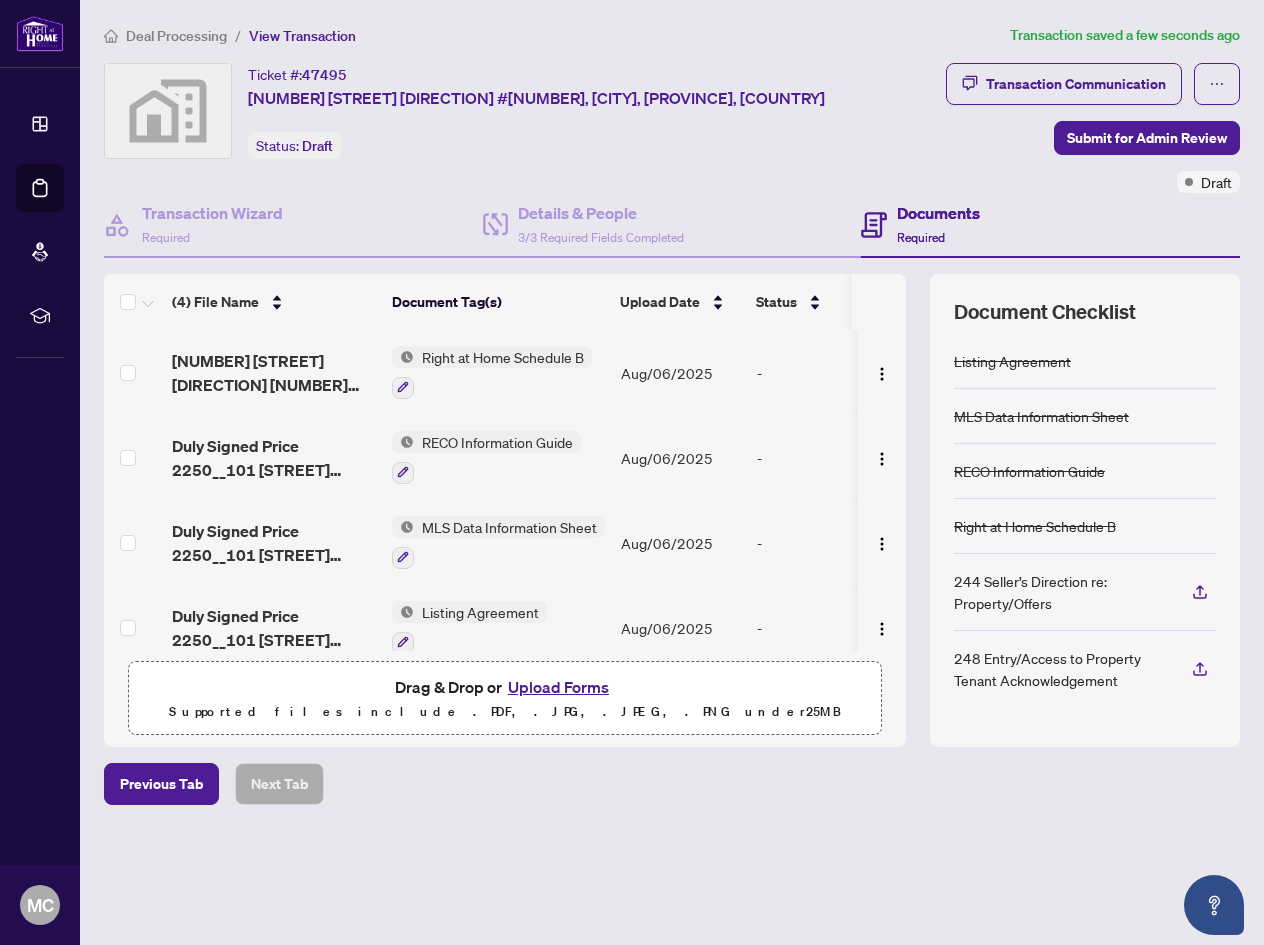 click on "Ticket #:  47495 [NUMBER] [STREET] East #[NUMBER], [CITY], [PROVINCE], [COUNTRY] Status:   Draft" at bounding box center [493, 111] 